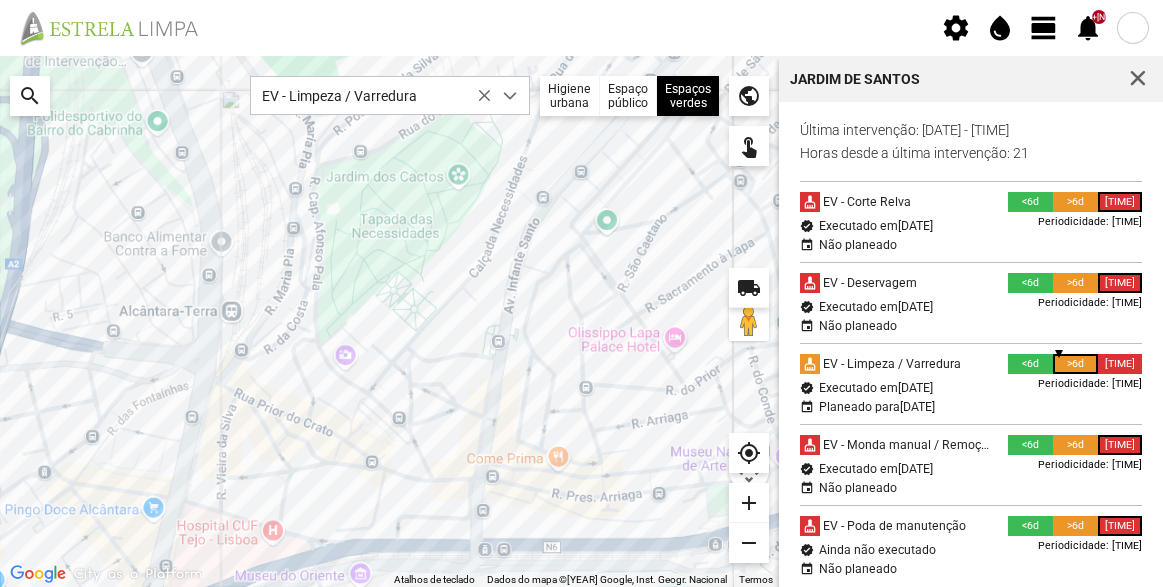 scroll, scrollTop: 0, scrollLeft: 0, axis: both 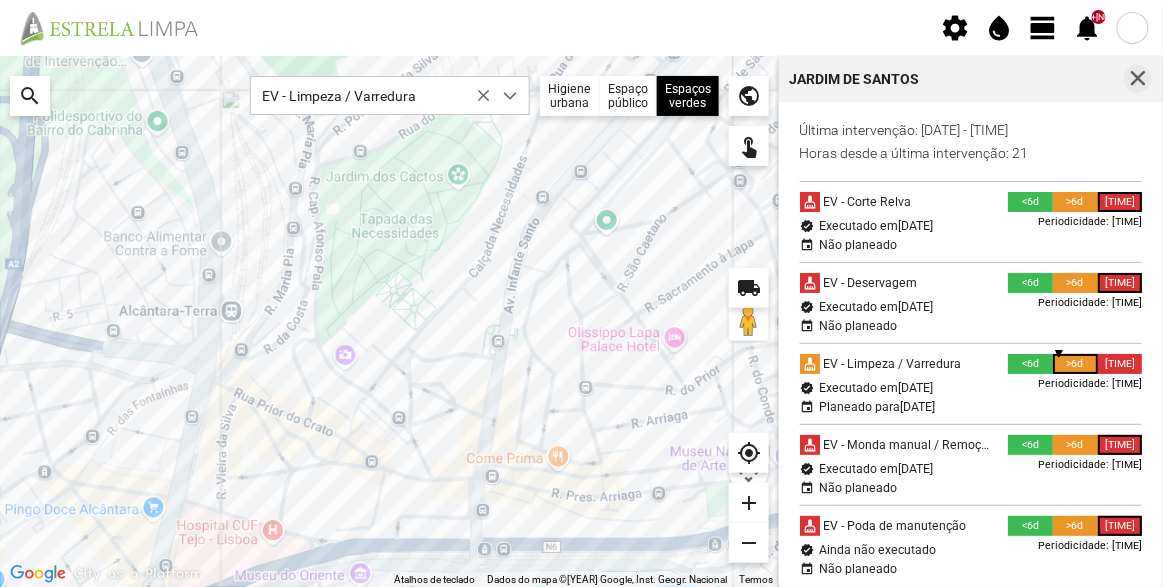 click at bounding box center (1138, 79) 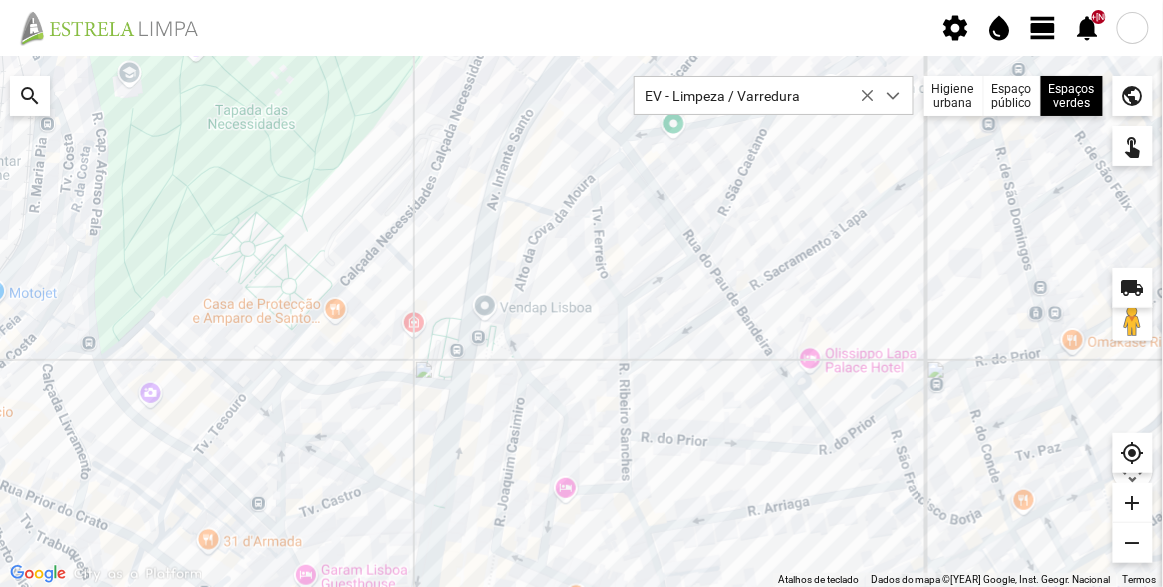 click on "view_day" 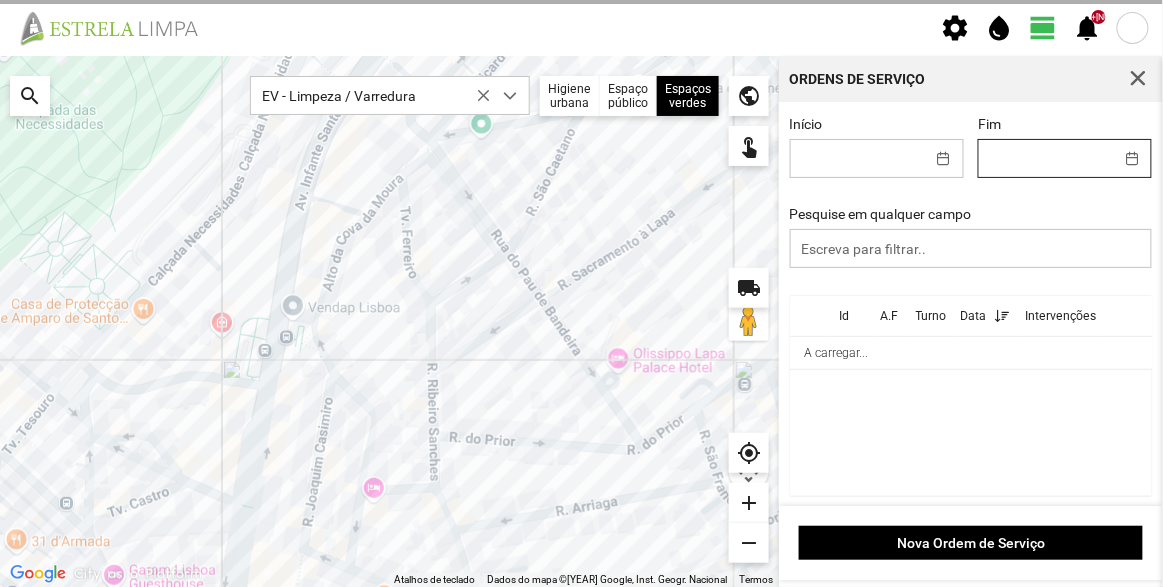 click on "settings  water_drop   view_day   +9   notifications
Para navegar no mapa com gestos de toque, toque duas vezes sem soltar no mapa e, em seguida, arraste-o. ← Mover para a esquerda → Mover para a direita ↑ Mover para cima ↓ Mover para baixo + Aumentar (zoom) - Diminuir (zoom) Casa Avançar 75% para a esquerda Fim Avançar 75% para a direita Página para cima Avançar 75% para cima Página para baixo Avançar 75% para baixo Atalhos de teclado Dados do mapa Dados do mapa ©2025 Google, Inst. Geogr. Nacional Dados do mapa ©2025 Google, Inst. Geogr. Nacional 50 m  Clique no botão para alternar entre as unidades métricas e imperiais Termos Comunicar um erro no mapa local_shipping  search
EV - Limpeza / Varredura  Higiene urbana   Espaço público   Espaços verdes  Árvores  Espaços verdes  public  touch_app  my_location add remove Ordens de Serviço Início   Fim   Pesquise em qualquer campo Id  A.F  Turno Data Intervenções A carregar... Nova Ordem de Serviço" at bounding box center (581, 293) 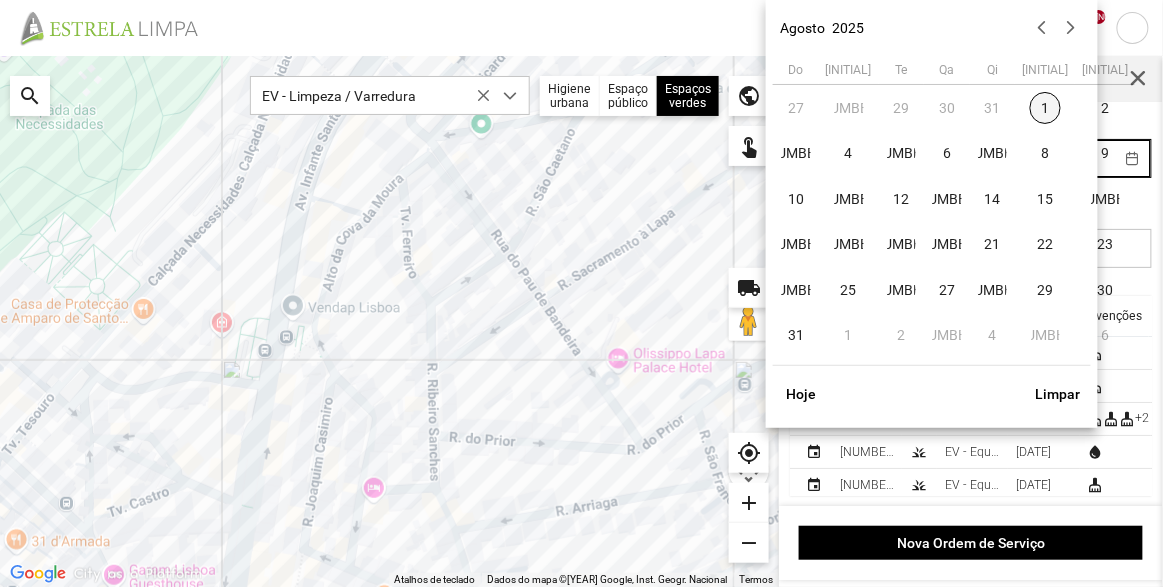 click on "1" at bounding box center (1046, 108) 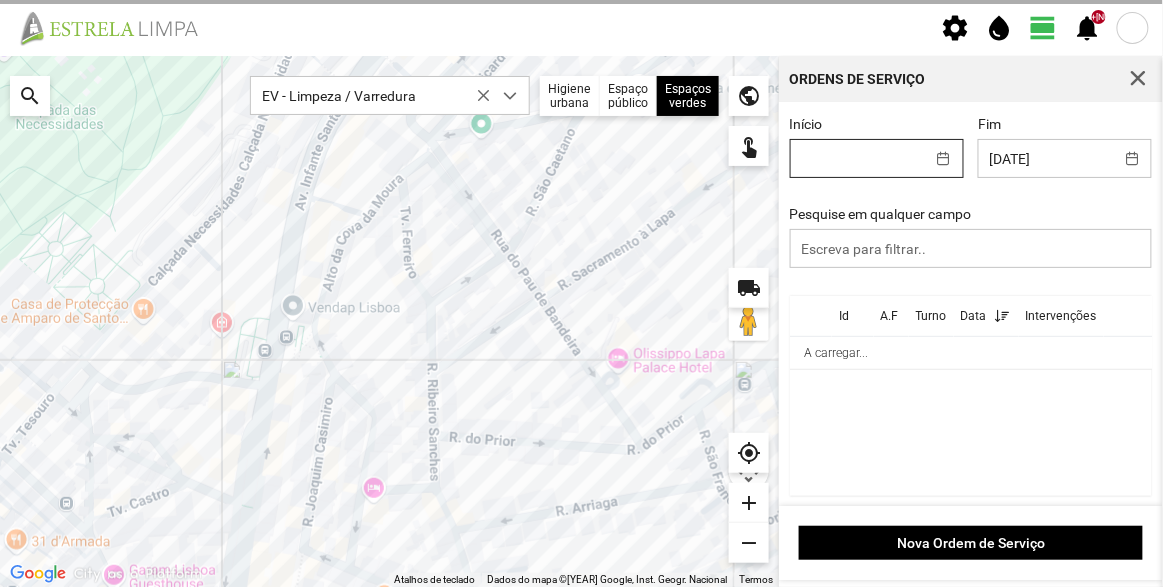 click on "settings  water_drop   view_day   +[NUMBER]   notifications
Para navegar no mapa com gestos de toque, toque duas vezes sem soltar no mapa e, em seguida, arraste-o. ← Mover para a esquerda → Mover para a direita ↑ Mover para cima ↓ Mover para baixo + Aumentar (zoom) - Diminuir (zoom) Casa Avançar 75% para a esquerda Fim Avançar 75% para a direita Página para cima Avançar 75% para cima Página para baixo Avançar 75% para baixo Atalhos de teclado Dados do mapa Dados do mapa ©[YEAR] Google, Inst. Geogr. Nacional Dados do mapa ©[YEAR] Google, Inst. Geogr. Nacional [DISTANCE]  Clique no botão para alternar entre as unidades métricas e imperiais Termos Comunicar um erro no mapa local_shipping  search
EV - Limpeza / Varredura  Higiene urbana   Espaço público   Espaços verdes  Árvores  Espaços verdes  public  touch_app  my_location add remove Ordens de Serviço Início   Fim [DATE]   Pesquise em qualquer campo Id  A.F  Turno Data Intervenções A carregar... Nova Ordem de Serviço" at bounding box center [581, 293] 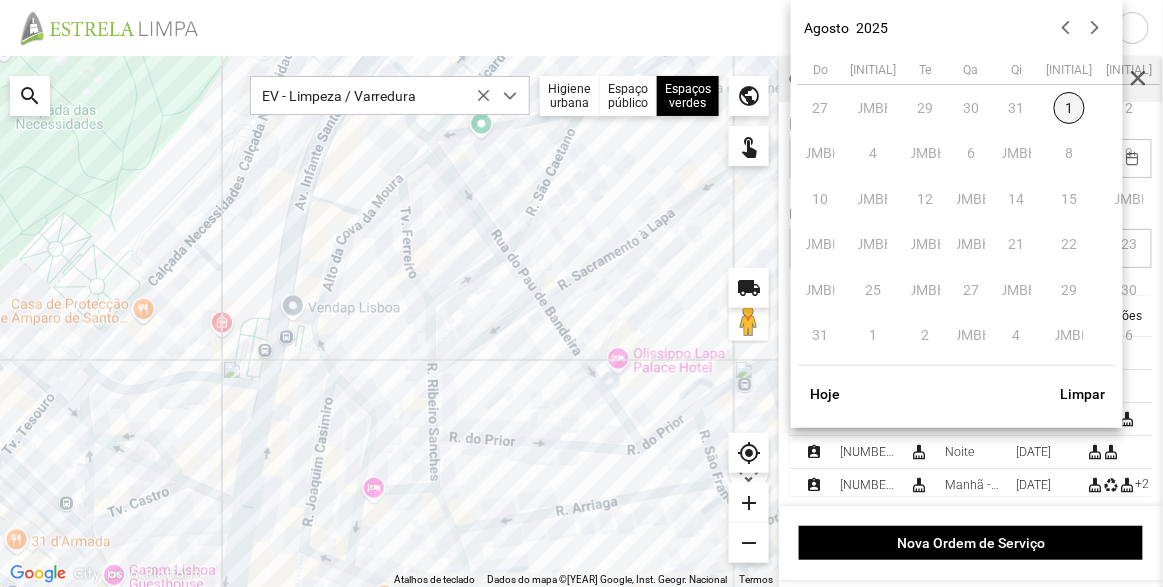 click on "1" at bounding box center (1070, 108) 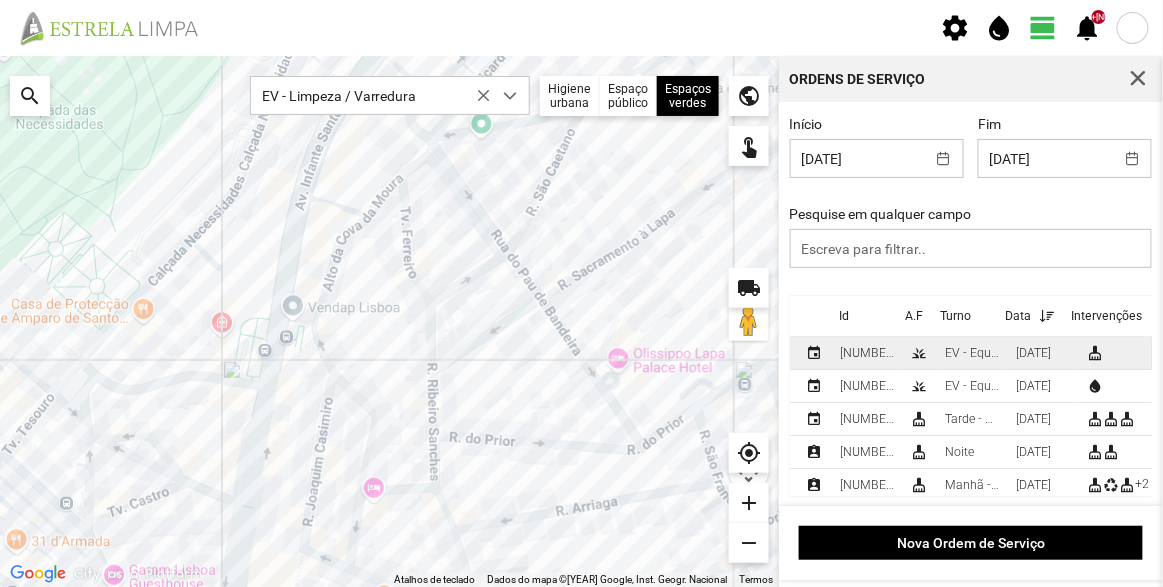 click on "EV - Equipa B" at bounding box center [972, 353] 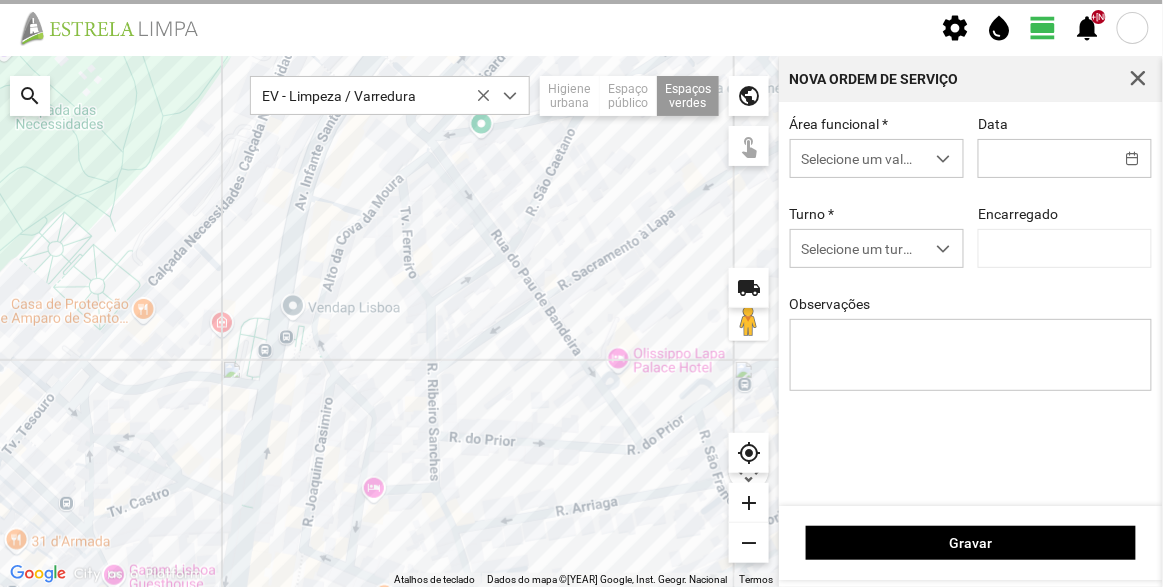 type on "[DATE]" 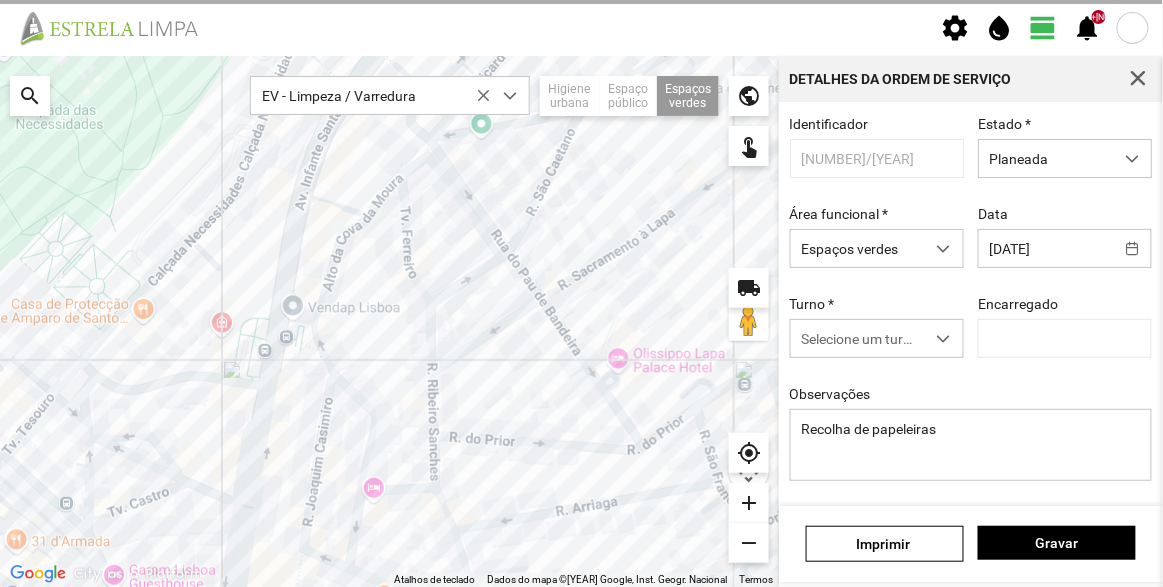 type on "[FULL_NAME]" 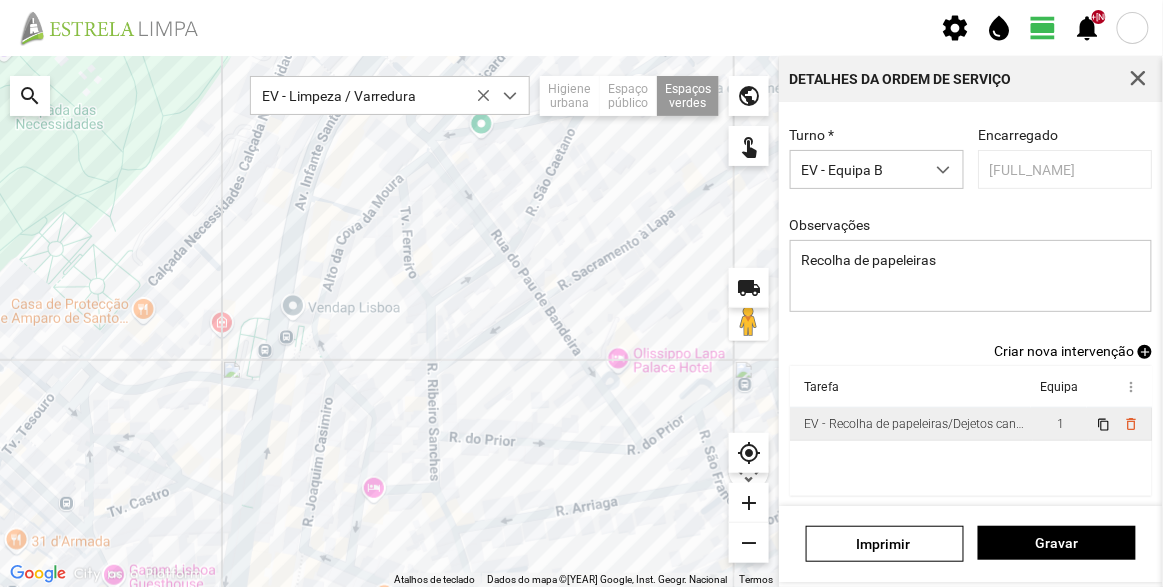 click on "EV - Recolha de papeleiras/Dejetos caninos" at bounding box center [911, 424] 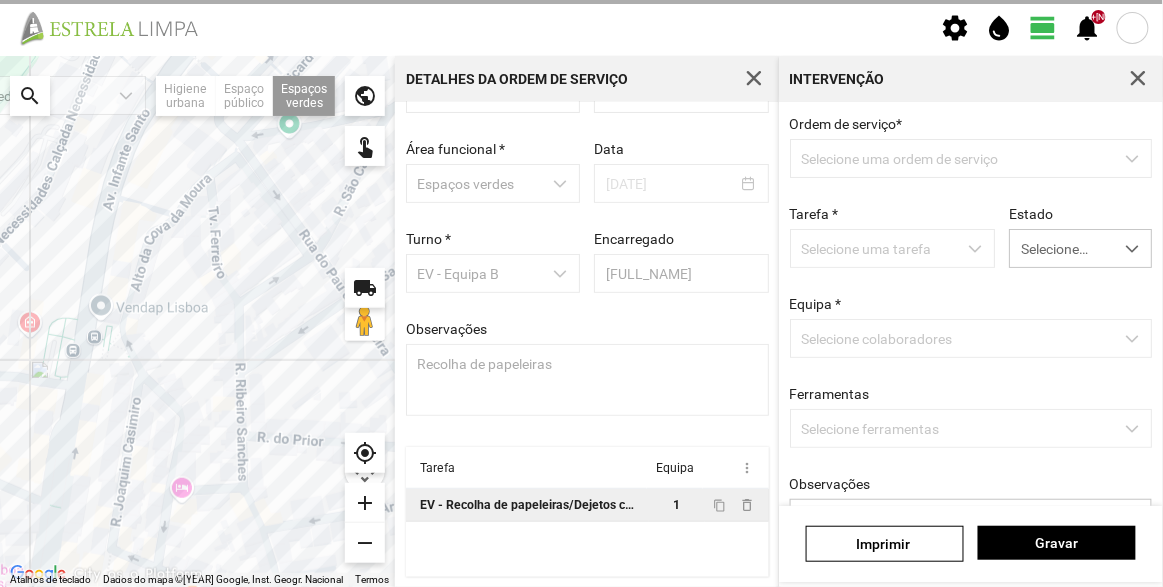 scroll, scrollTop: 69, scrollLeft: 0, axis: vertical 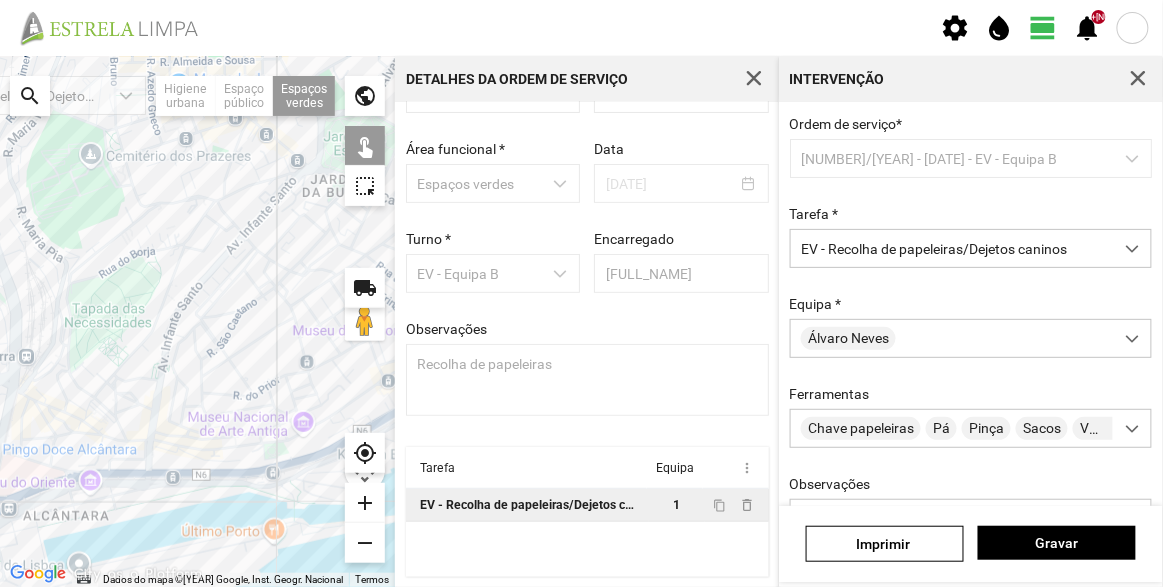 drag, startPoint x: 299, startPoint y: 356, endPoint x: 236, endPoint y: 380, distance: 67.41662 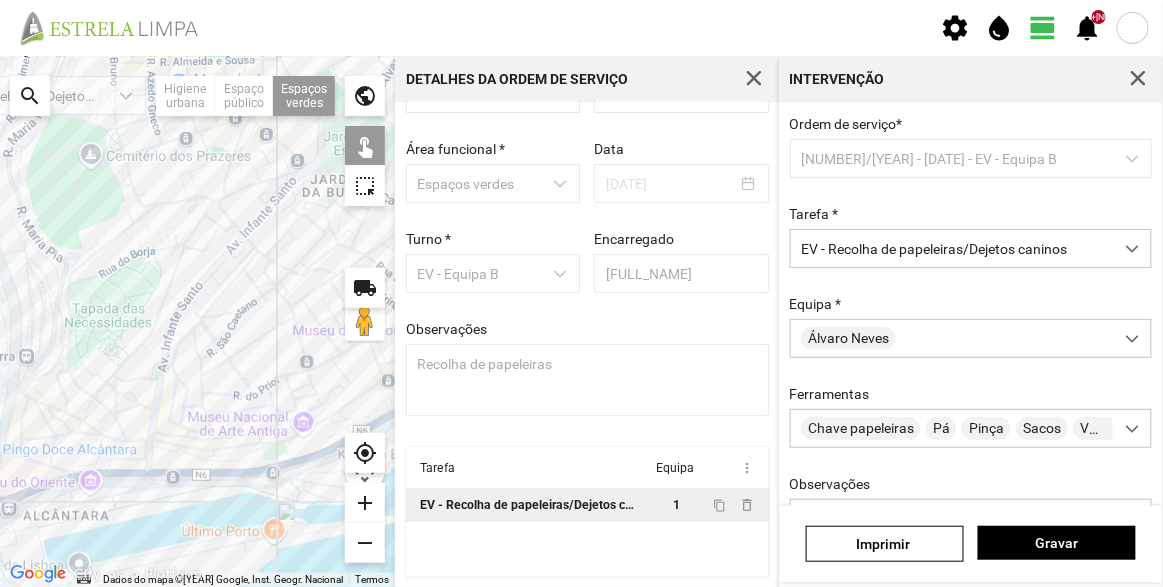 click 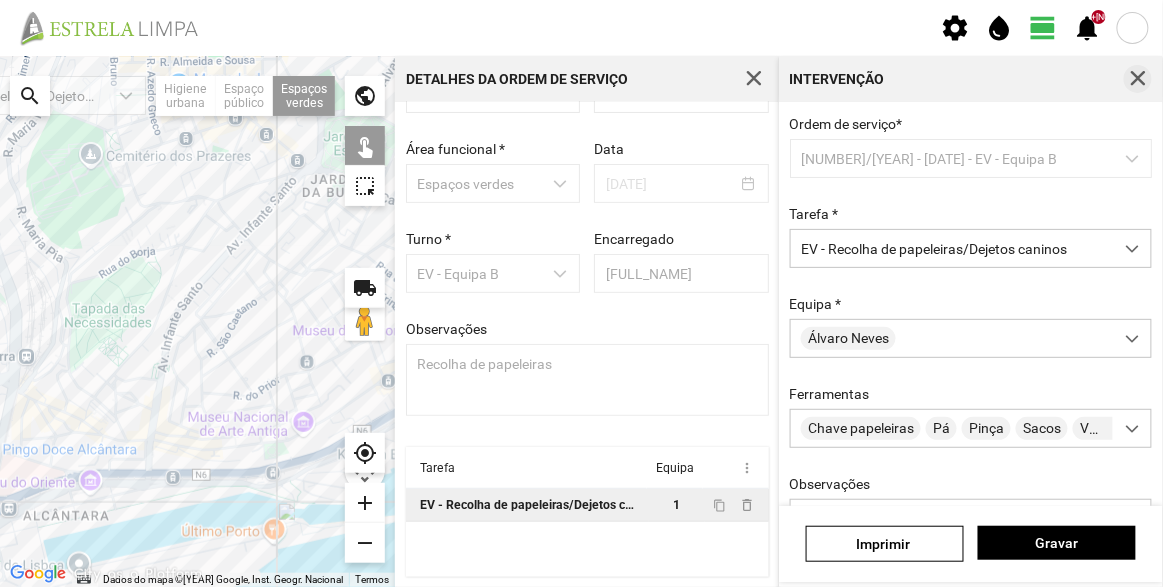click at bounding box center [1138, 79] 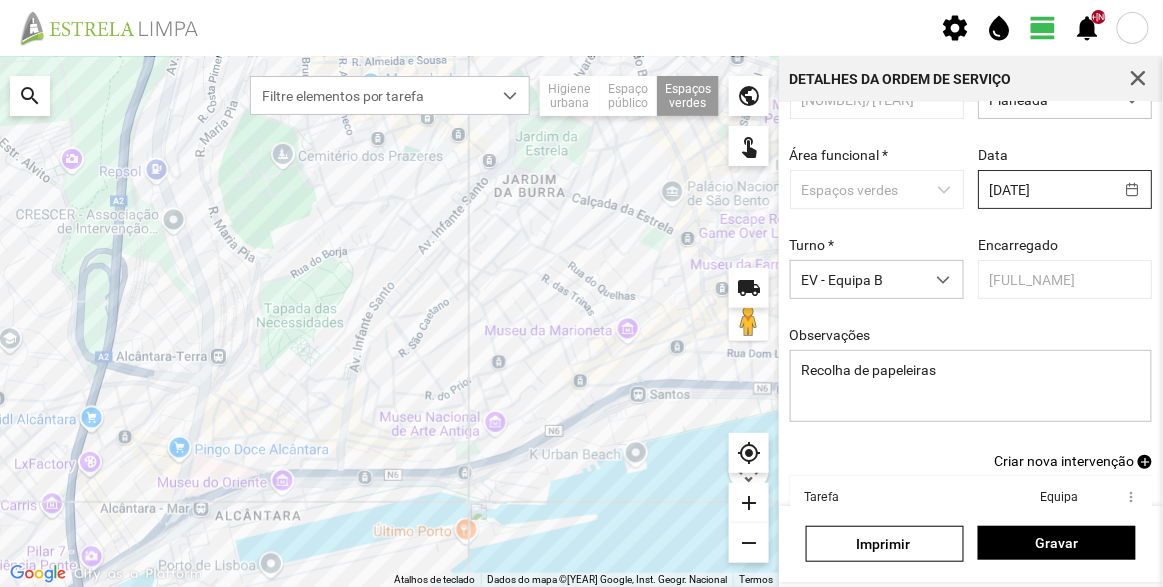 scroll, scrollTop: 0, scrollLeft: 0, axis: both 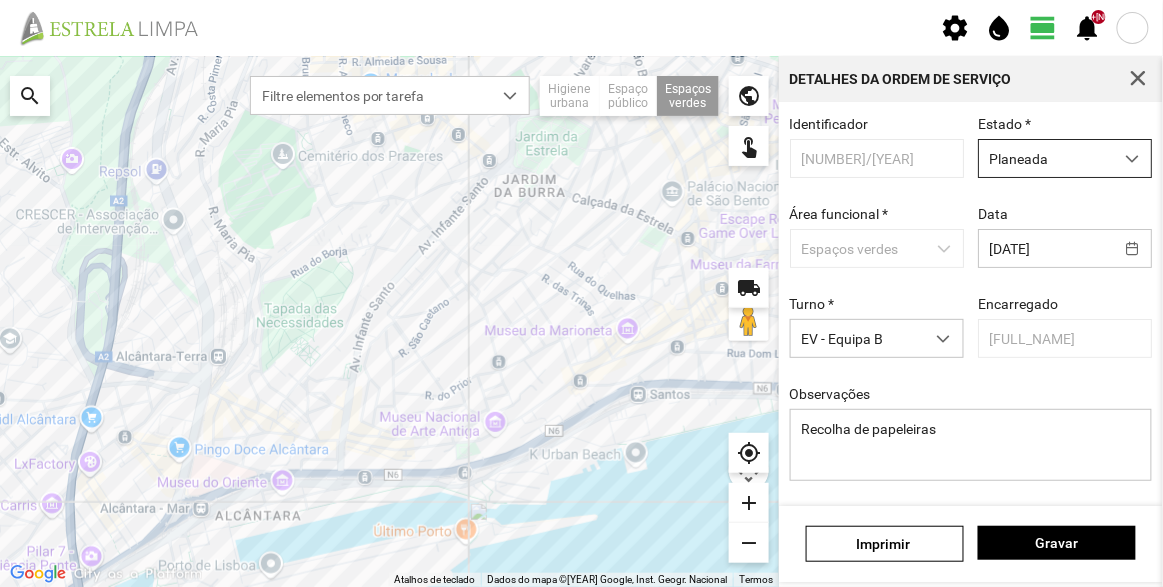 click on "Planeada" at bounding box center [1046, 158] 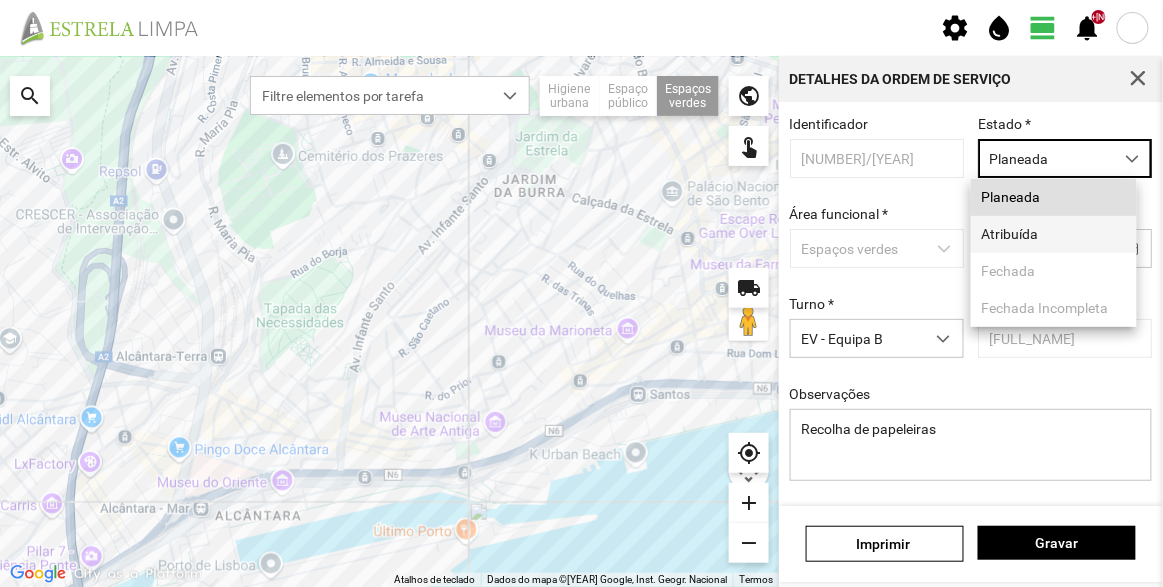click on "Atribuída" at bounding box center [1054, 234] 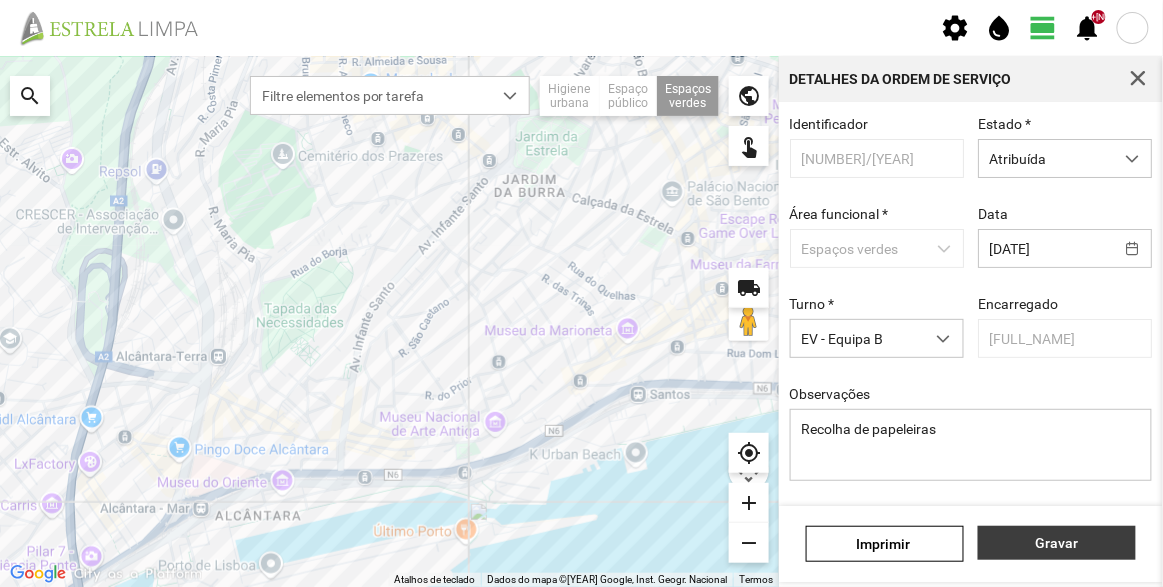 click on "Gravar" at bounding box center (1057, 543) 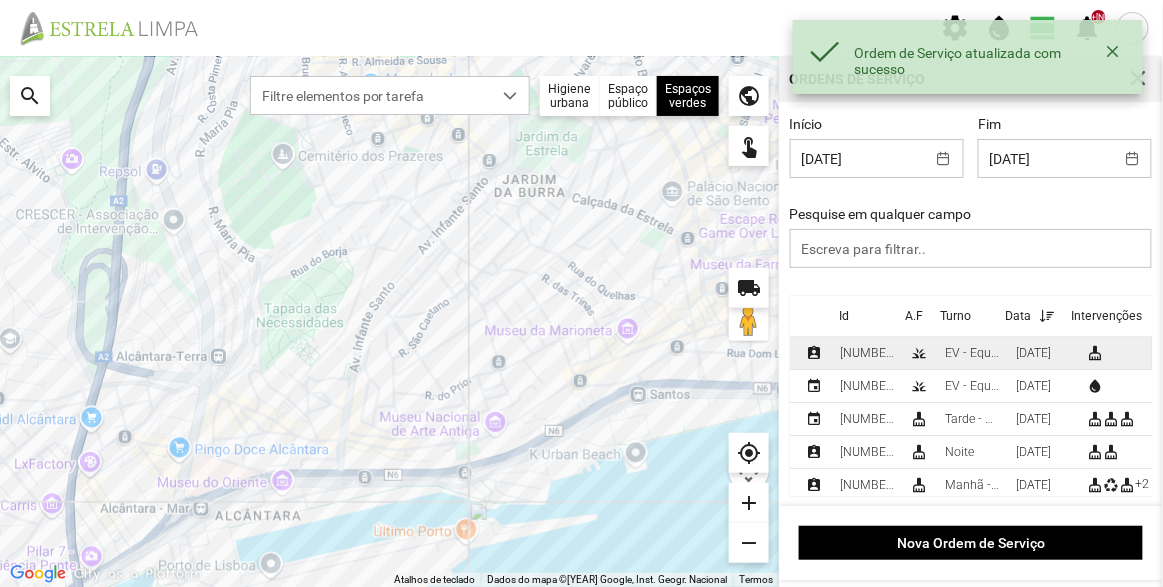 click on "[NUMBER]/[YEAR]" at bounding box center [867, 353] 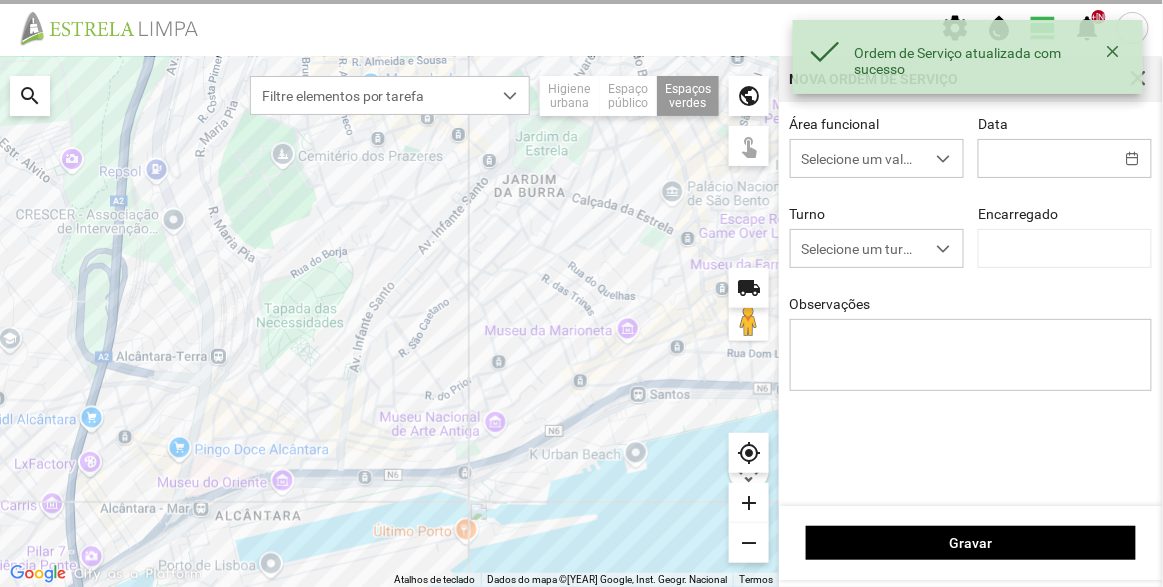type on "[DATE]" 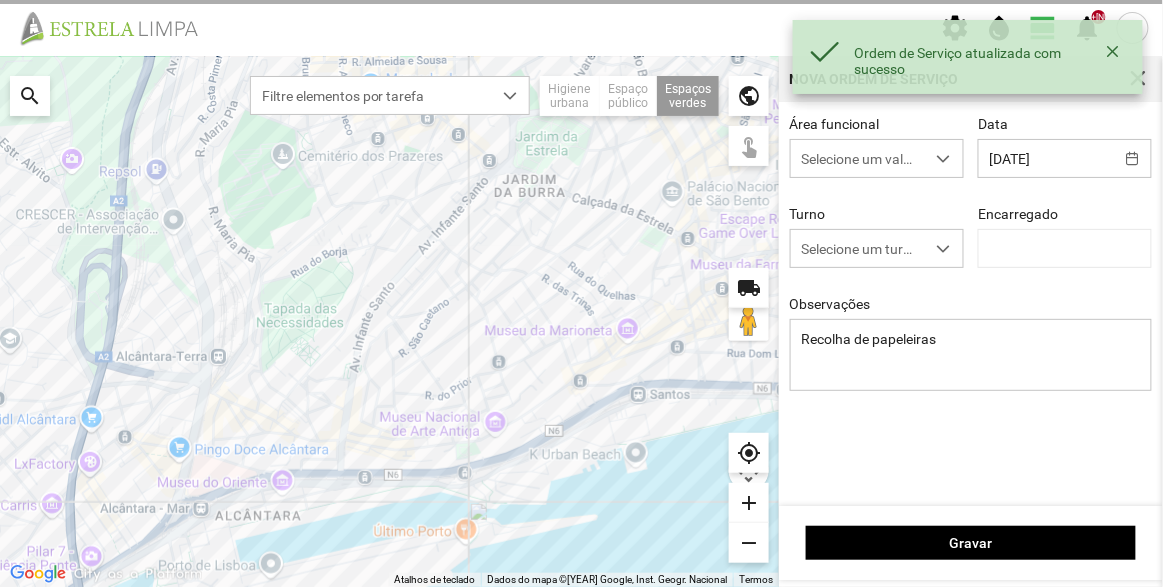 type on "[FULL_NAME]" 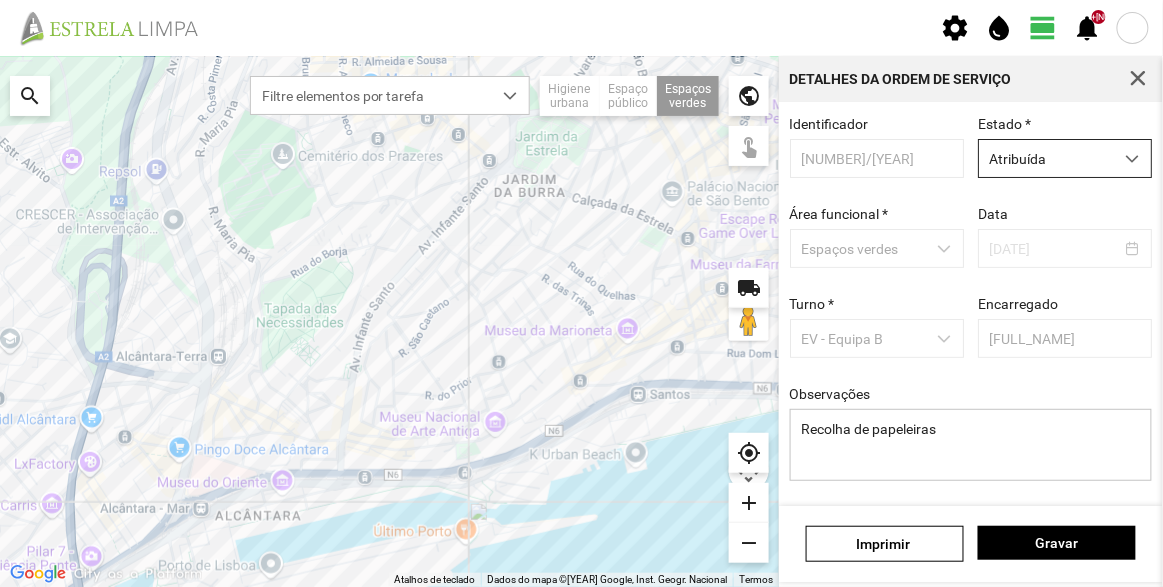 click on "Atribuída" at bounding box center [1046, 158] 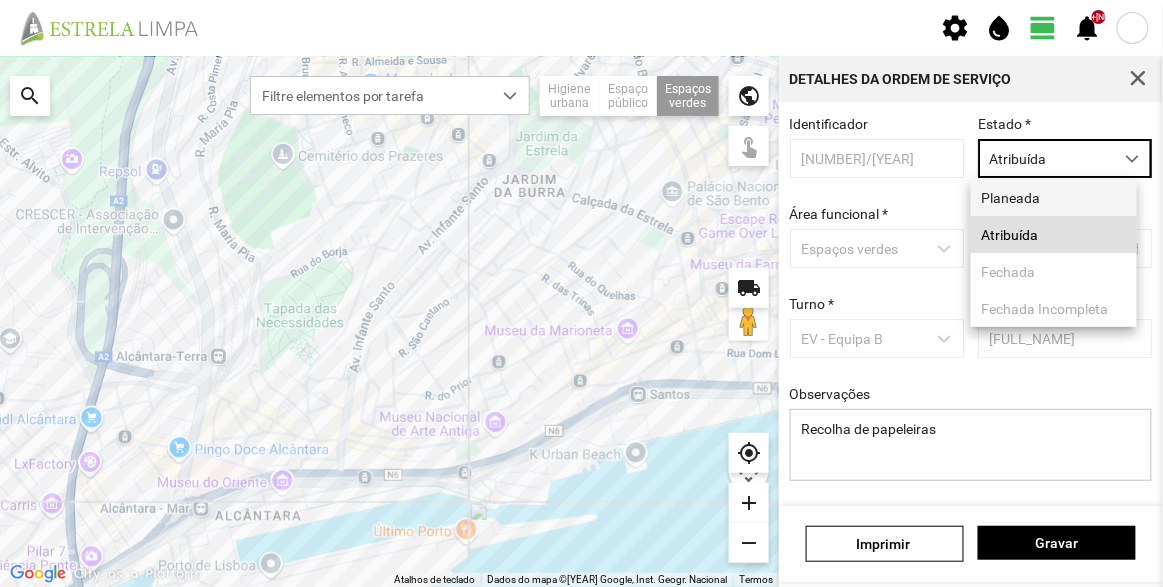 scroll, scrollTop: 10, scrollLeft: 84, axis: both 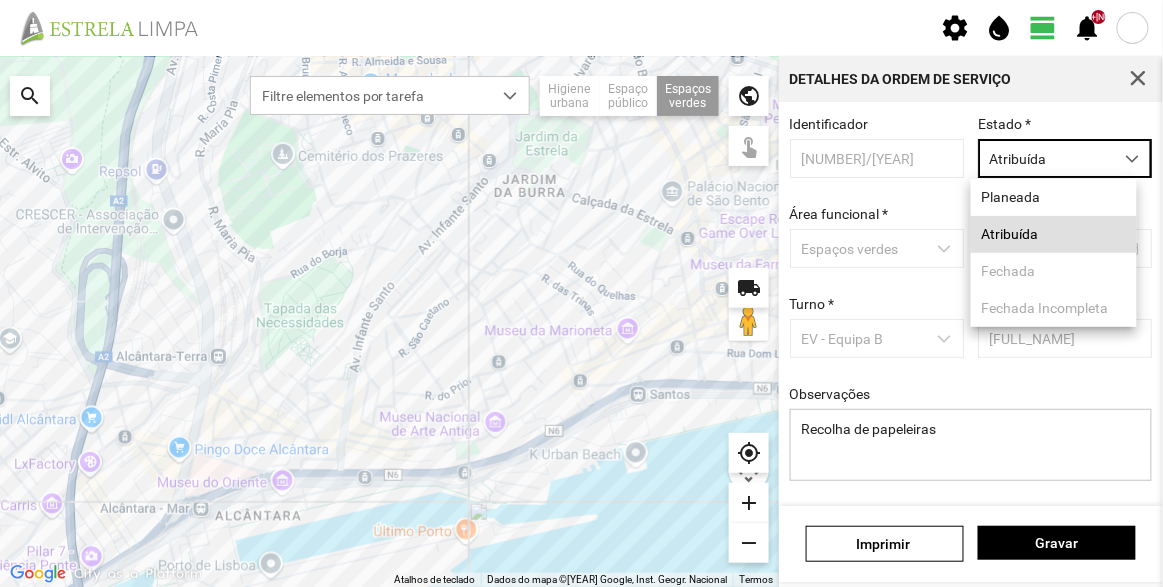 click on "Identificador [NUMBER]/[YEAR]" at bounding box center (877, 147) 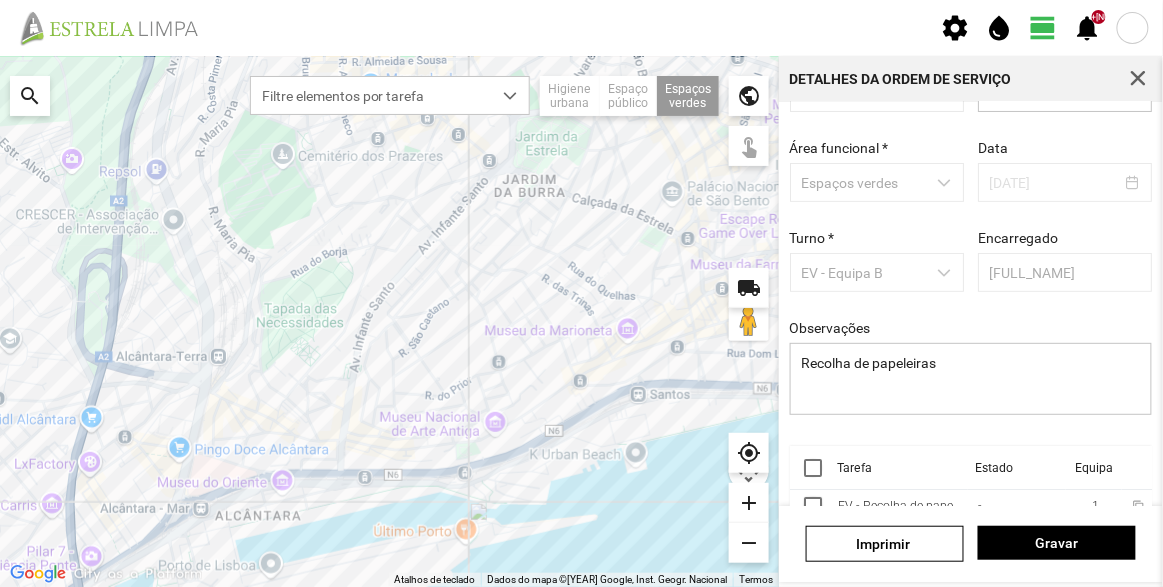 scroll, scrollTop: 150, scrollLeft: 0, axis: vertical 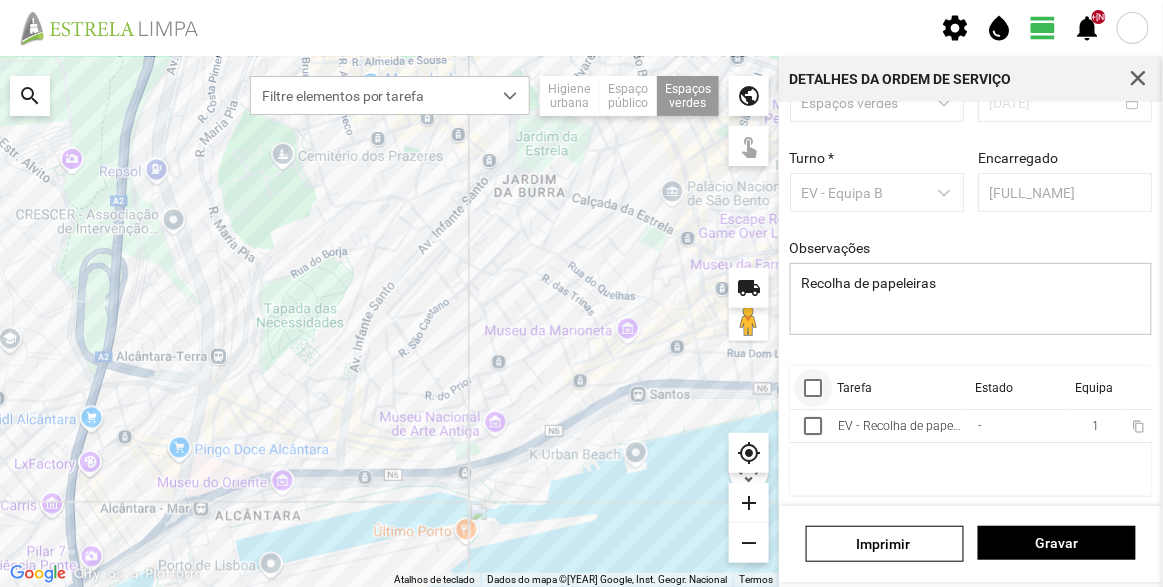 click at bounding box center (813, 388) 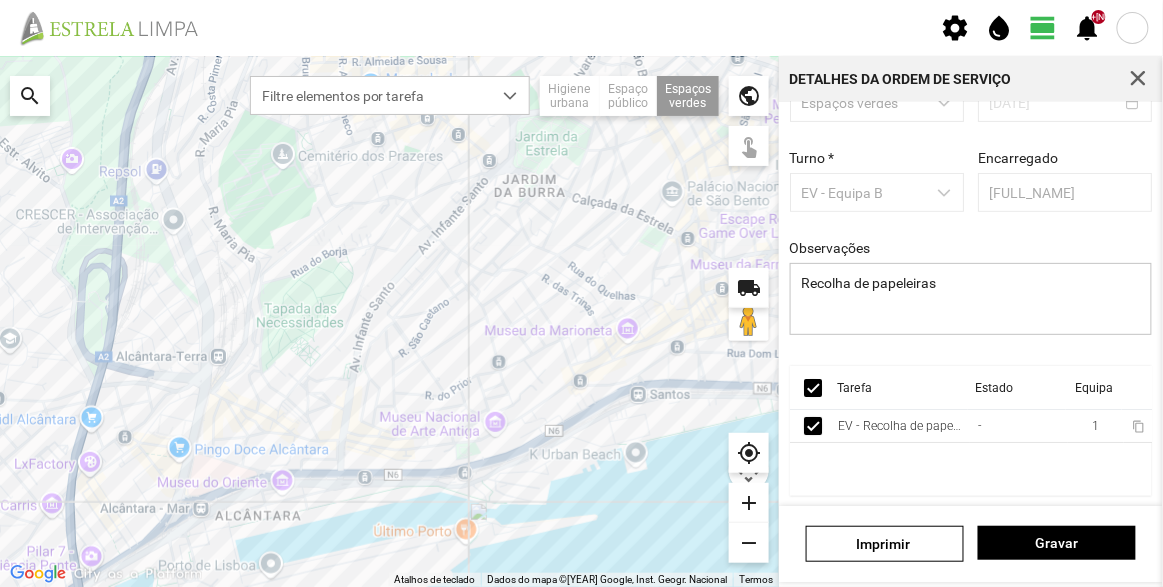 scroll, scrollTop: 0, scrollLeft: 46, axis: horizontal 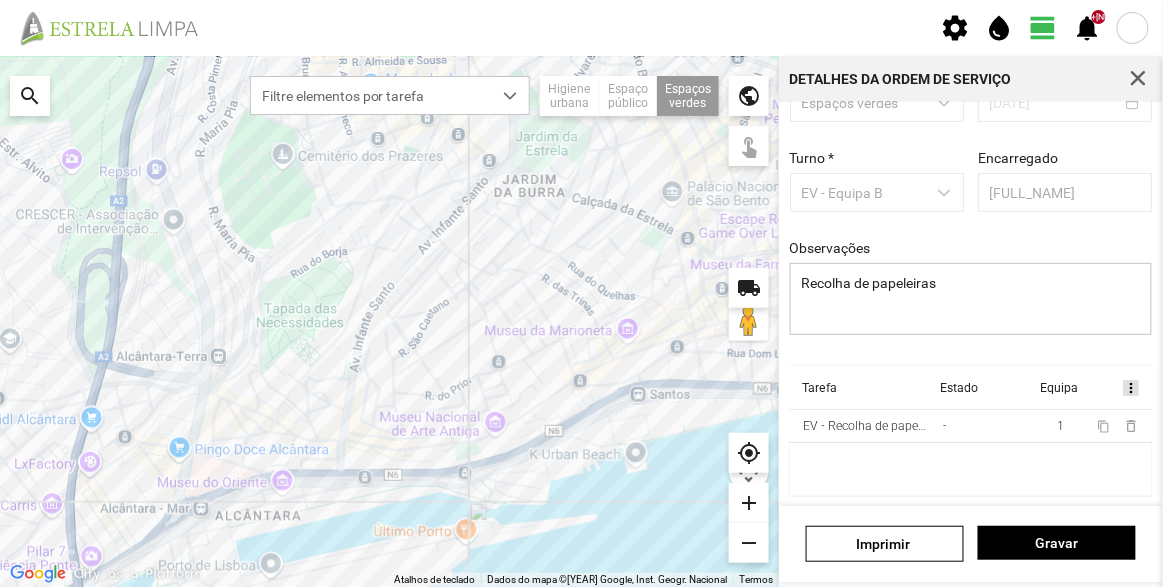 click on "more_vert" at bounding box center [1131, 388] 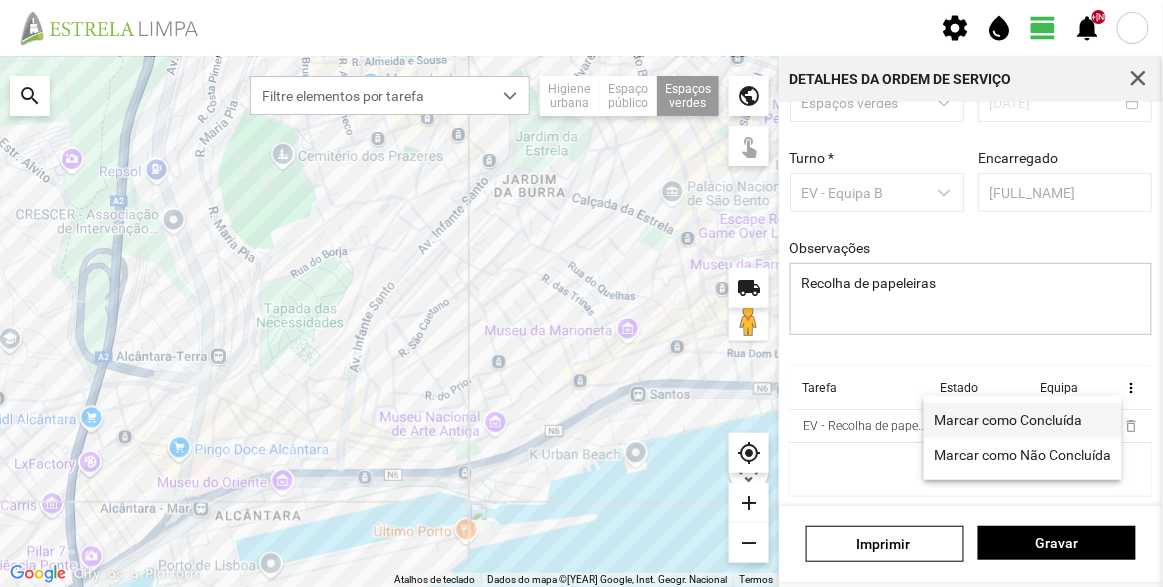 click on "Marcar como Concluída" at bounding box center [1009, 420] 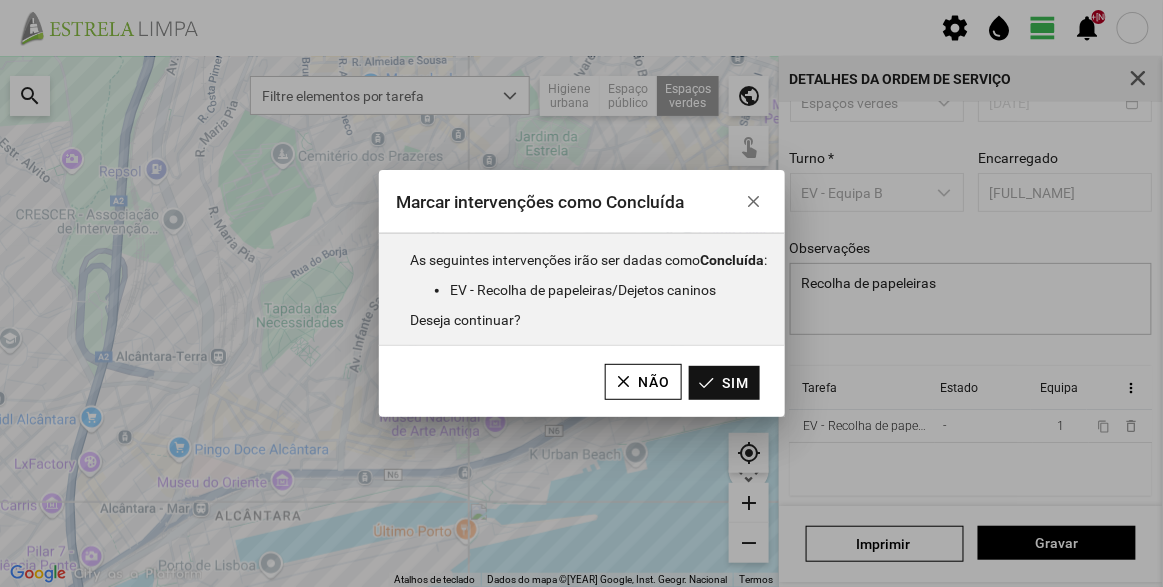 click on "Sim" 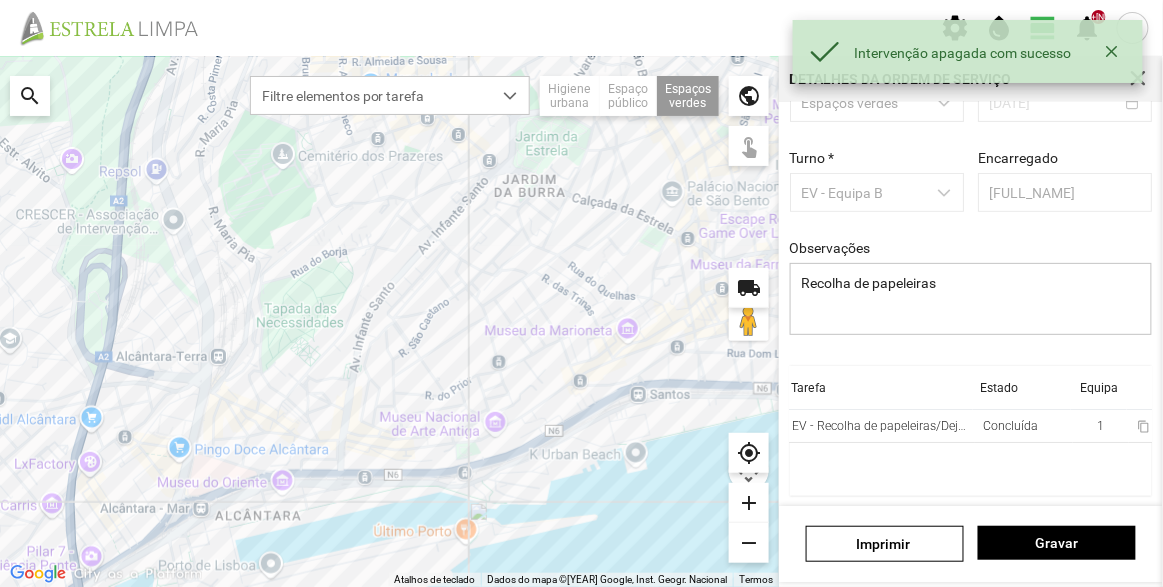 scroll, scrollTop: 0, scrollLeft: 0, axis: both 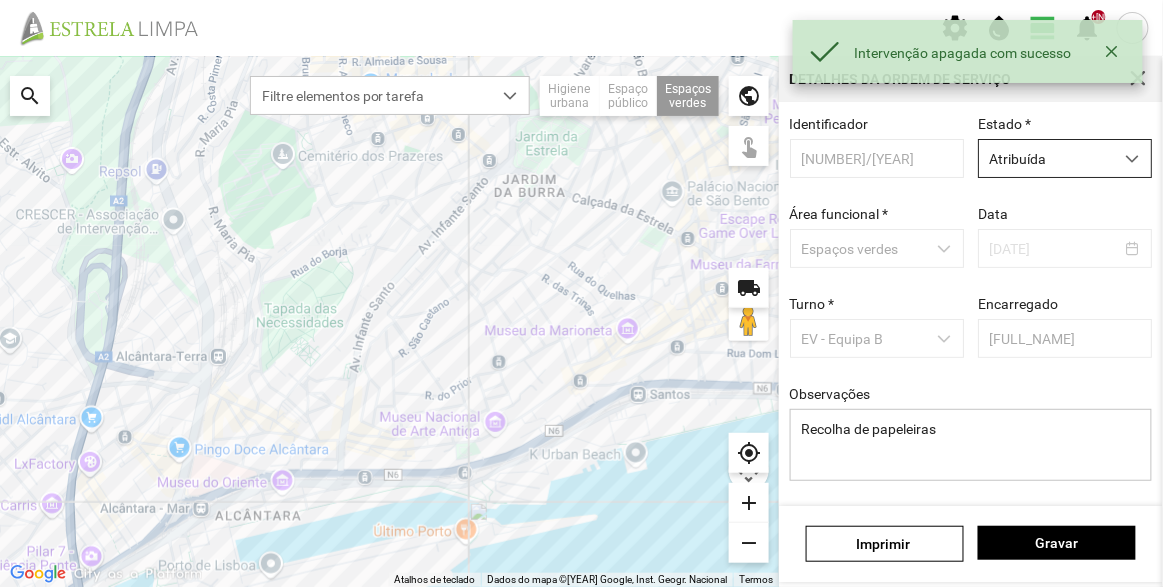 click on "Atribuída" at bounding box center [1046, 158] 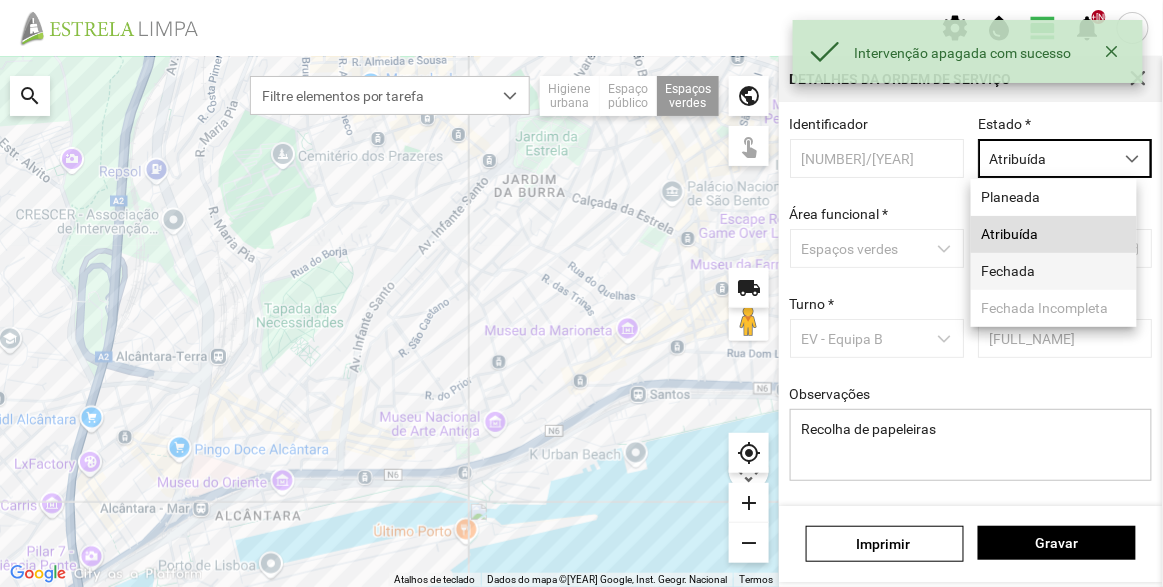 click on "Fechada" at bounding box center [1054, 271] 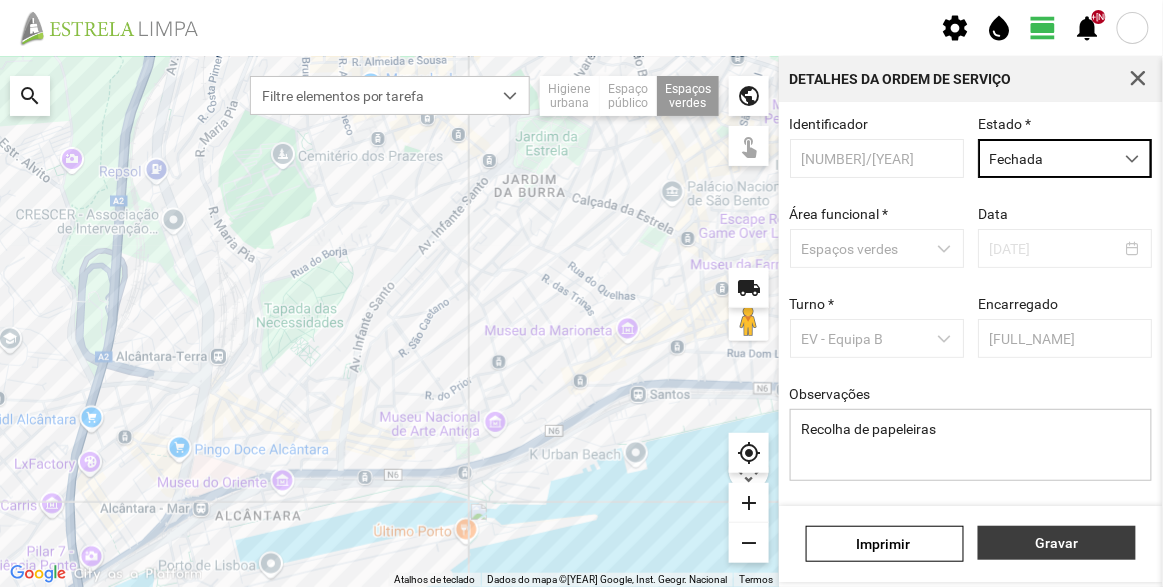 click on "Gravar" at bounding box center (1057, 543) 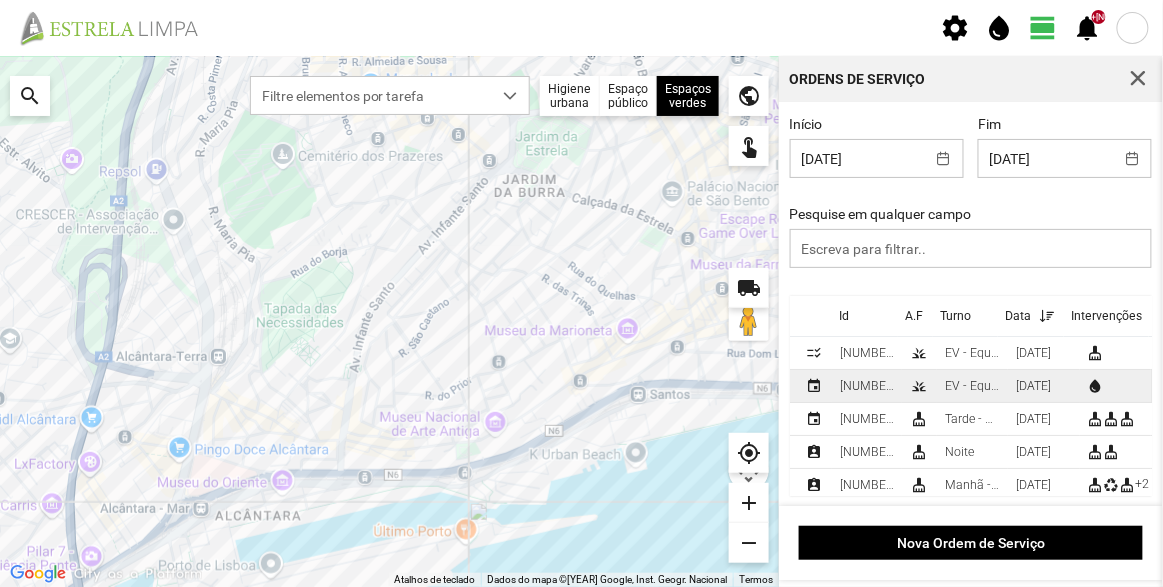 click on "grass" at bounding box center (919, 386) 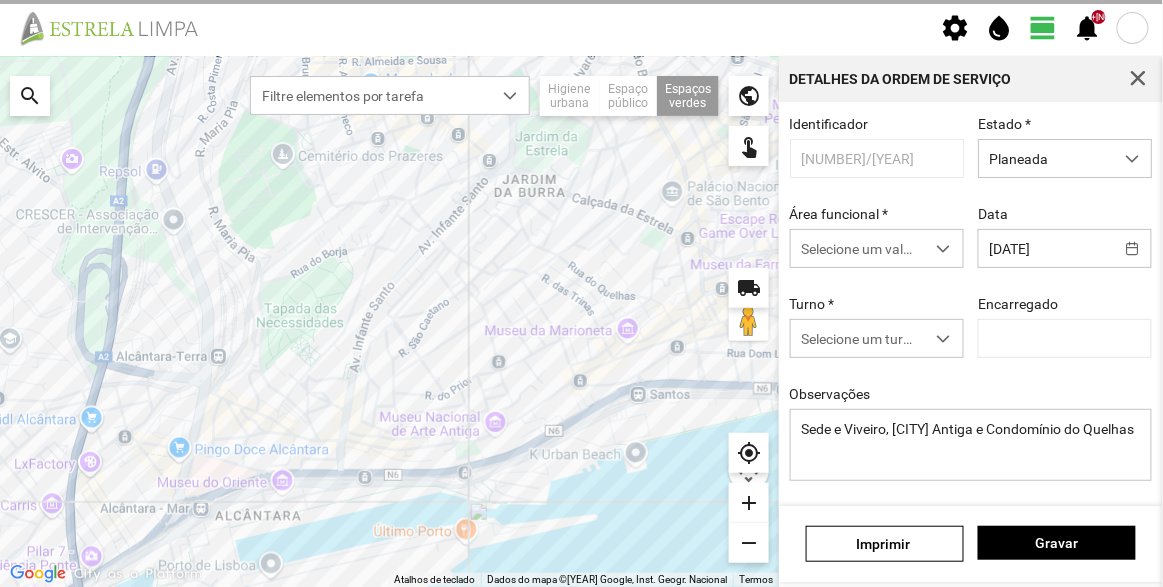 type on "[FULL_NAME]" 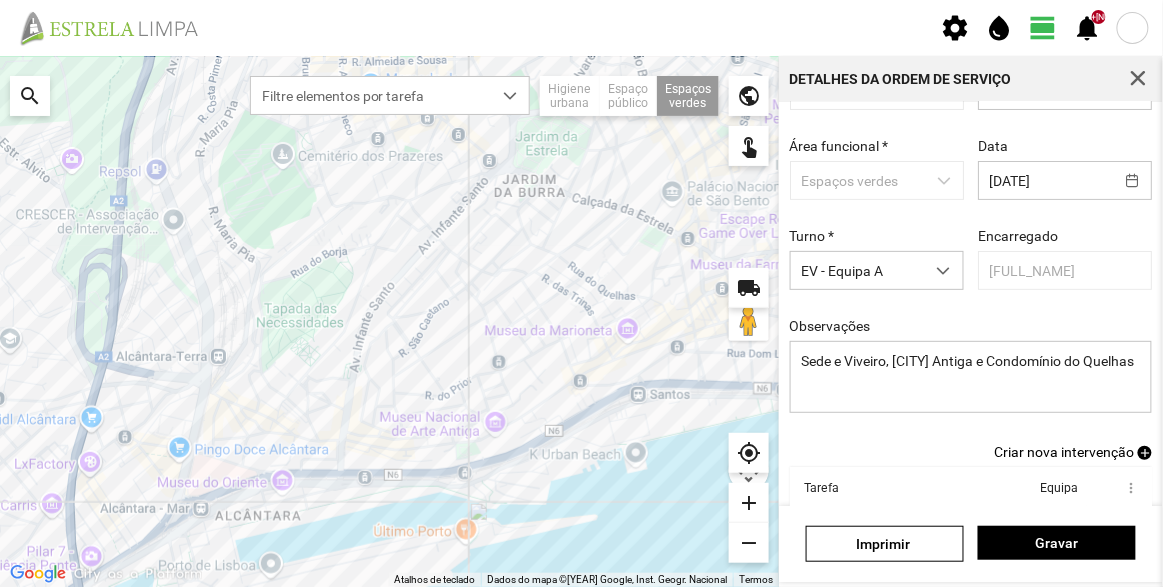 scroll, scrollTop: 90, scrollLeft: 0, axis: vertical 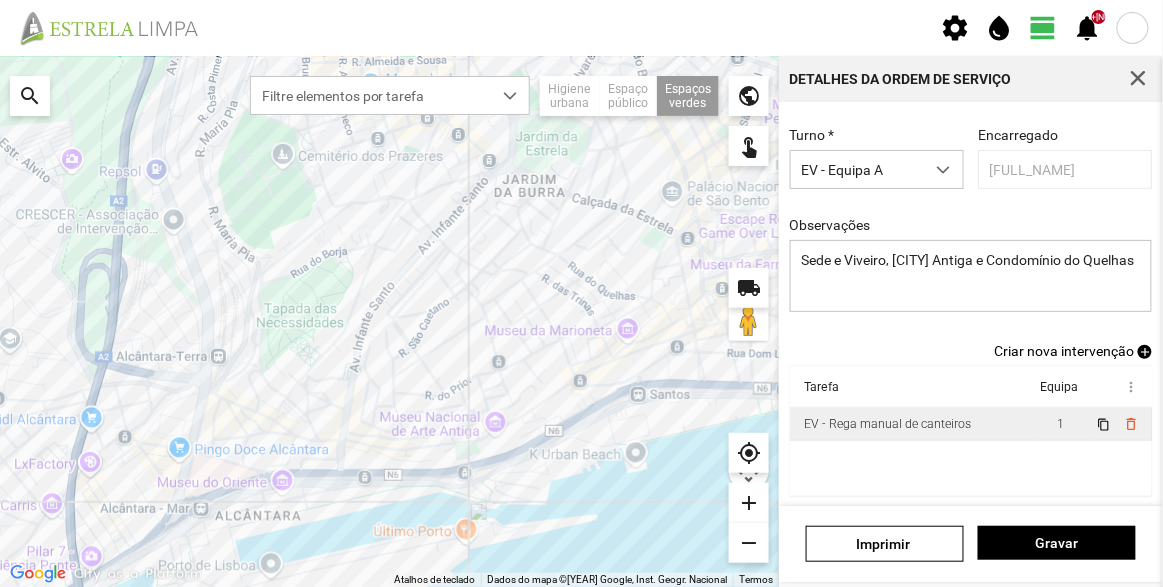 click on "EV - Rega manual de canteiros" at bounding box center [887, 424] 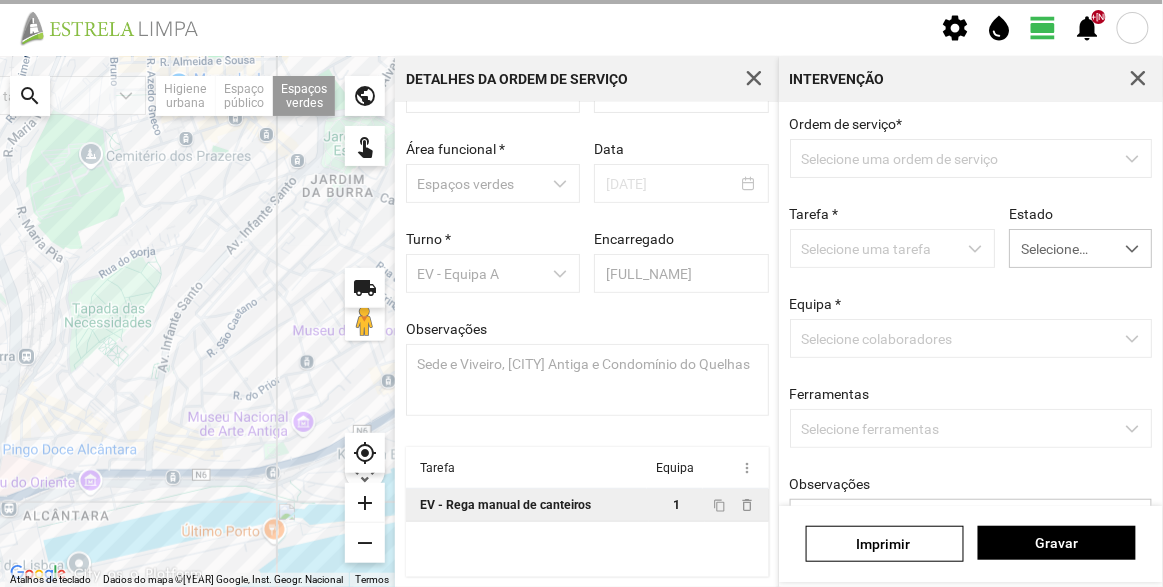 scroll, scrollTop: 69, scrollLeft: 0, axis: vertical 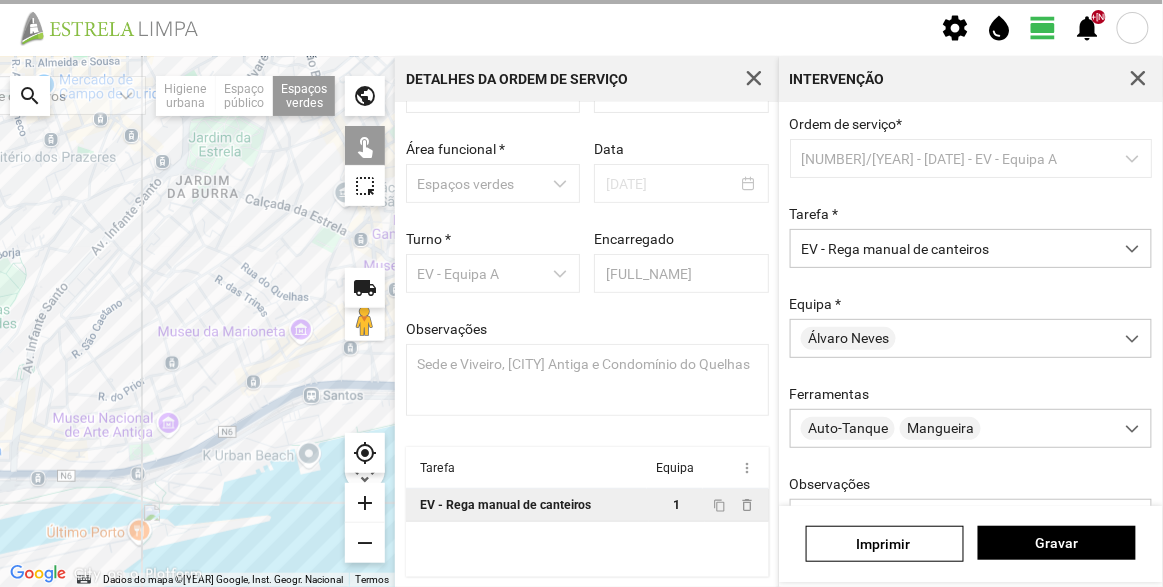 drag, startPoint x: 271, startPoint y: 319, endPoint x: 103, endPoint y: 335, distance: 168.76018 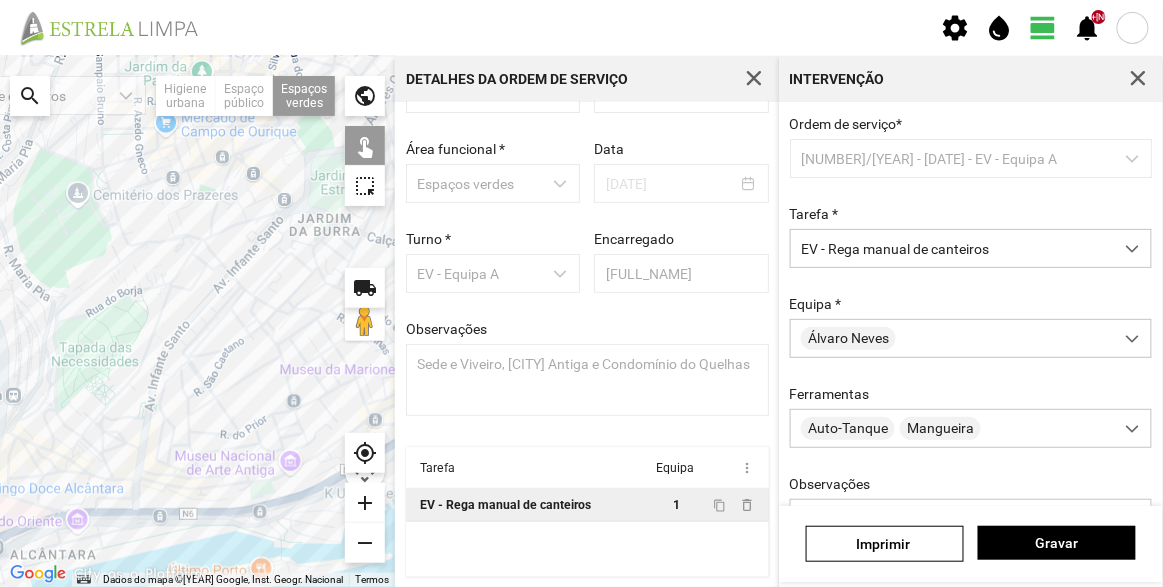 drag, startPoint x: 137, startPoint y: 294, endPoint x: 310, endPoint y: 312, distance: 173.9339 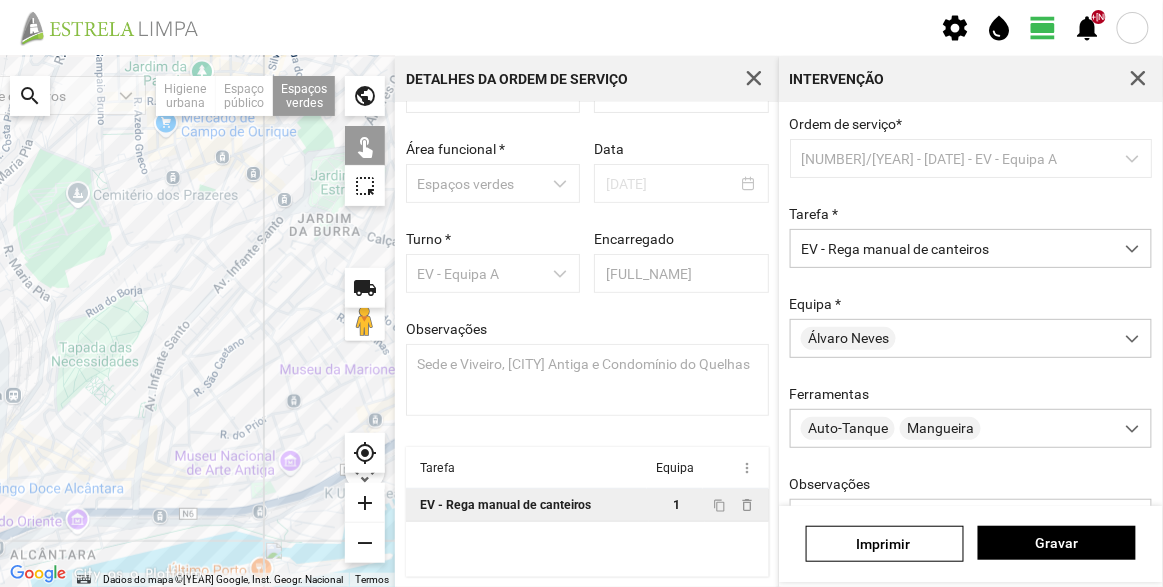 click 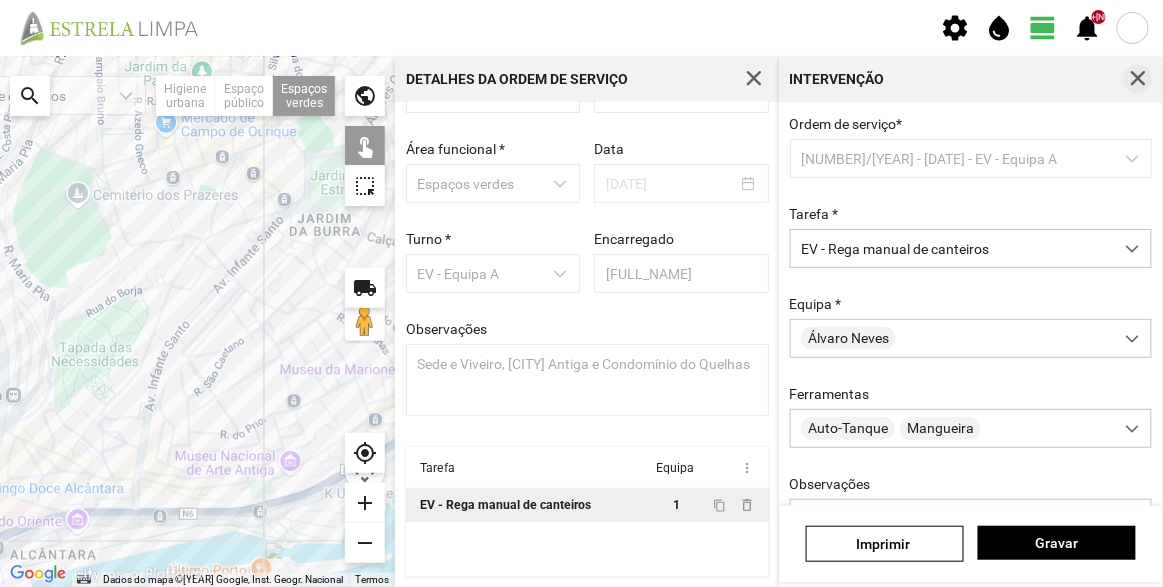 click at bounding box center (1138, 79) 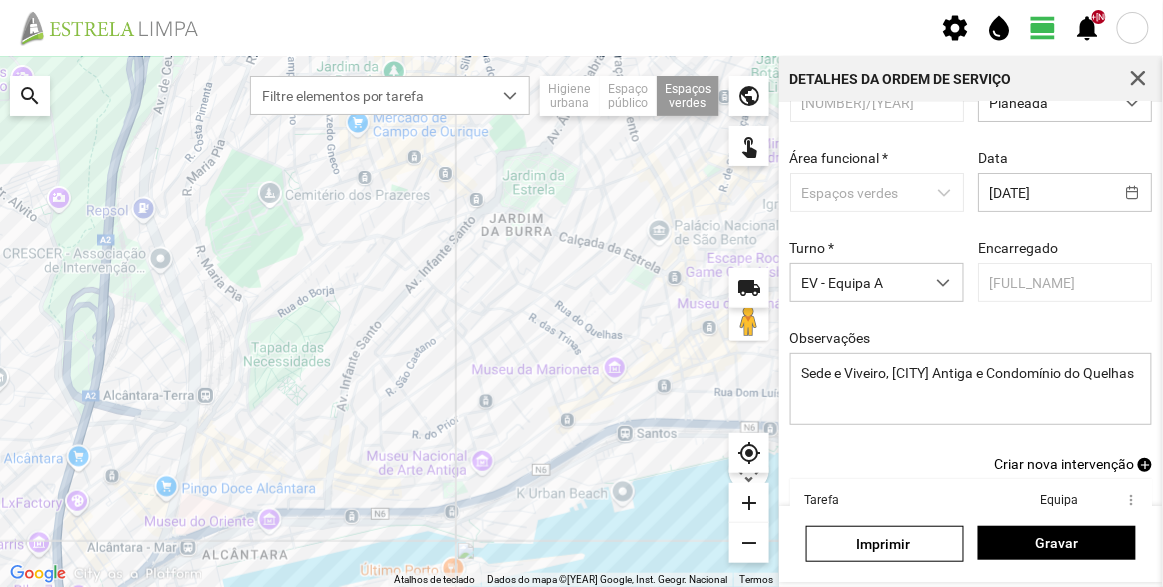 scroll, scrollTop: 0, scrollLeft: 0, axis: both 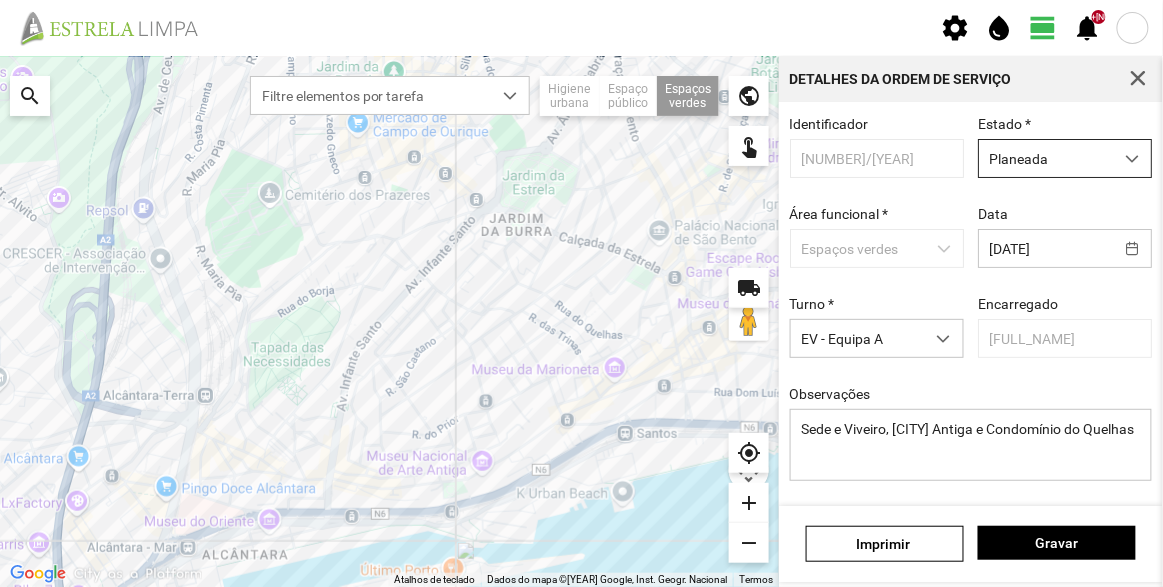 click on "Planeada" at bounding box center (1046, 158) 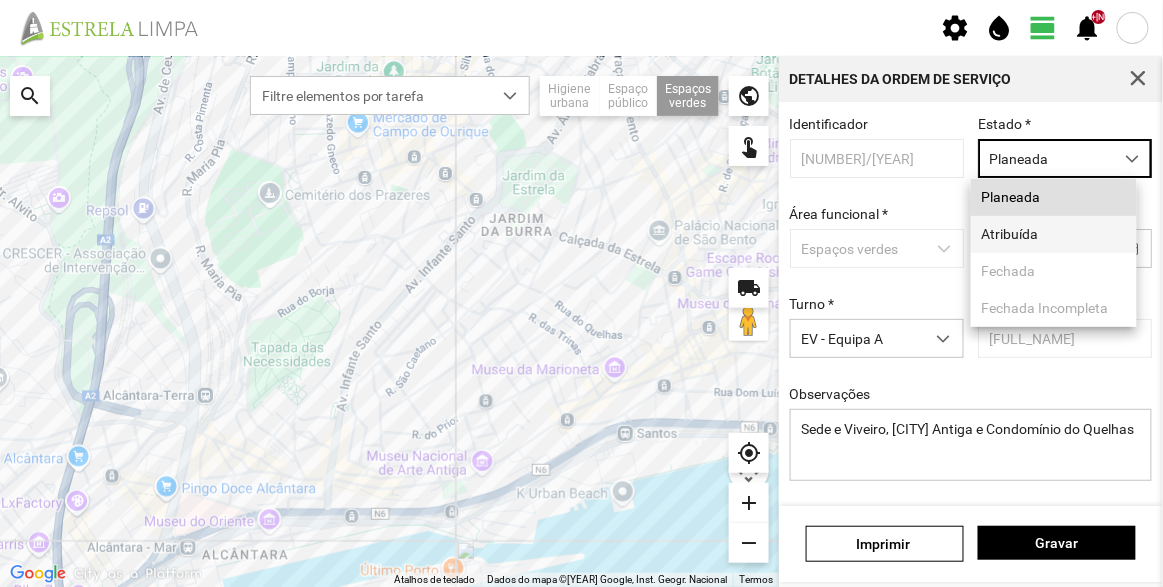 click on "Atribuída" at bounding box center [1054, 234] 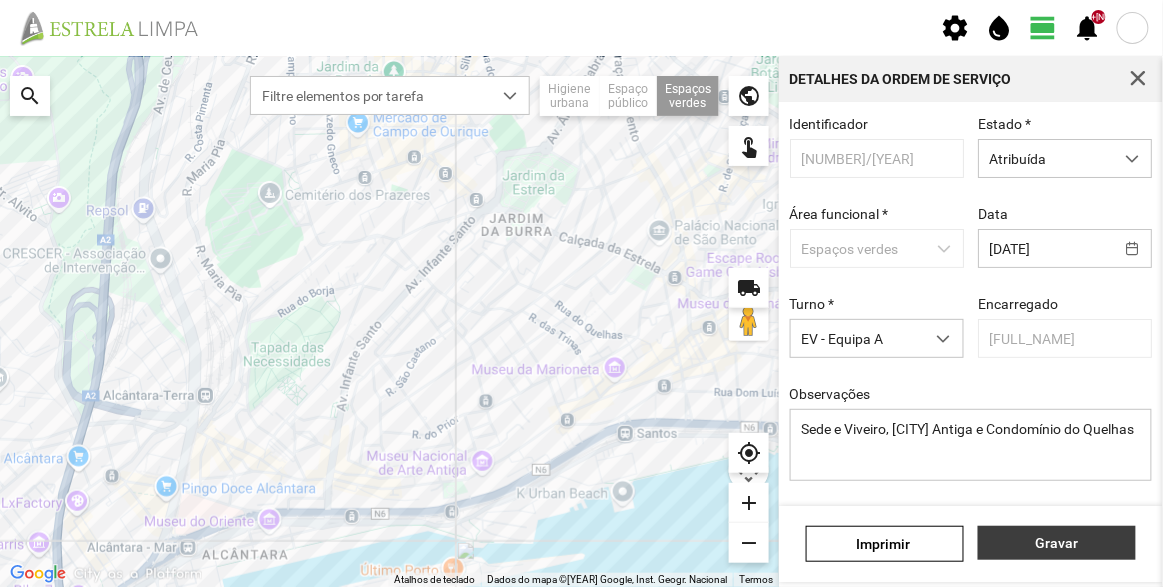 click on "Gravar" at bounding box center (1057, 543) 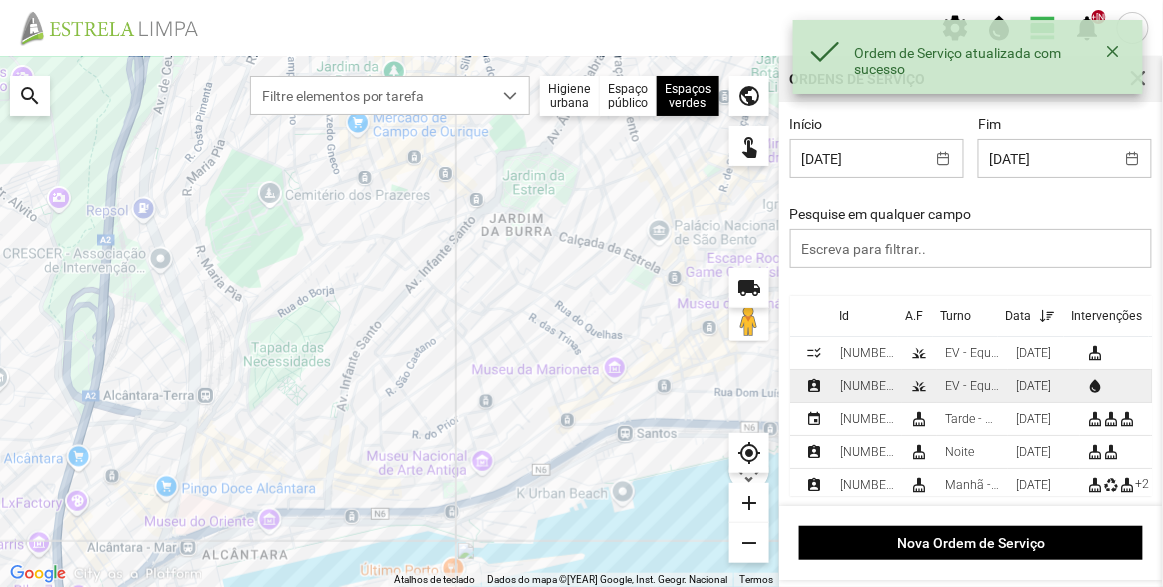 click on "EV - Equipa A" at bounding box center [972, 386] 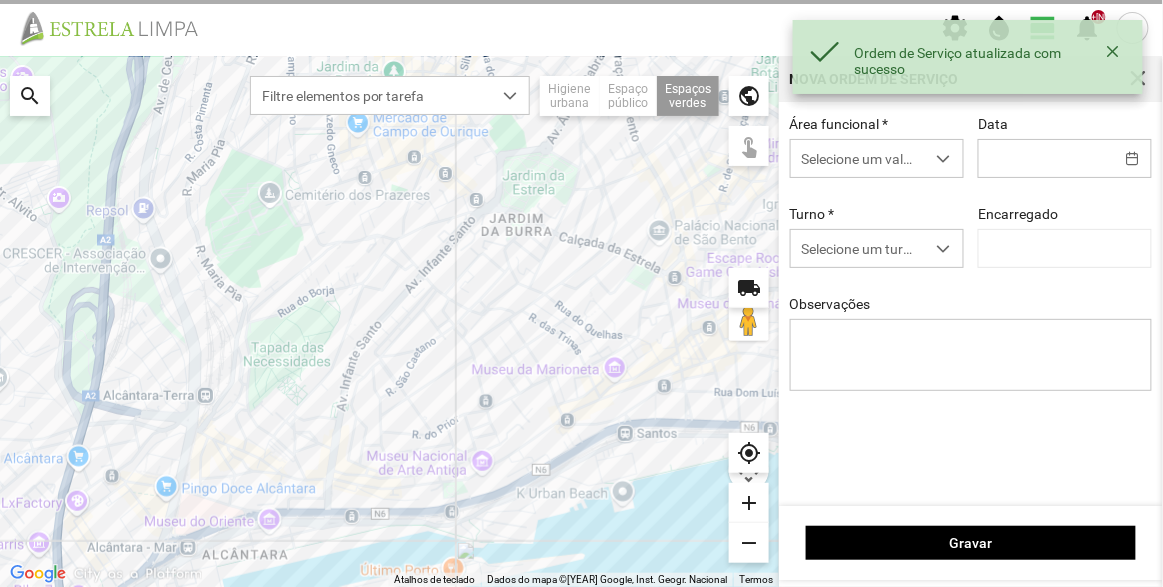 type on "[DATE]" 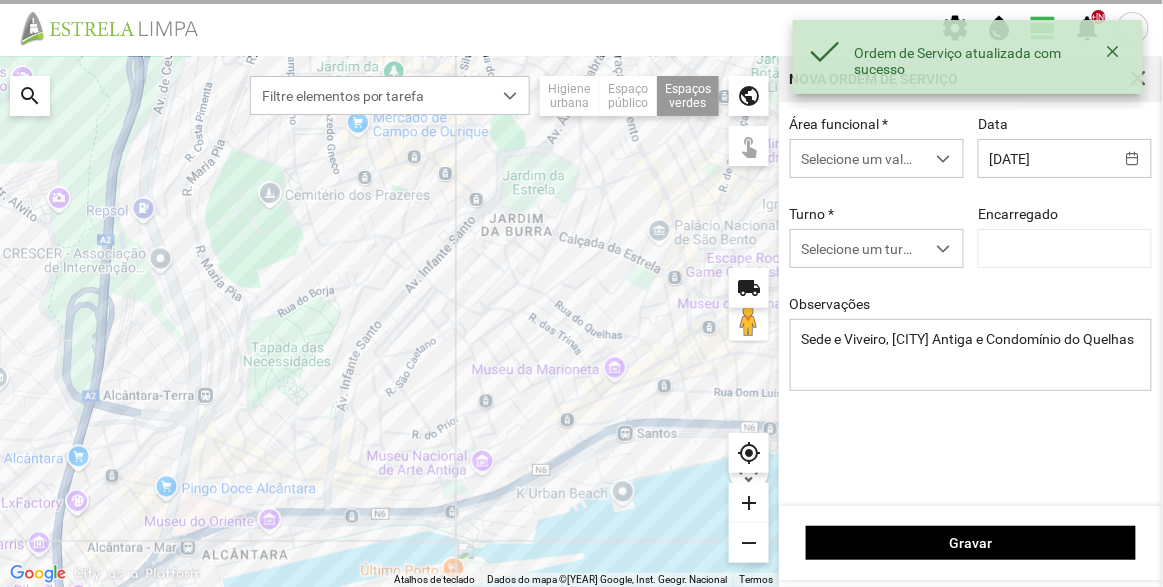 type on "[FULL_NAME]" 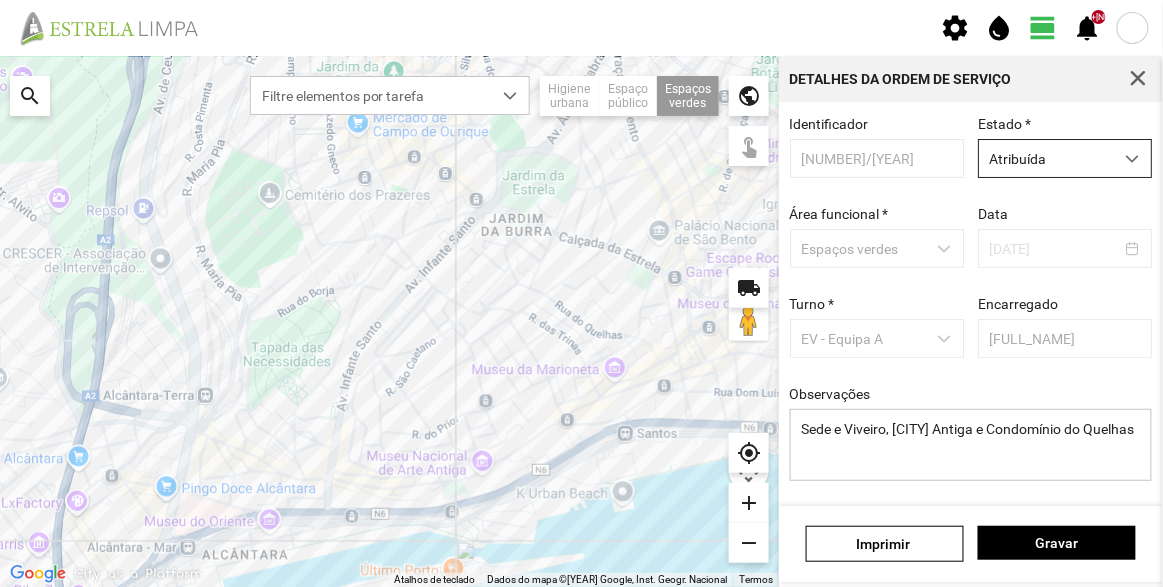 click on "Atribuída" at bounding box center [1046, 158] 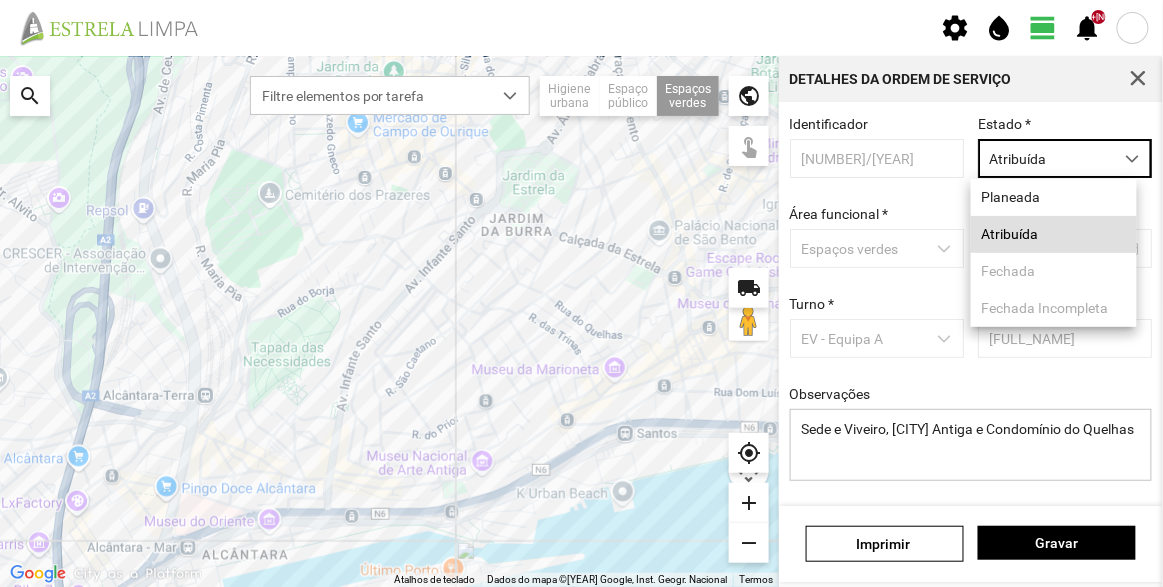 scroll, scrollTop: 10, scrollLeft: 84, axis: both 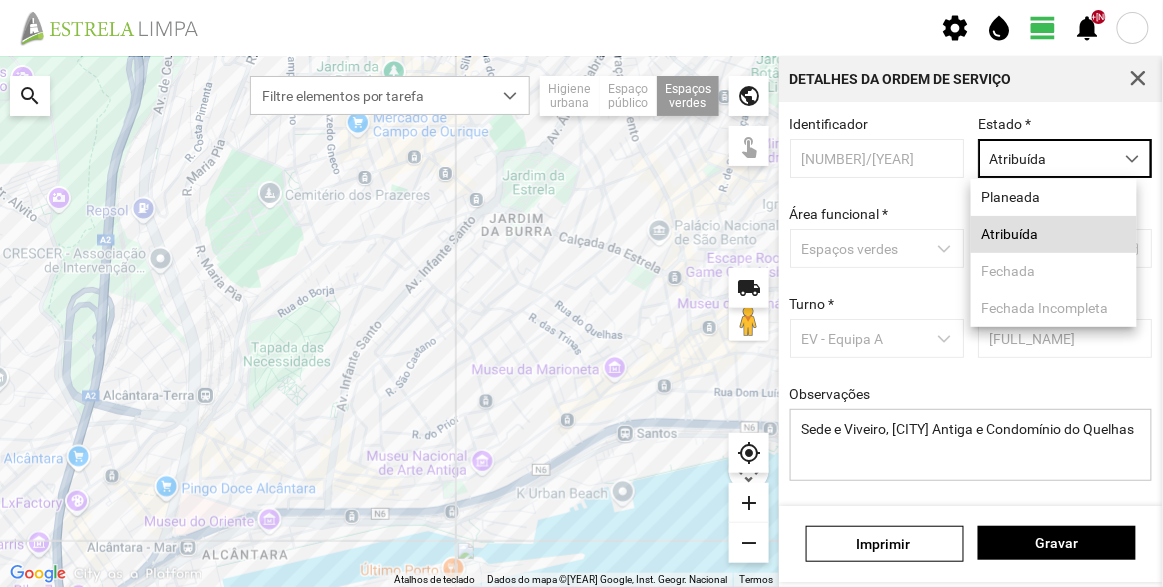 click on "Identificador [NUMBER]/[YEAR] Estado * Atribuída Área funcional * Espaços verdes Data [DATE] Turno * EV - Equipa A Encarregado António Pires Observações Sede e Viveiro, [CITY] e Condomínio do Quelhas Tarefa Estado Equipa more_vert EV - Rega manual de canteiros - 1 content_copy delete_outline" at bounding box center (971, 304) 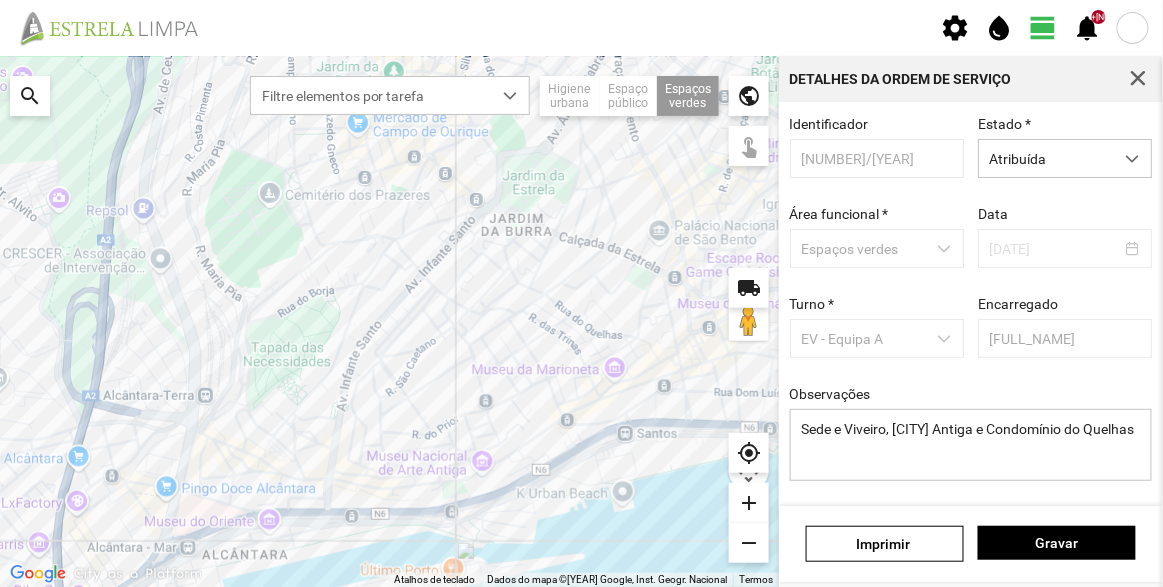 scroll, scrollTop: 150, scrollLeft: 0, axis: vertical 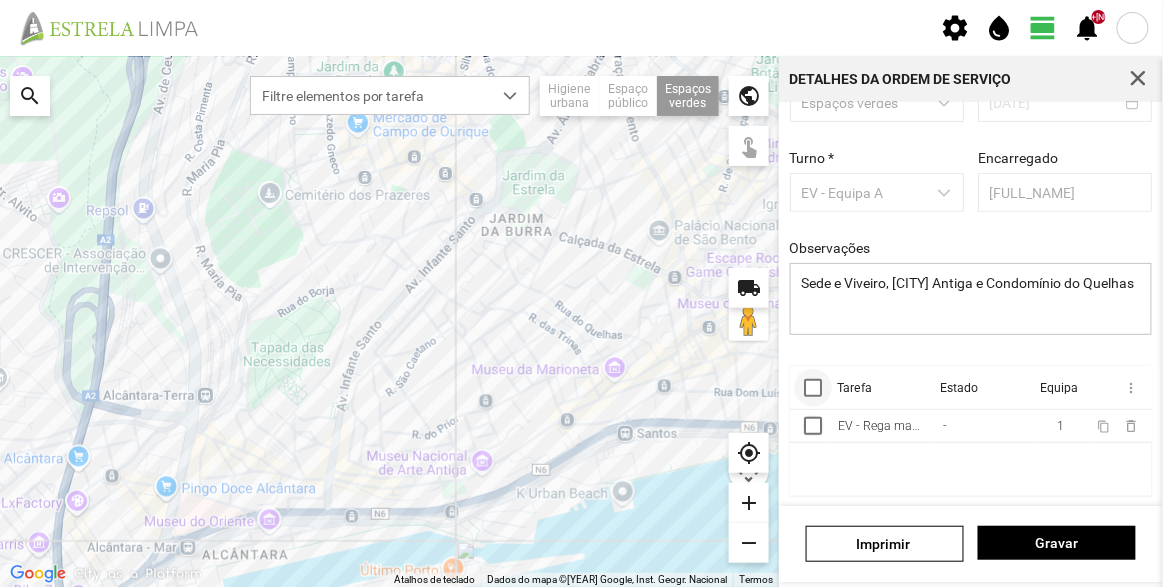 click at bounding box center [813, 388] 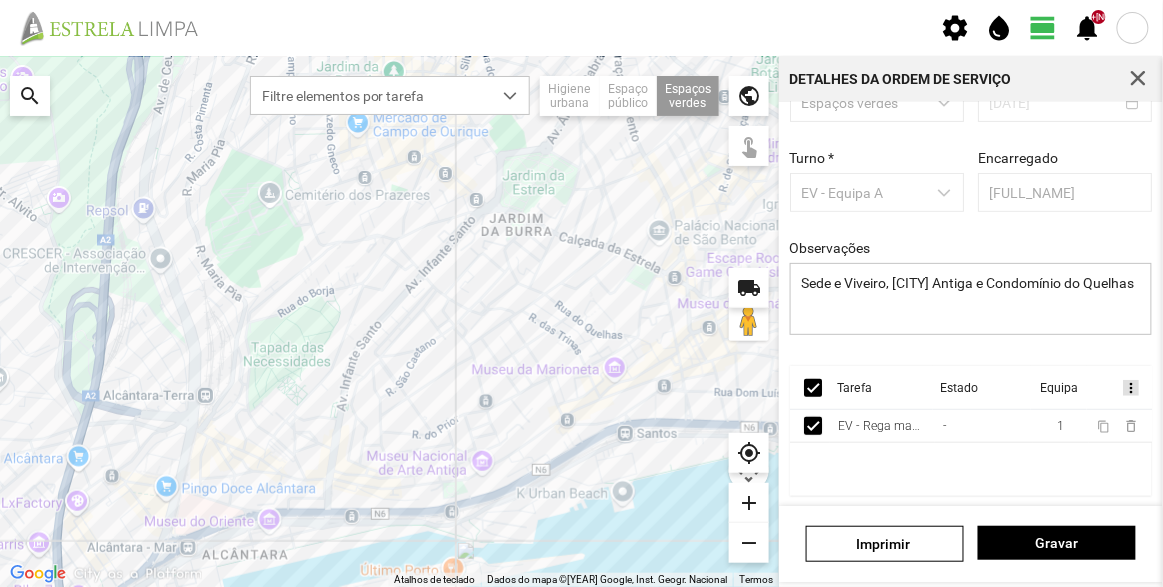 click on "more_vert" at bounding box center (1130, 388) 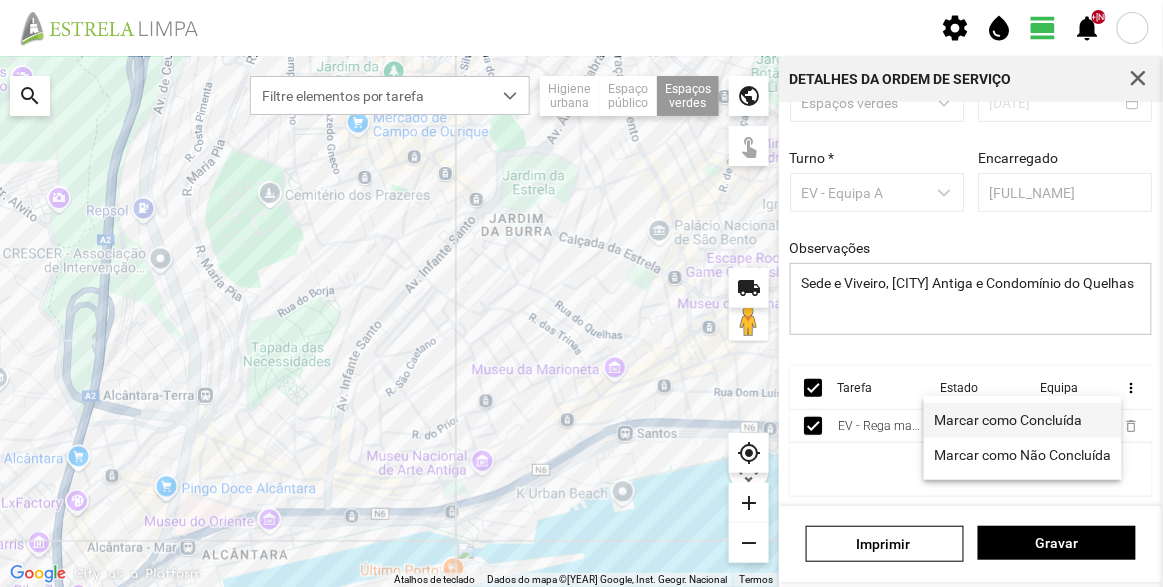 click on "Marcar como Concluída" at bounding box center [1009, 420] 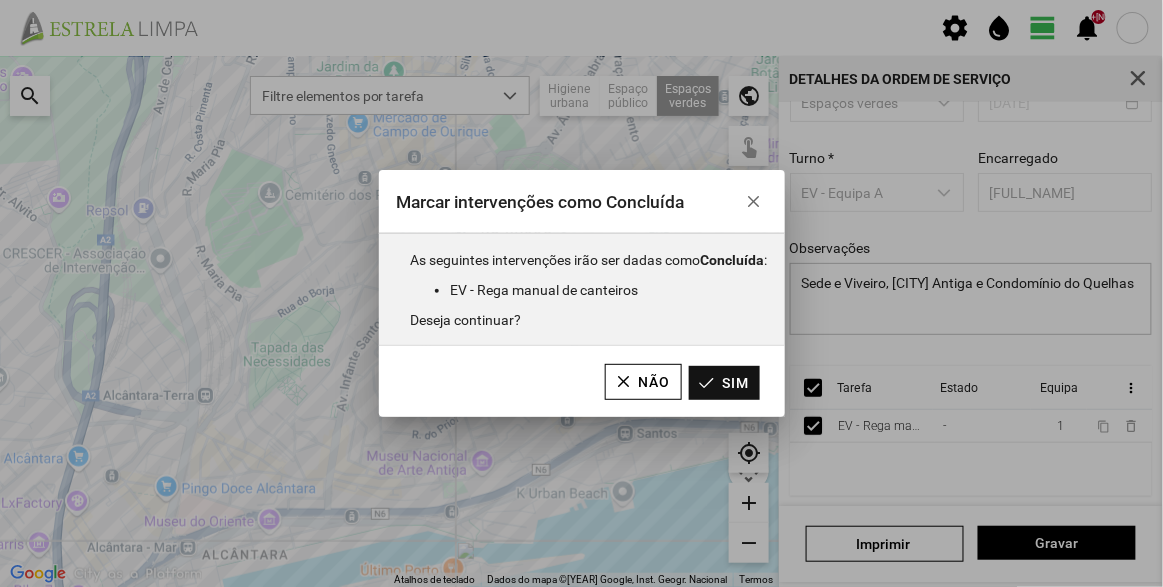 click on "Sim" 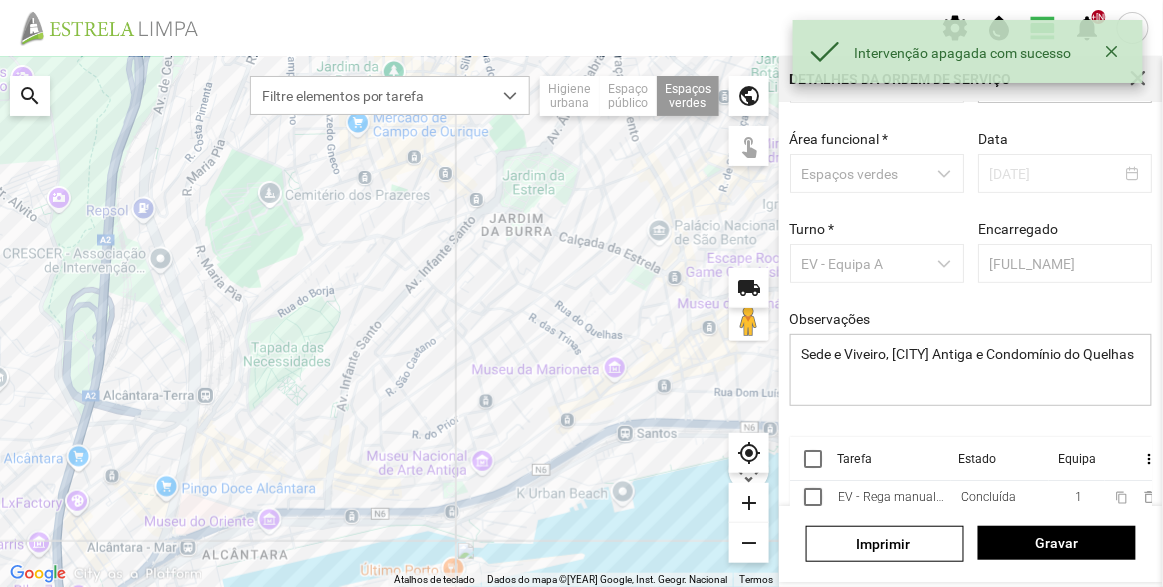 scroll, scrollTop: 0, scrollLeft: 0, axis: both 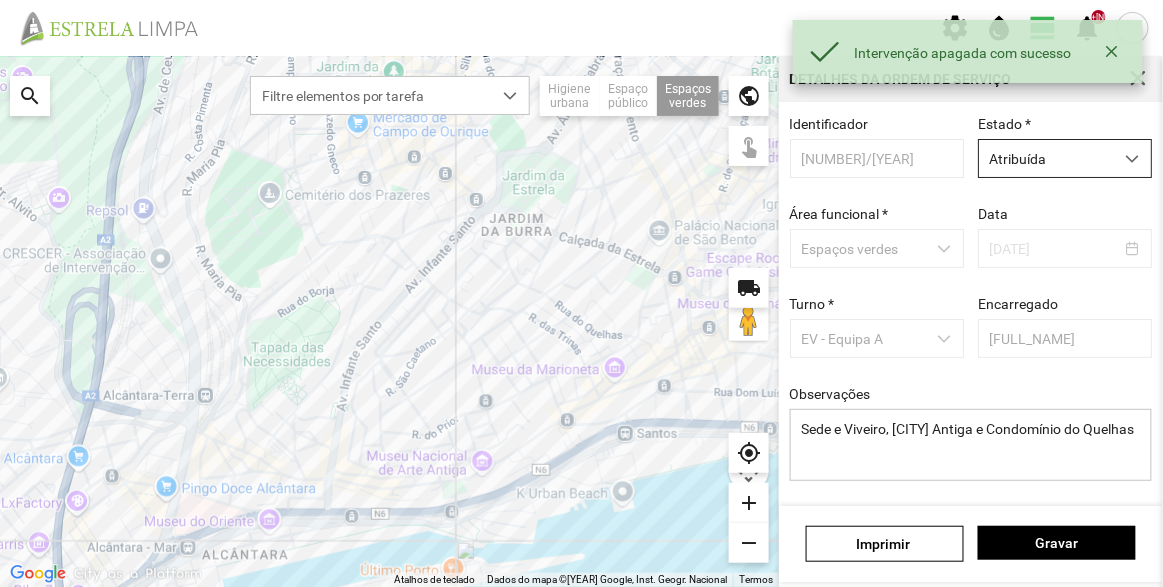 click at bounding box center (1132, 158) 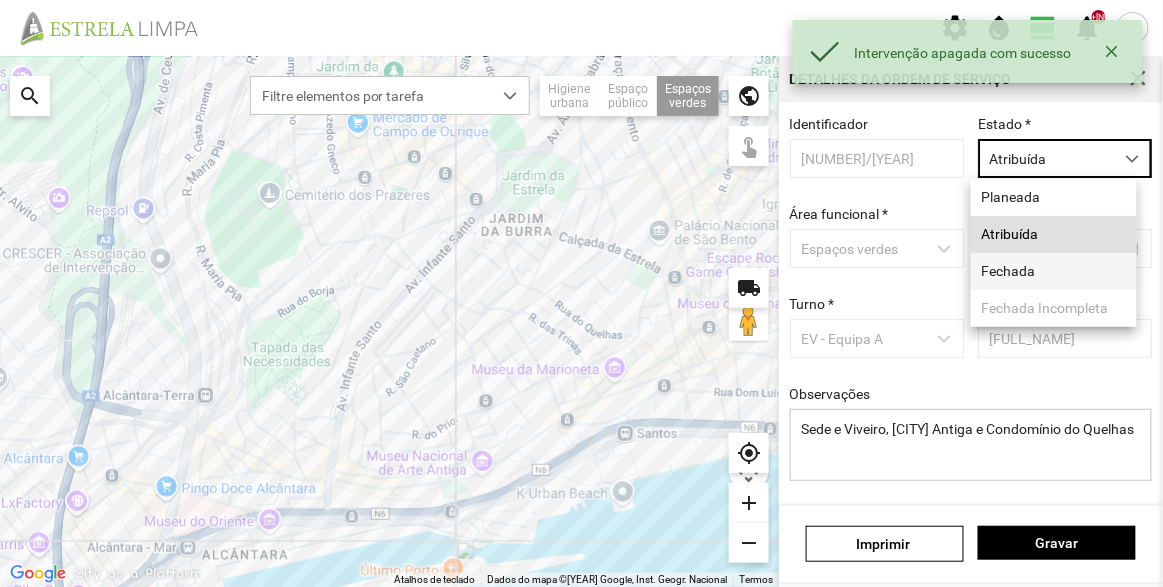 click on "Fechada" at bounding box center [1054, 271] 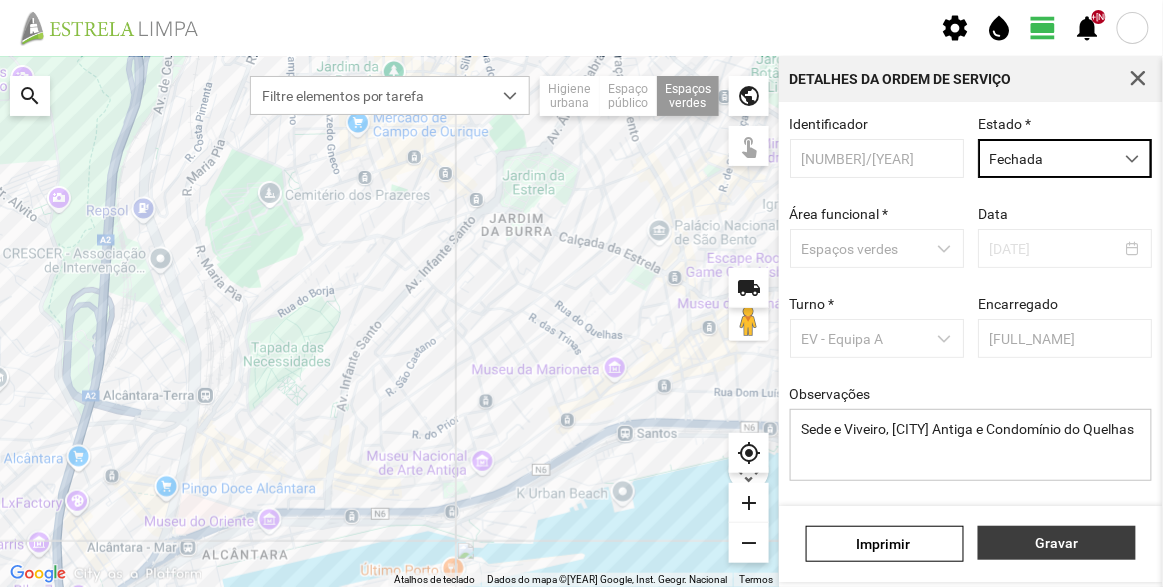 click on "Gravar" at bounding box center (1057, 543) 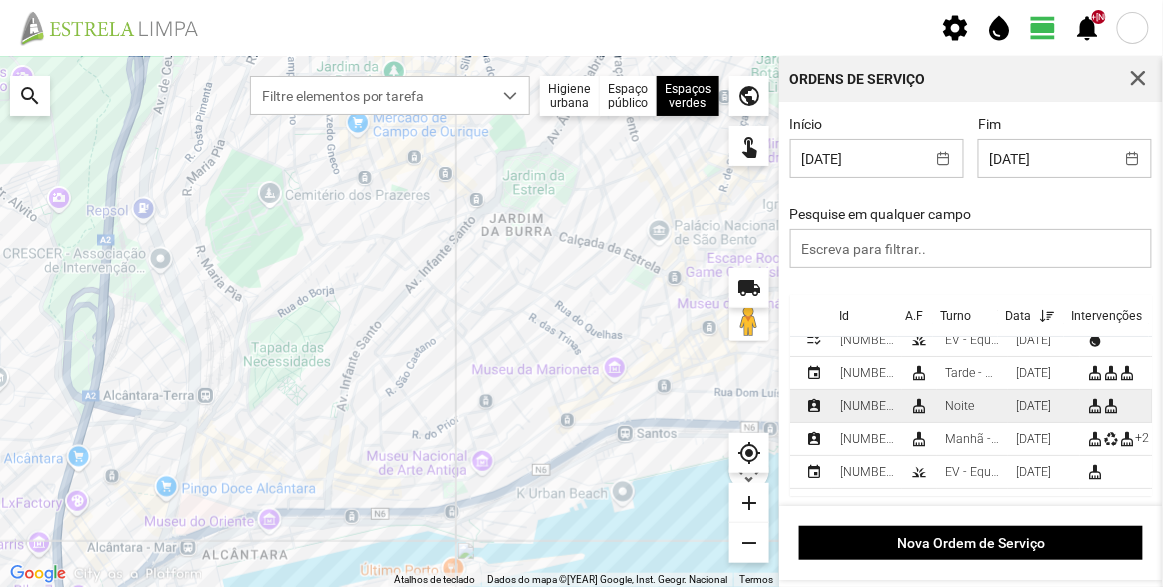 scroll, scrollTop: 86, scrollLeft: 0, axis: vertical 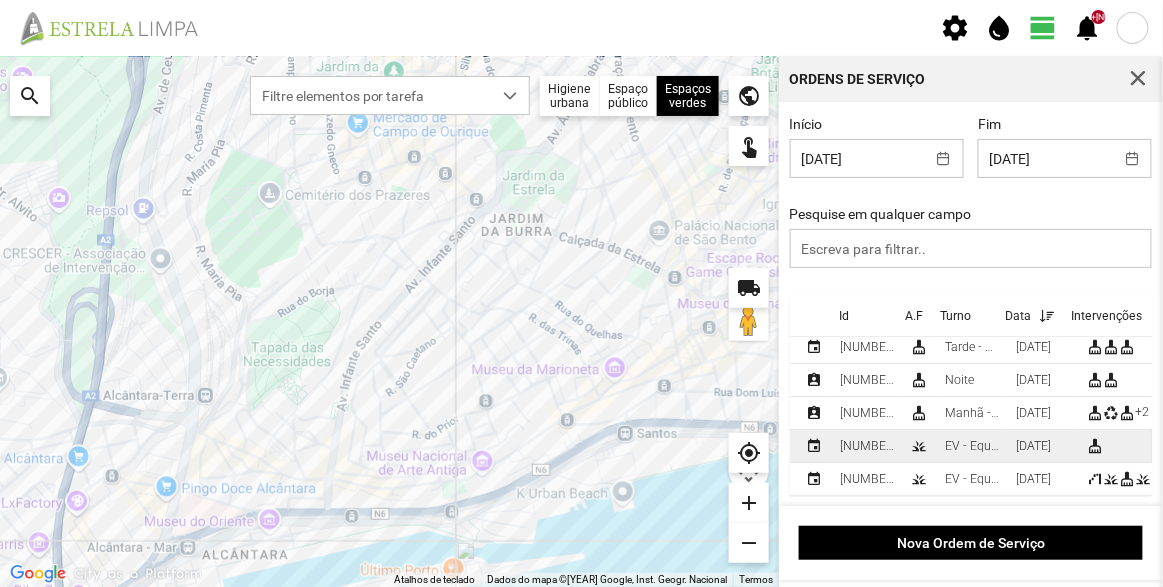 click on "EV - Equipa B" at bounding box center (972, 446) 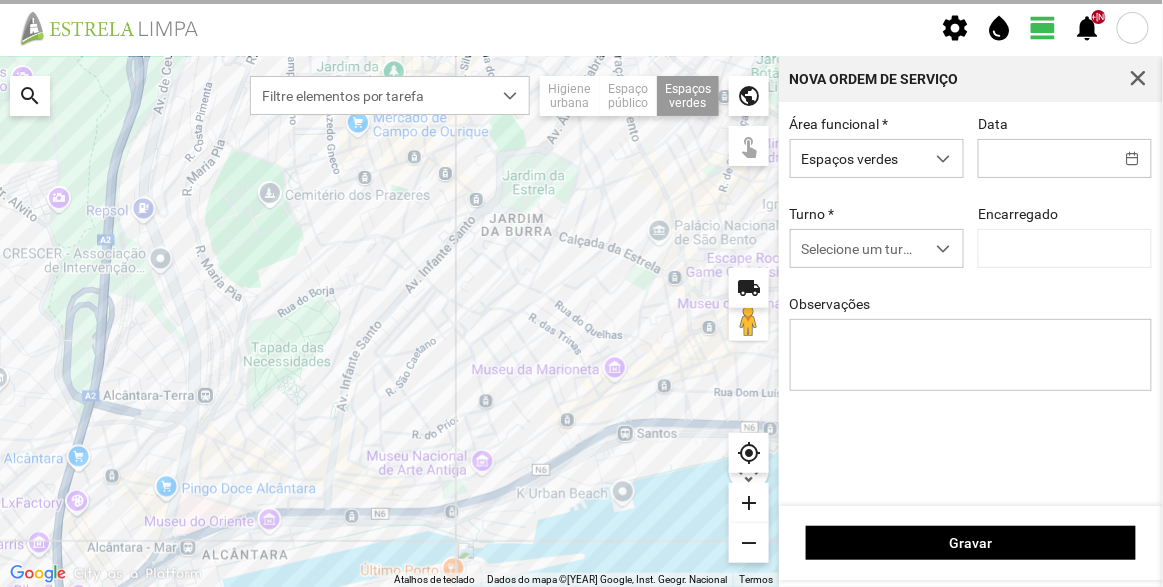 type on "[DATE]" 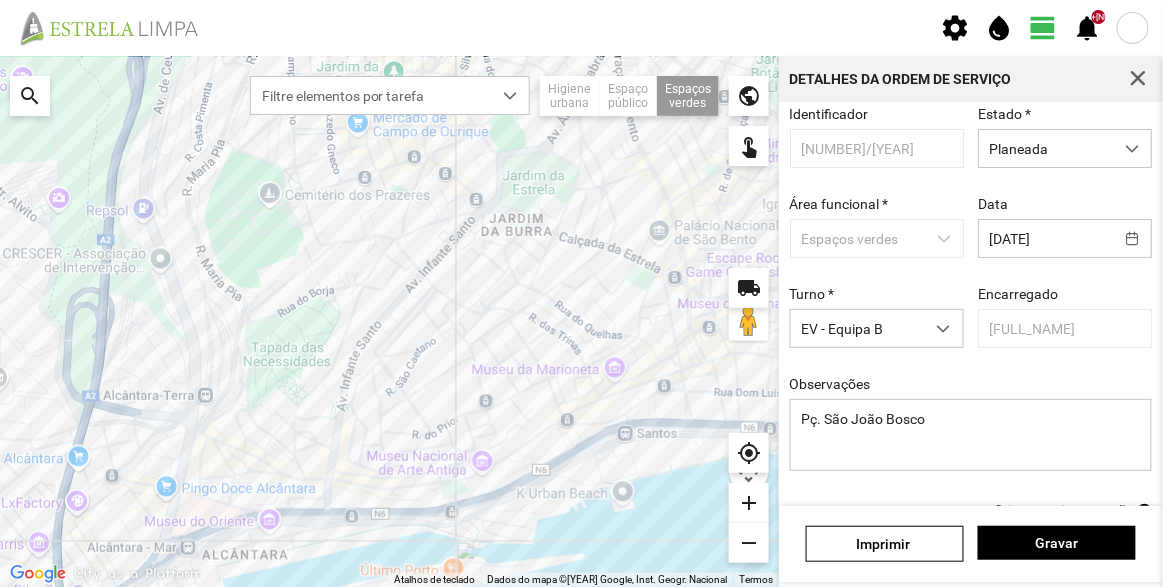 scroll, scrollTop: 0, scrollLeft: 0, axis: both 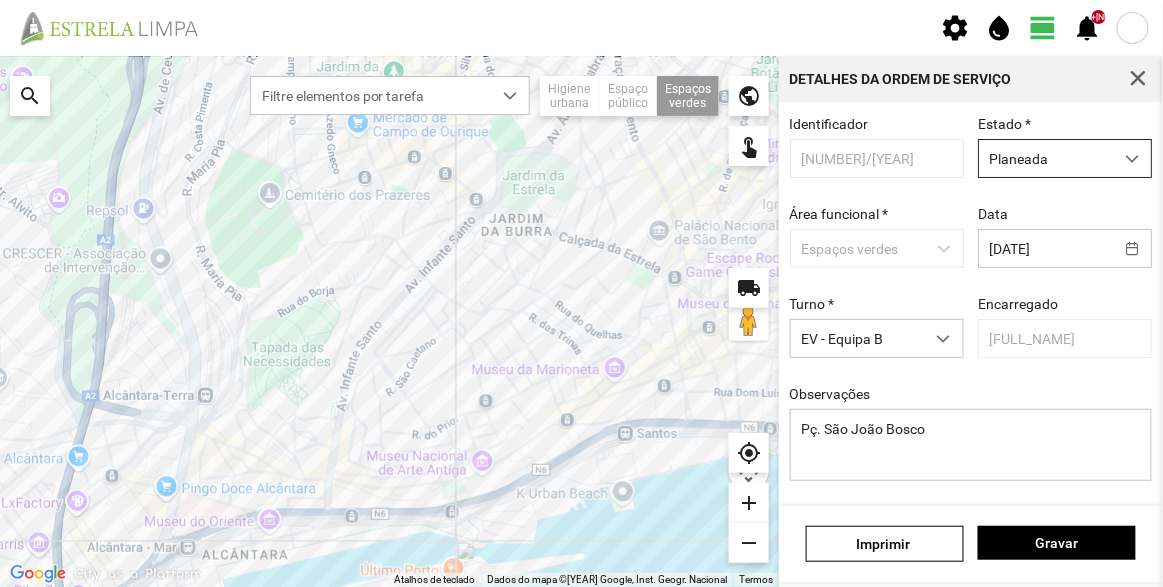 click on "Planeada" at bounding box center (1046, 158) 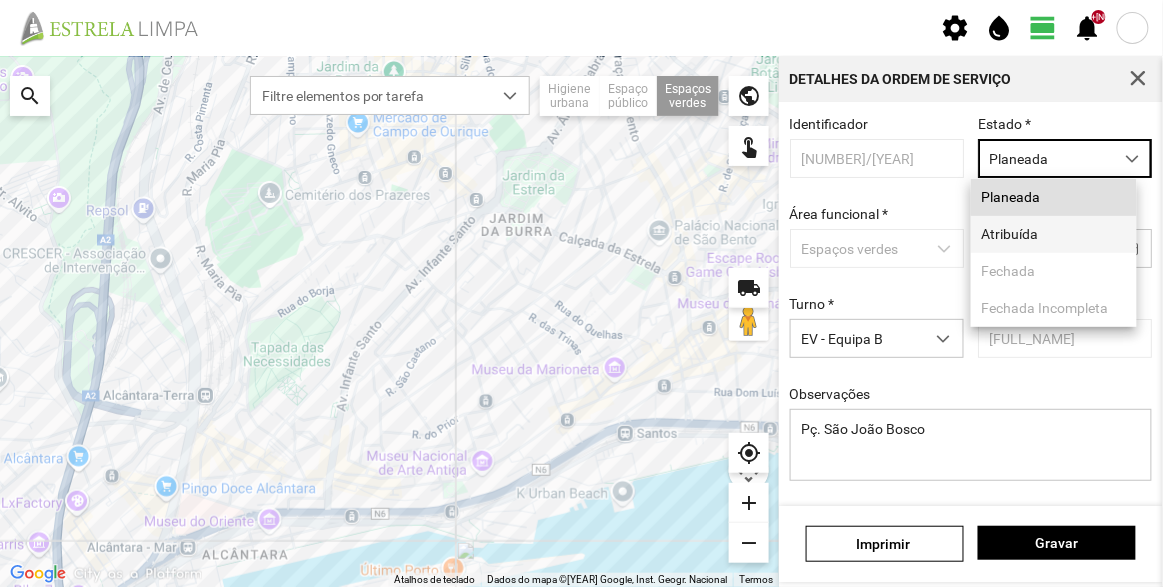 click on "Atribuída" at bounding box center (1054, 234) 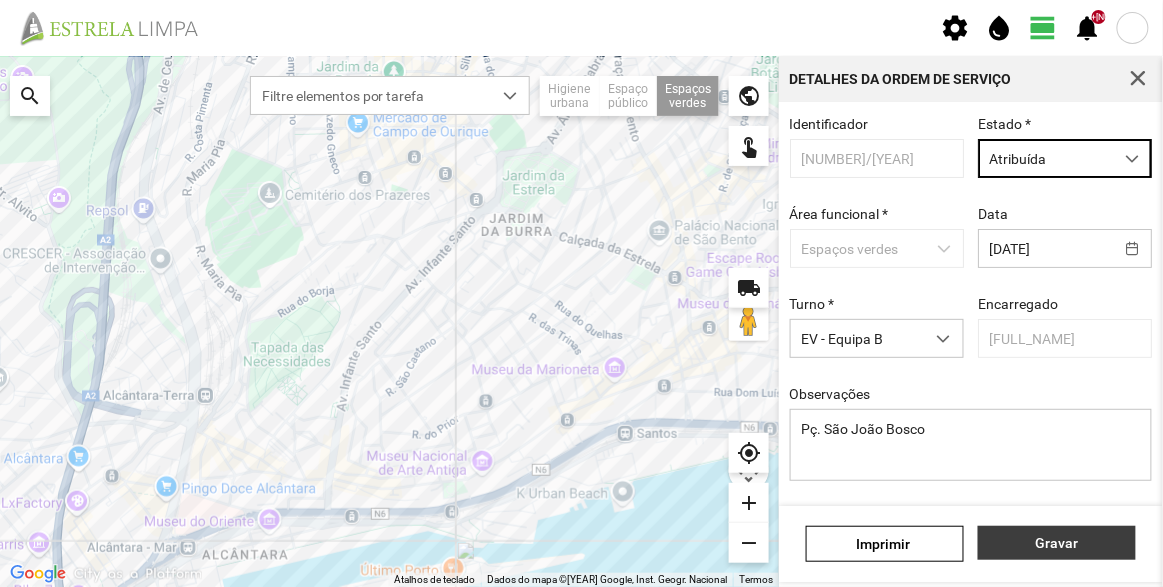 click on "Gravar" at bounding box center [1057, 543] 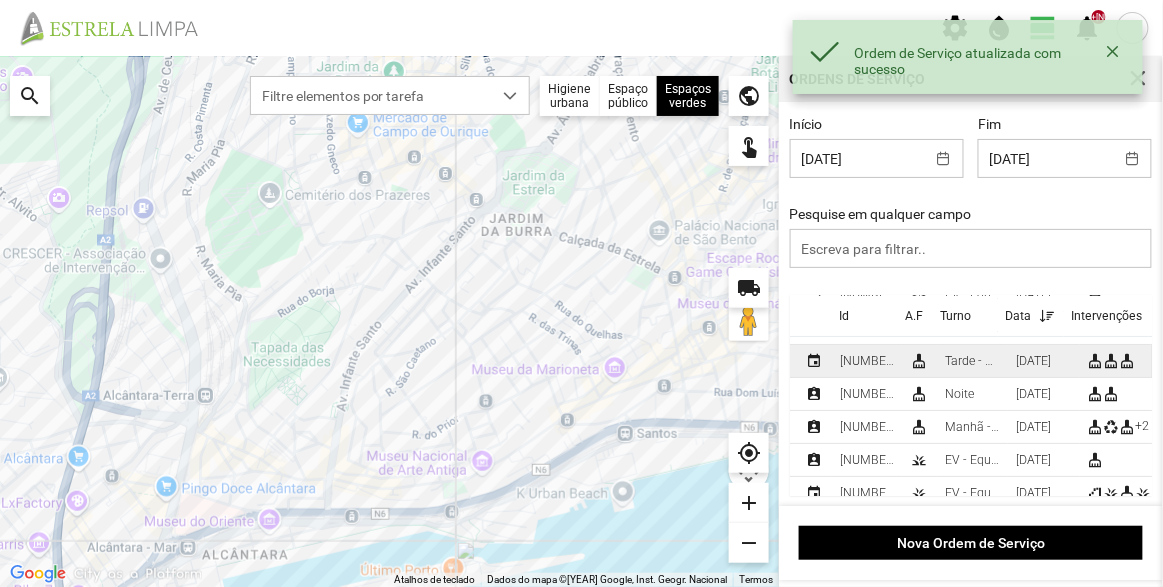scroll, scrollTop: 86, scrollLeft: 0, axis: vertical 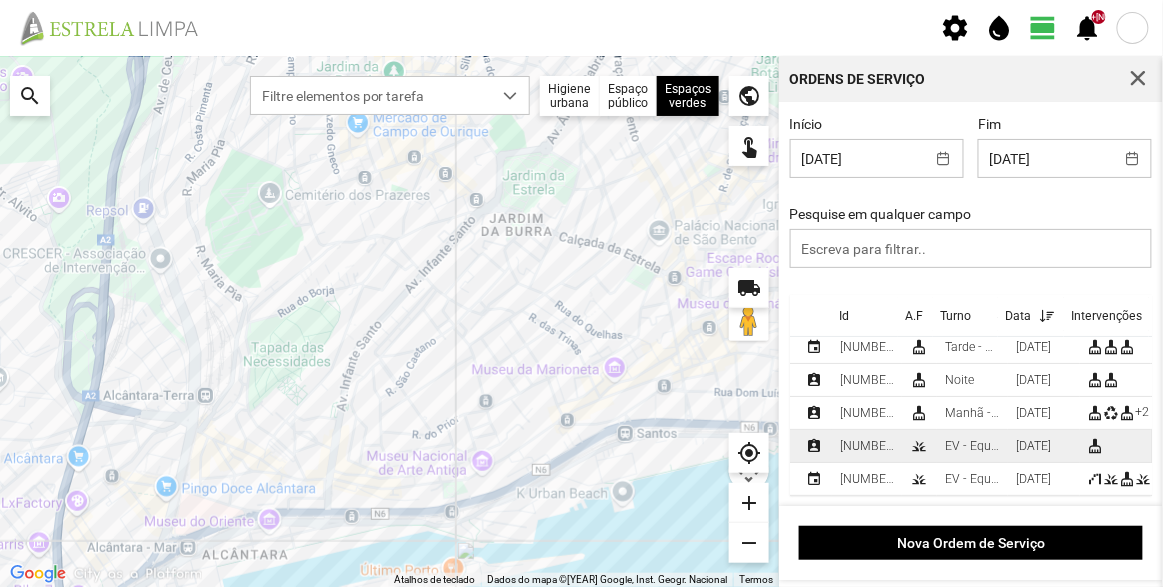 click on "[NUMBER]/[YEAR]" at bounding box center [867, 446] 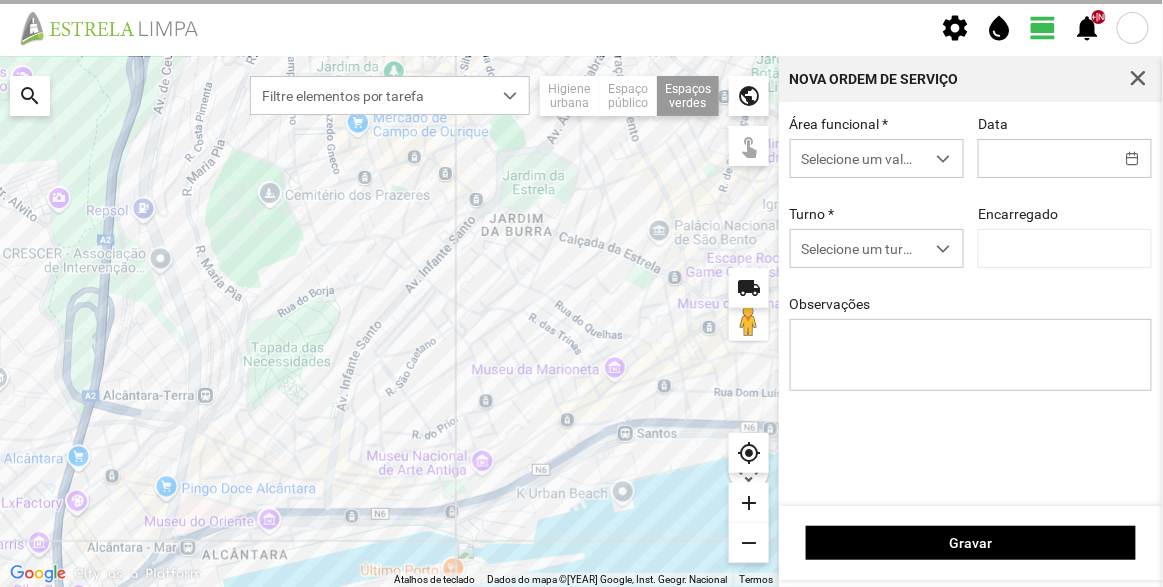 type on "[DATE]" 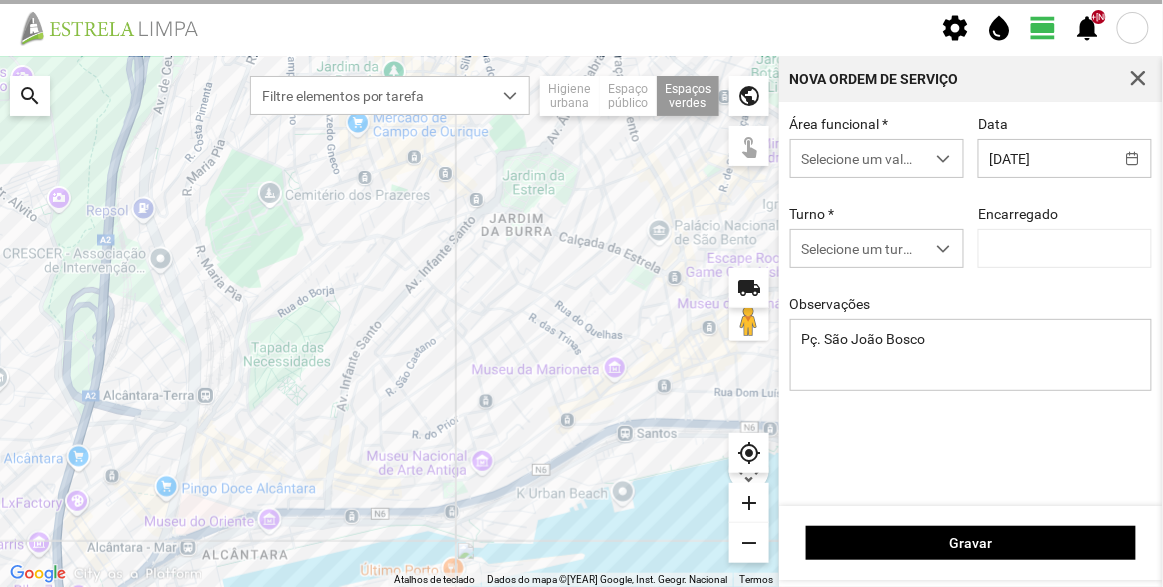 type on "[FULL_NAME]" 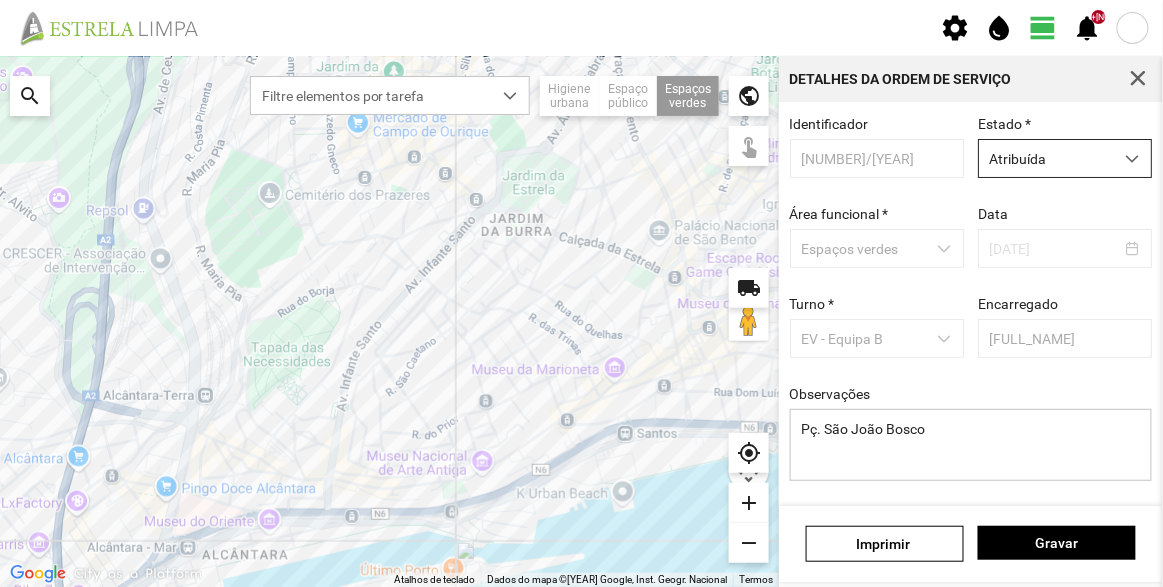 click on "Atribuída" at bounding box center [1046, 158] 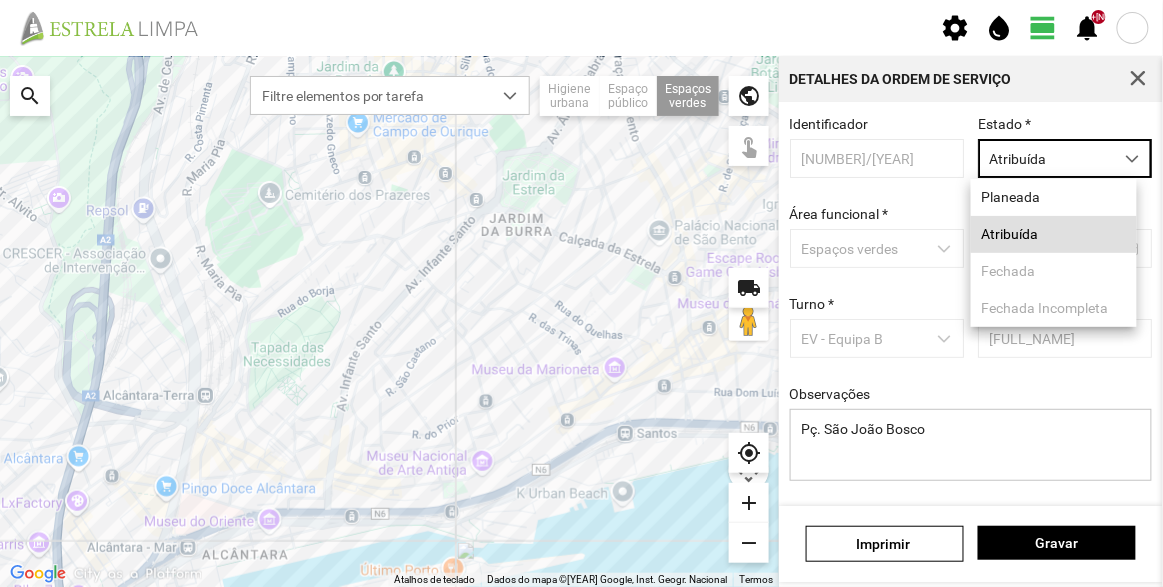 click on "Identificador [NUMBER]/[YEAR]" at bounding box center [877, 147] 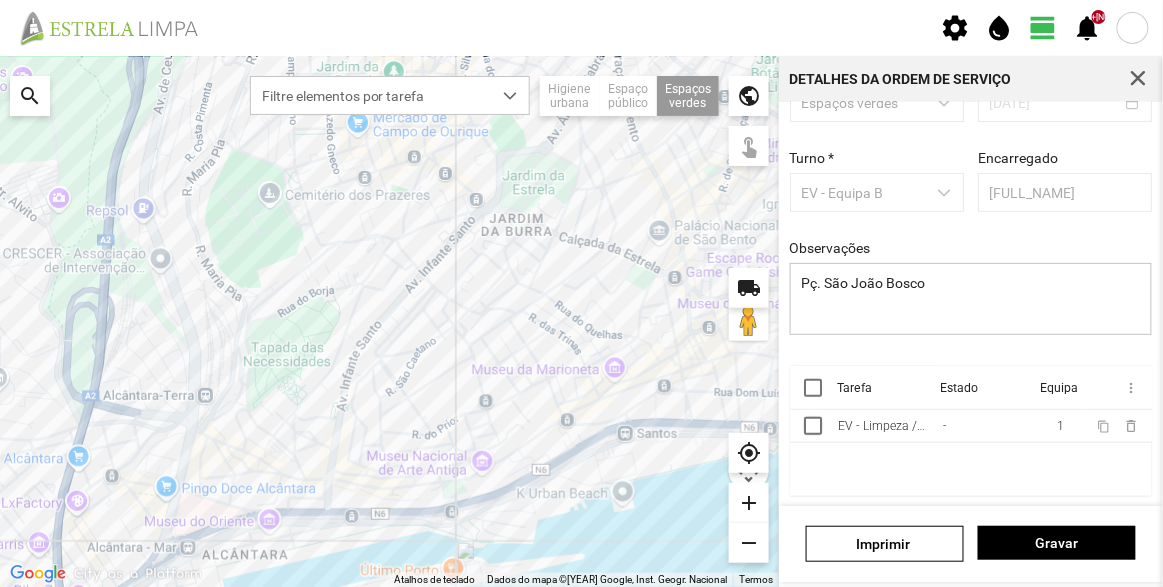 scroll, scrollTop: 150, scrollLeft: 0, axis: vertical 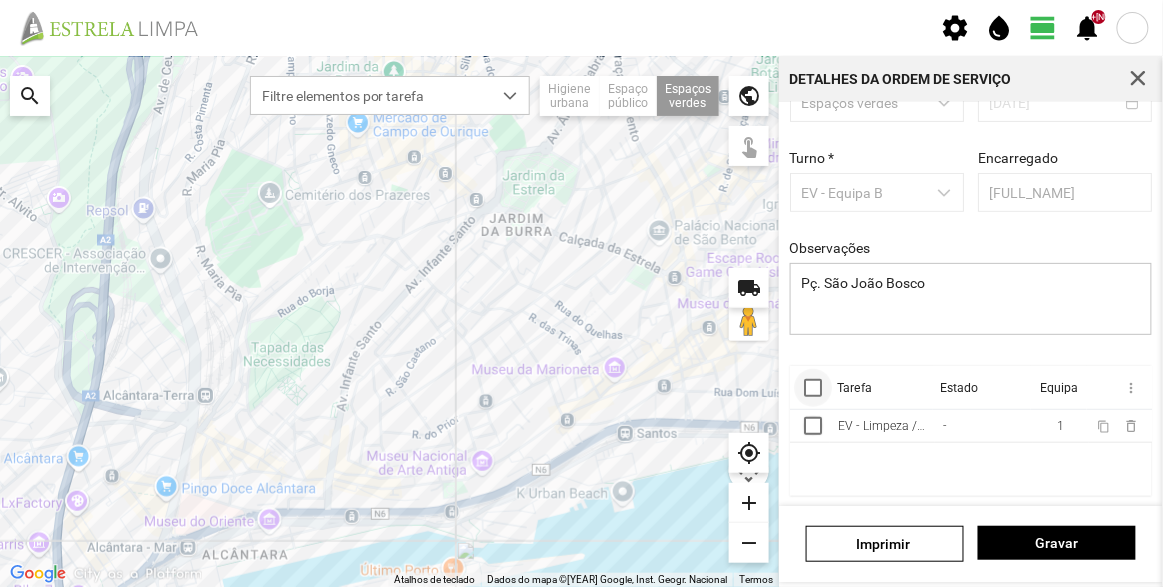 click at bounding box center (813, 388) 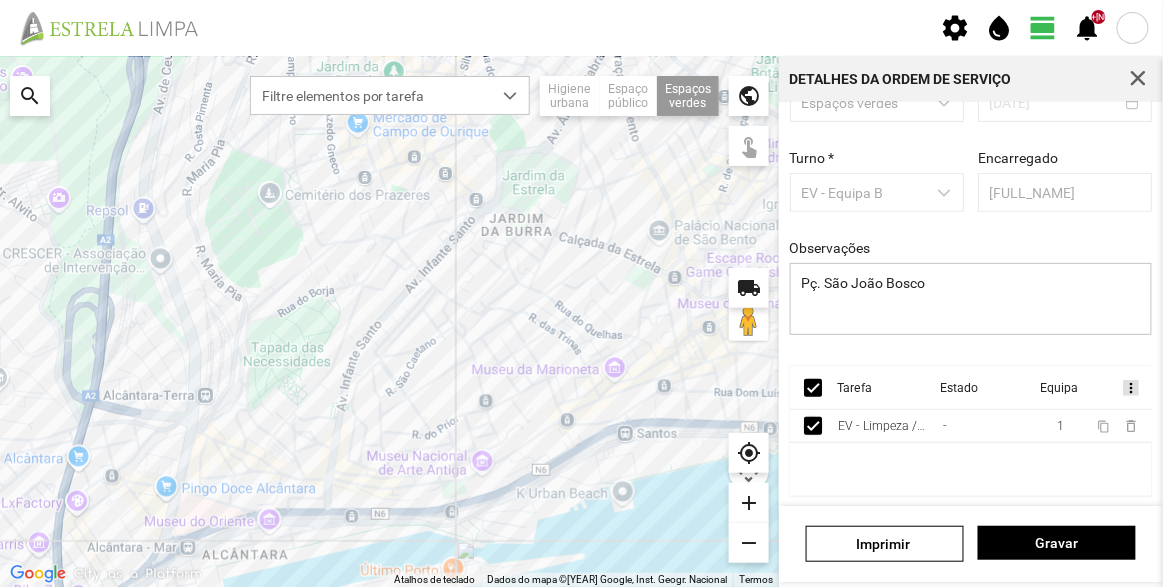 click on "more_vert" at bounding box center (1130, 388) 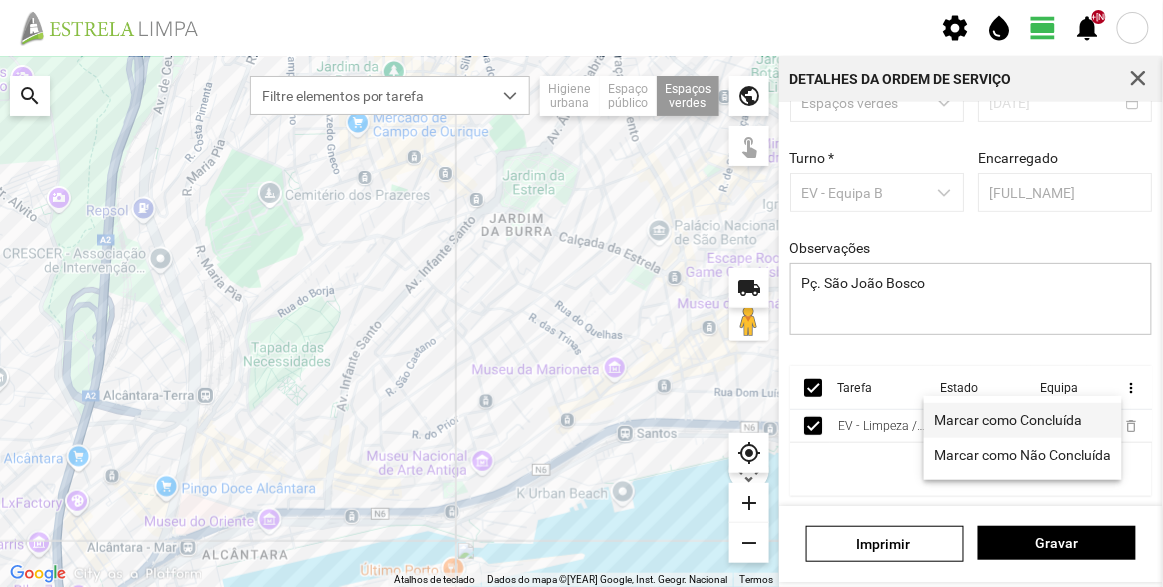 click on "Marcar como Concluída" at bounding box center (1009, 420) 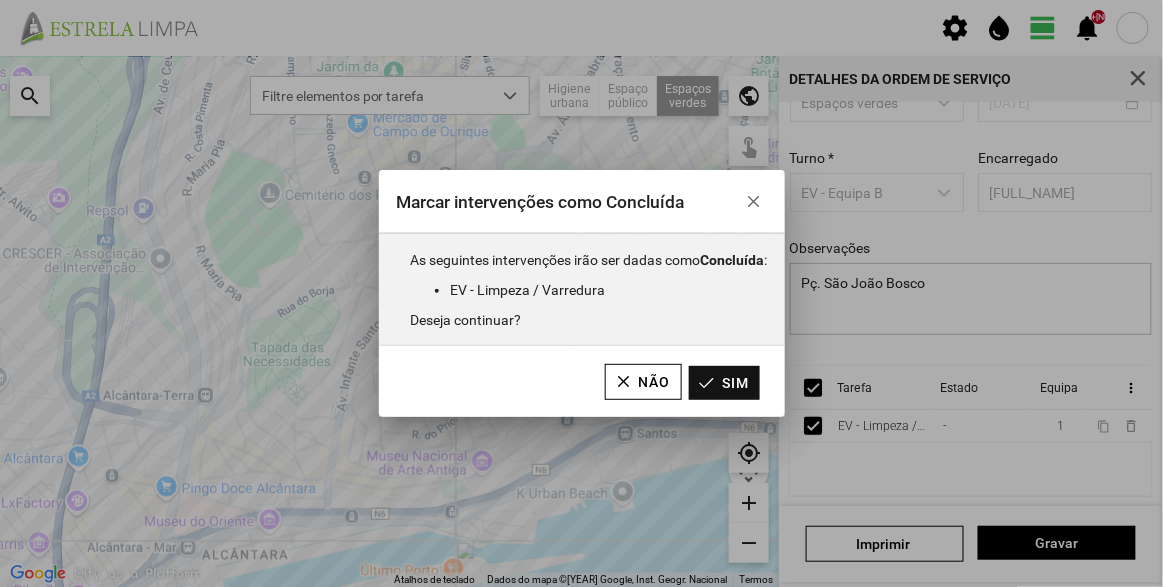 click on "Sim" 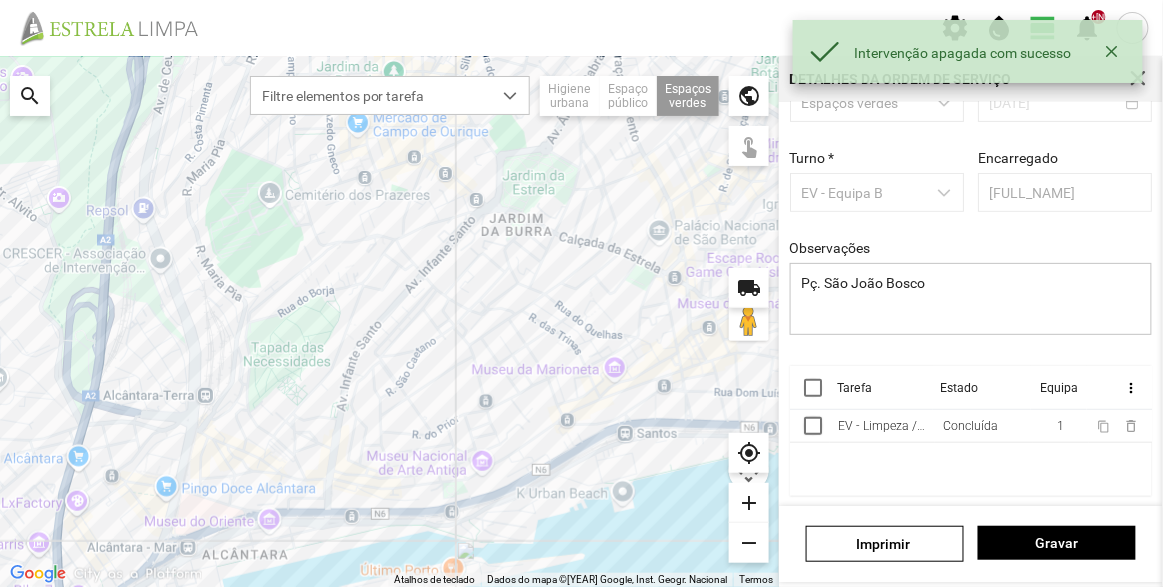 scroll, scrollTop: 0, scrollLeft: 0, axis: both 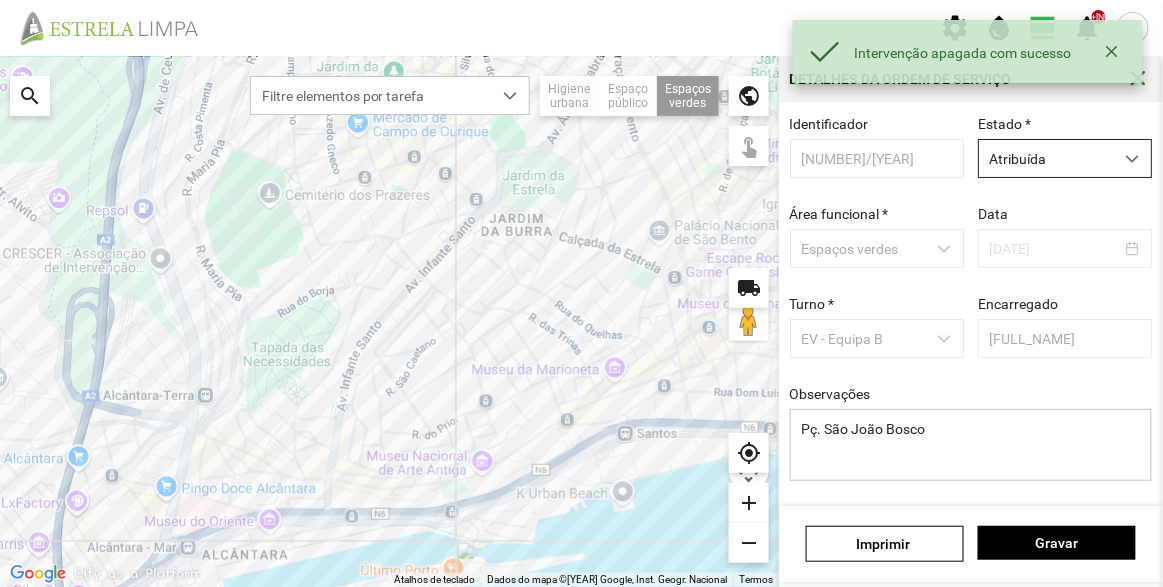 click on "Atribuída" at bounding box center (1046, 158) 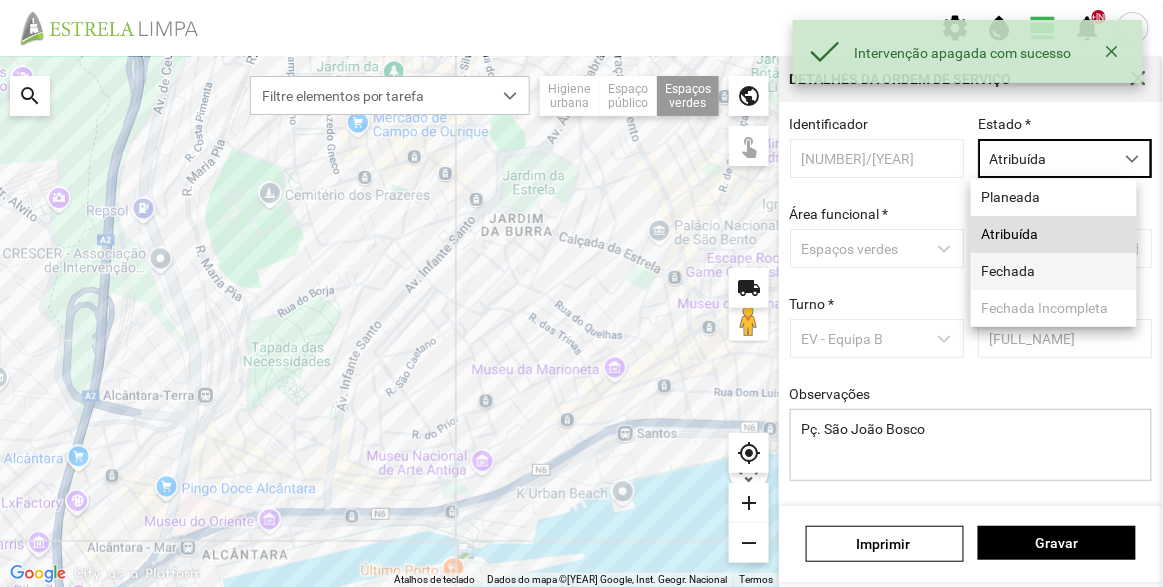 click on "Fechada" at bounding box center [1054, 271] 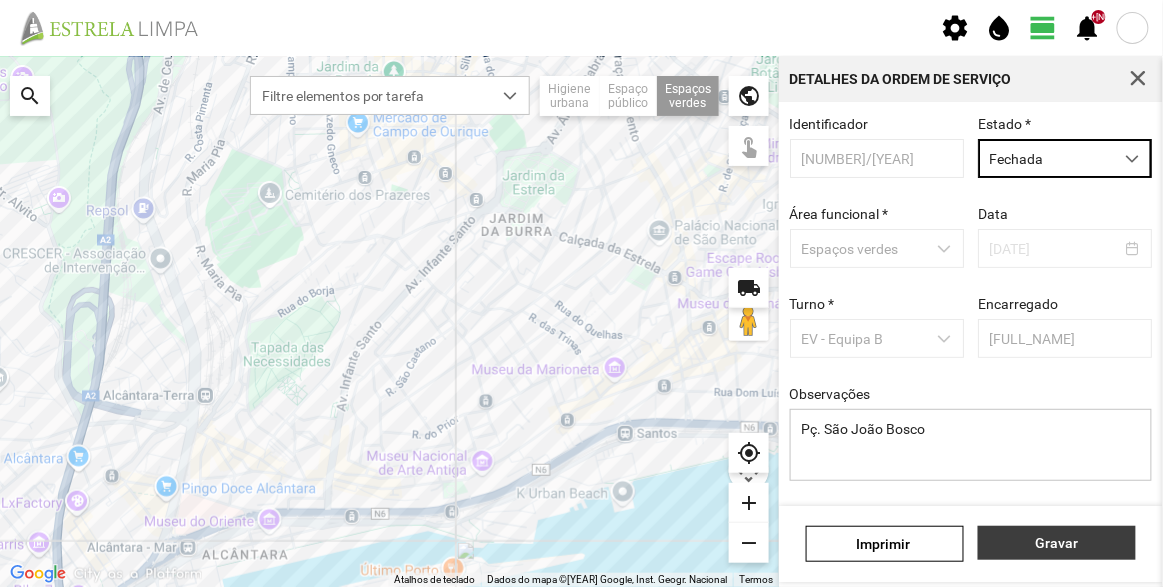 click on "Gravar" at bounding box center (1057, 543) 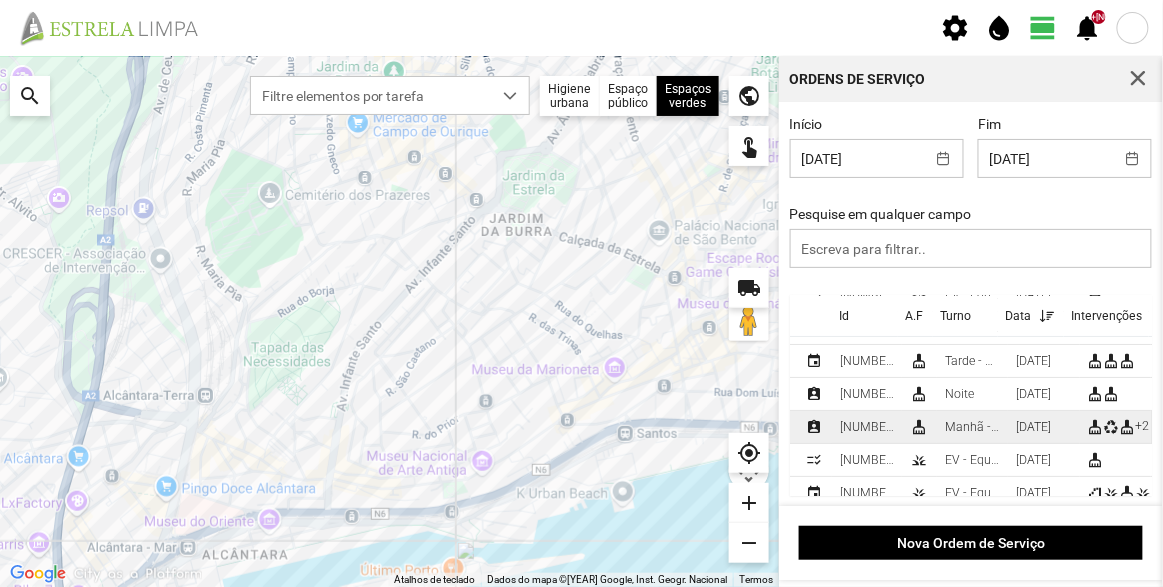 scroll, scrollTop: 86, scrollLeft: 0, axis: vertical 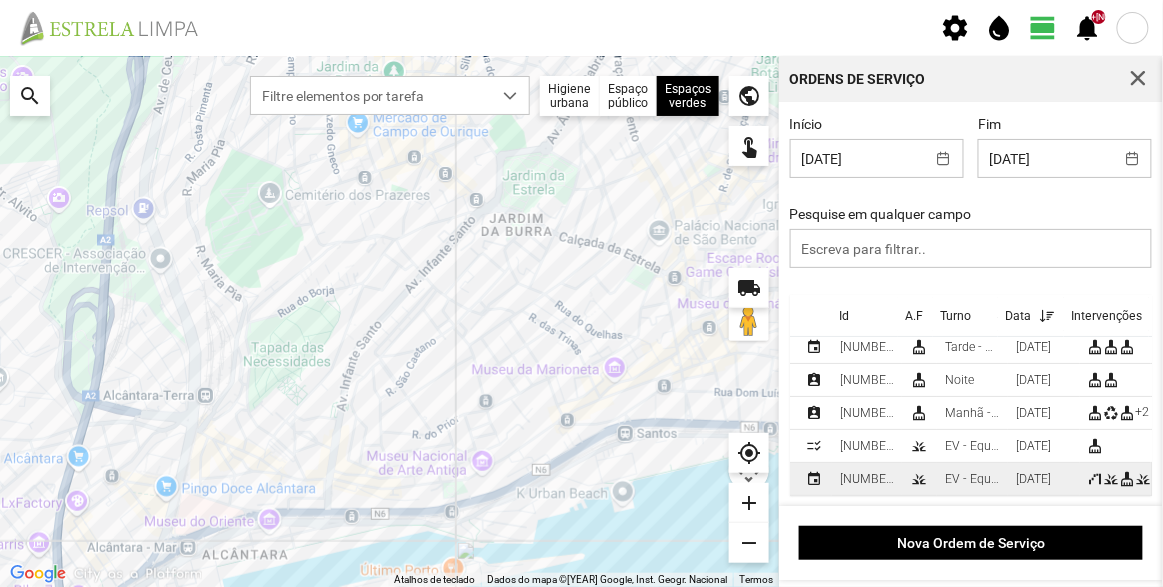 click on "EV - Equipa B" at bounding box center [972, 479] 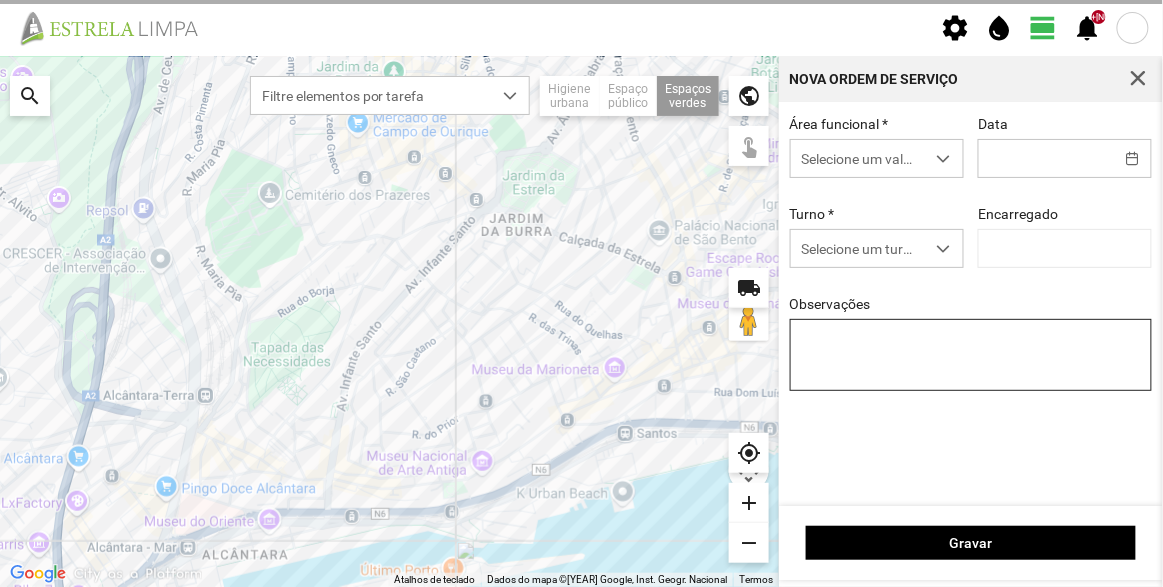 type on "[DATE]" 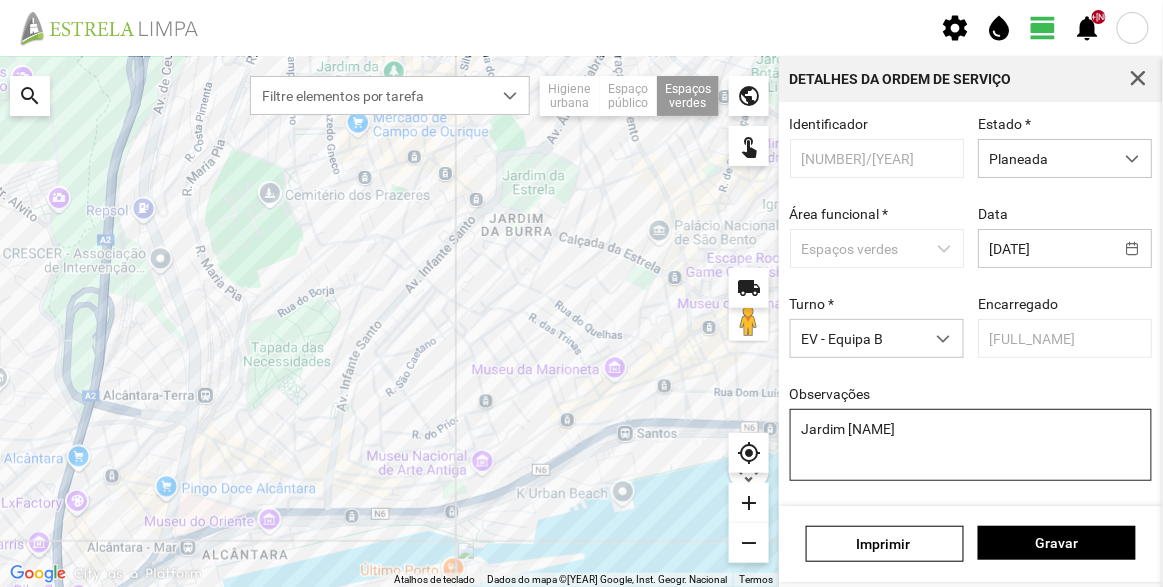 scroll, scrollTop: 174, scrollLeft: 0, axis: vertical 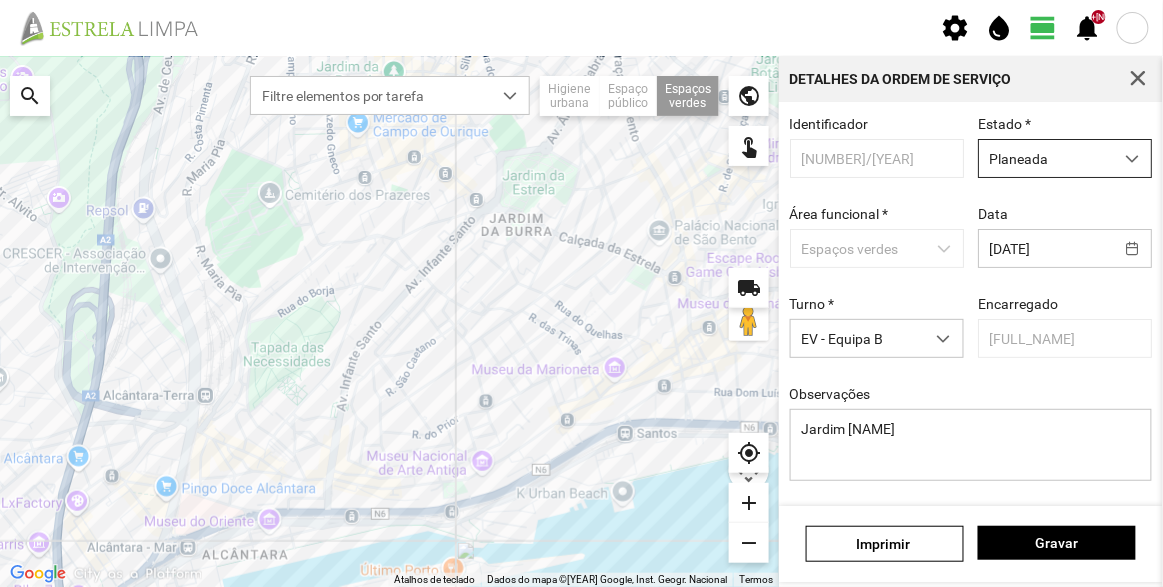 click on "Planeada" at bounding box center [1046, 158] 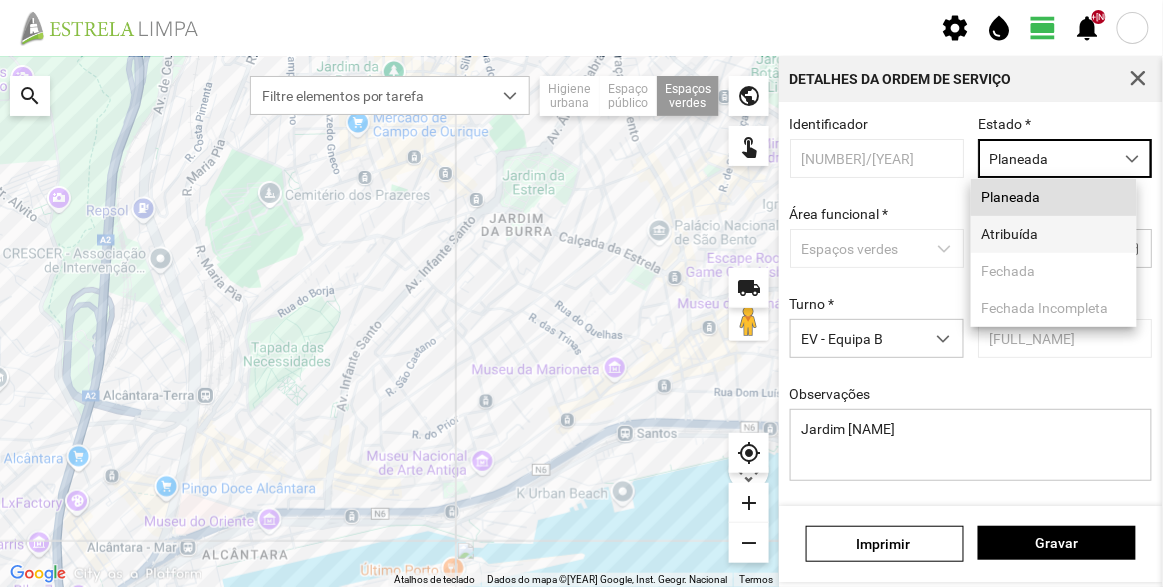 click on "Atribuída" at bounding box center [1054, 234] 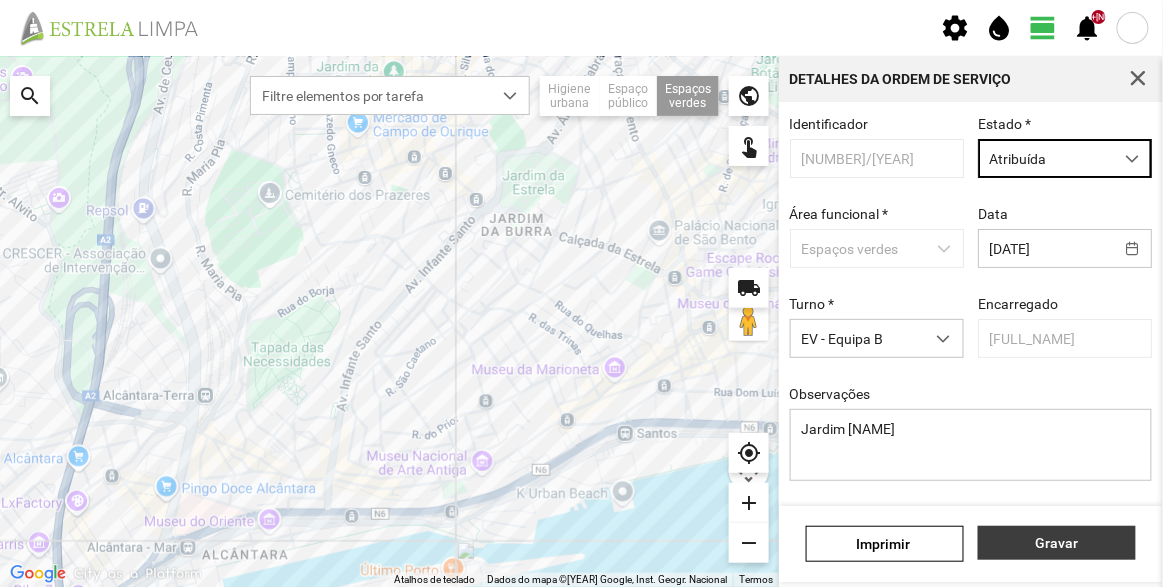 click on "Gravar" at bounding box center [1057, 543] 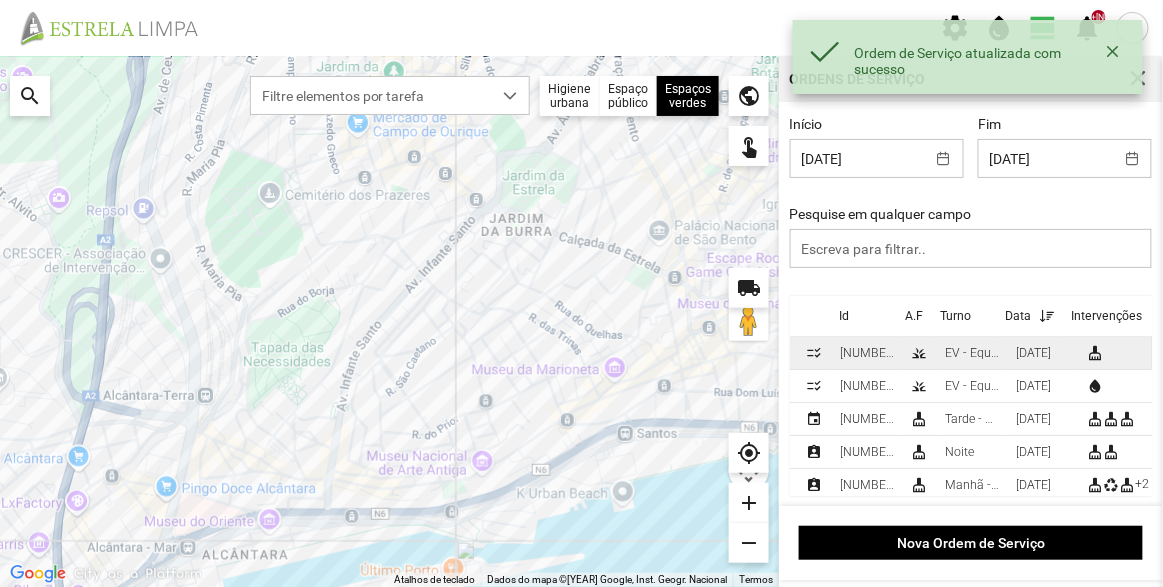 scroll, scrollTop: 86, scrollLeft: 0, axis: vertical 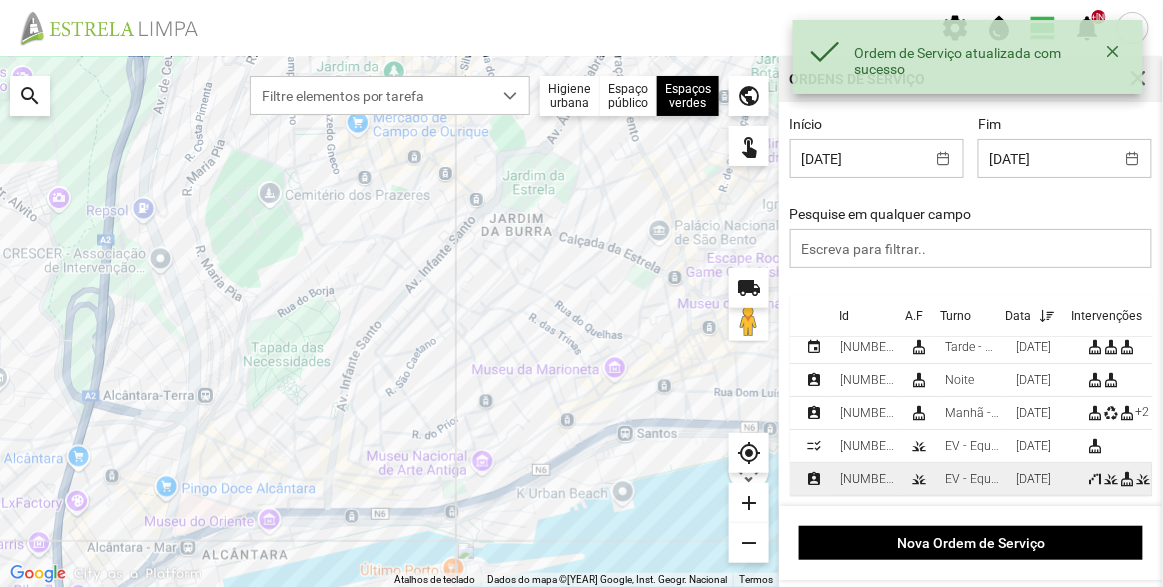 click on "[NUMBER]/[YEAR]" at bounding box center (867, 479) 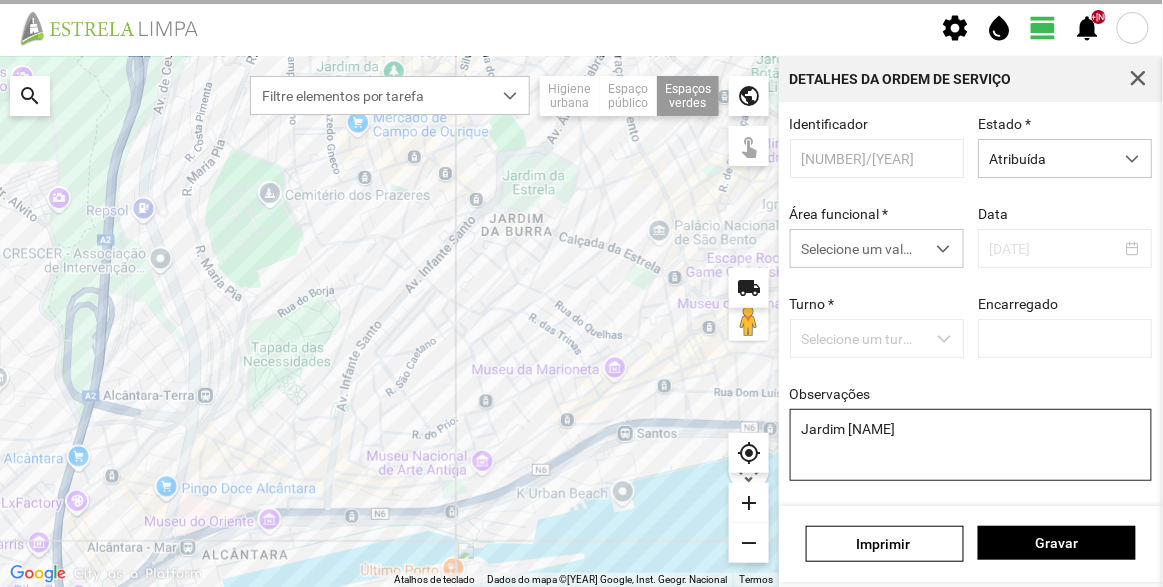 type on "[FULL_NAME]" 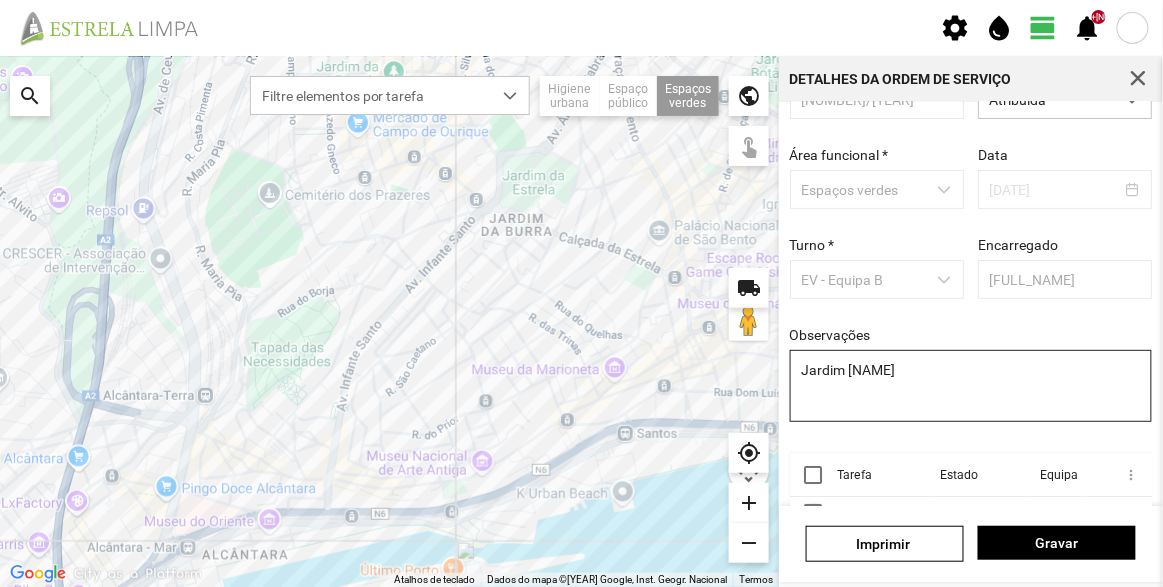 scroll, scrollTop: 150, scrollLeft: 0, axis: vertical 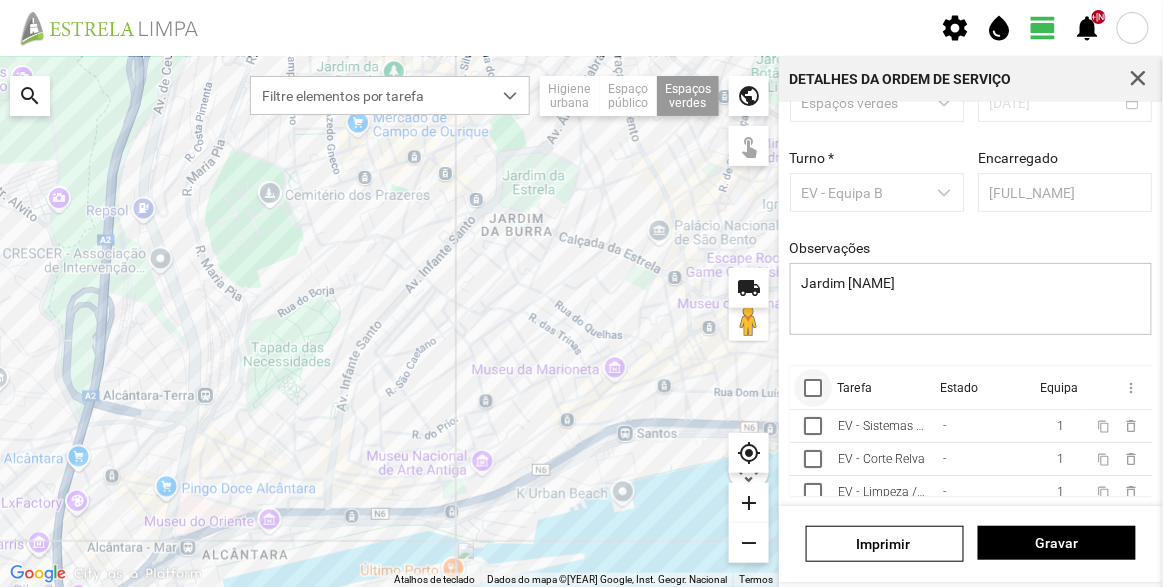 click at bounding box center (813, 388) 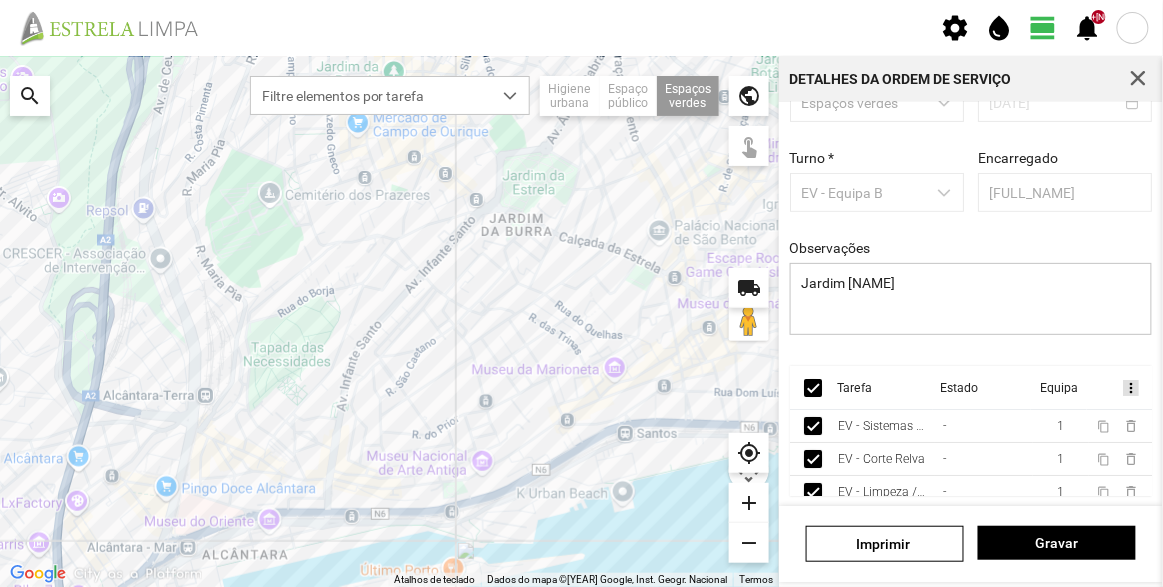click on "more_vert" at bounding box center (1130, 388) 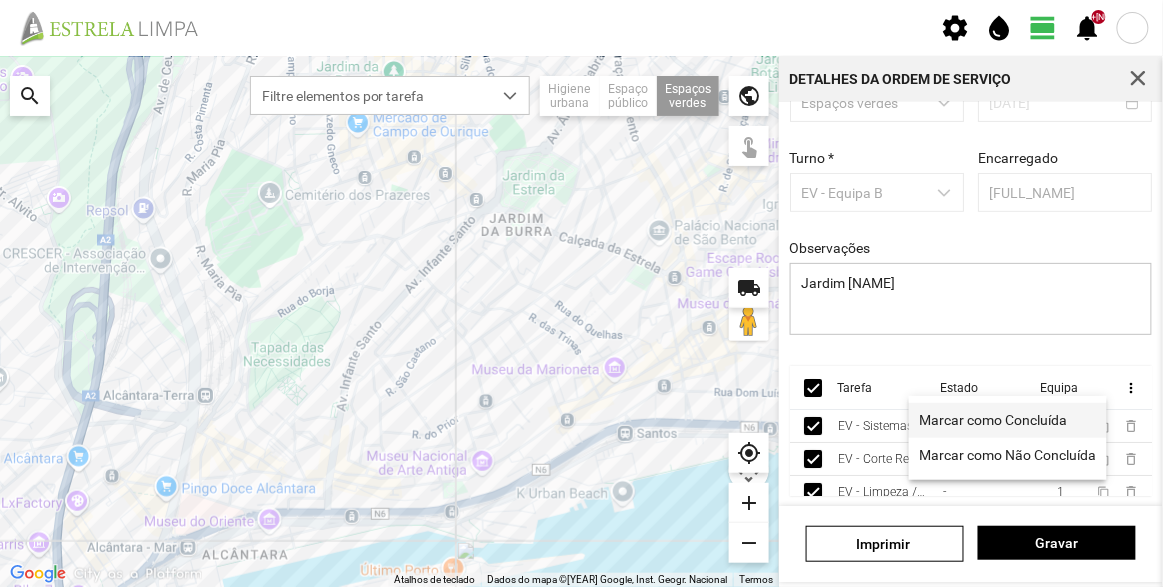click on "Marcar como Concluída" at bounding box center (993, 420) 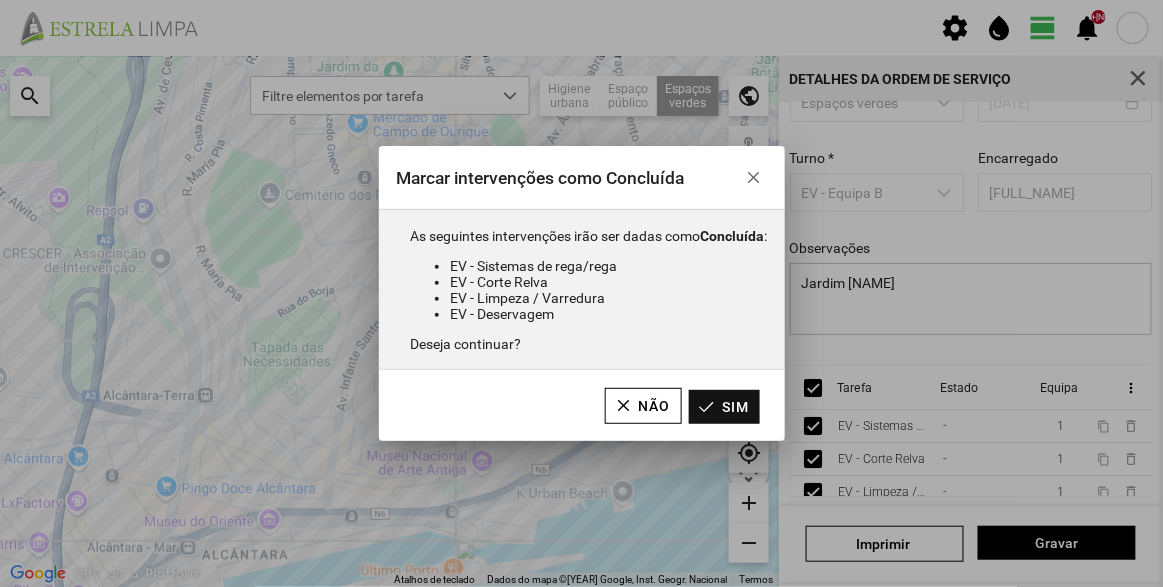 click on "Sim" 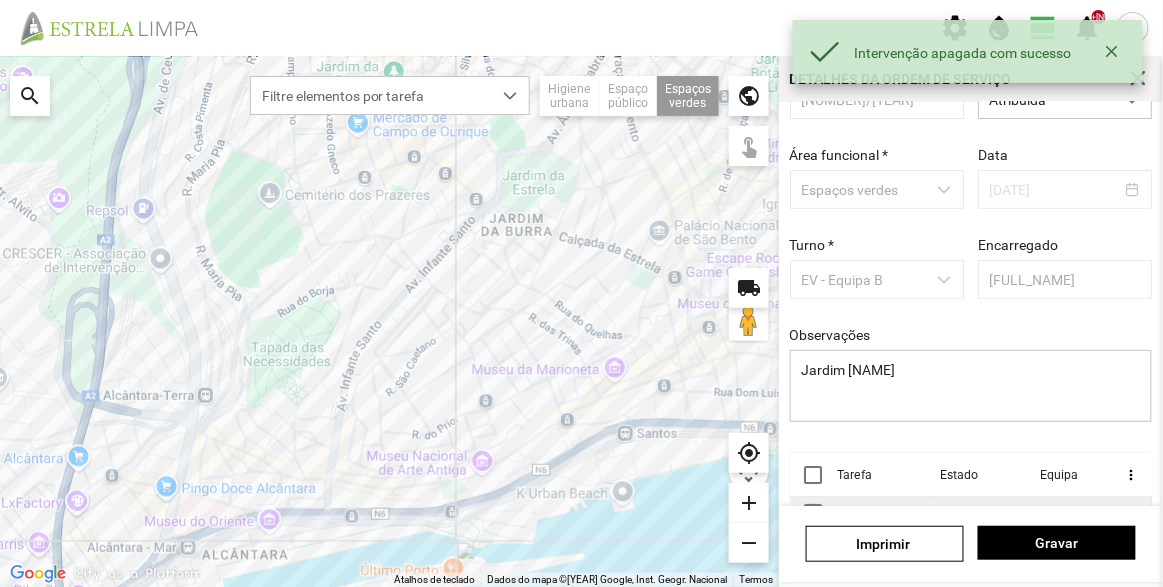 scroll, scrollTop: 0, scrollLeft: 0, axis: both 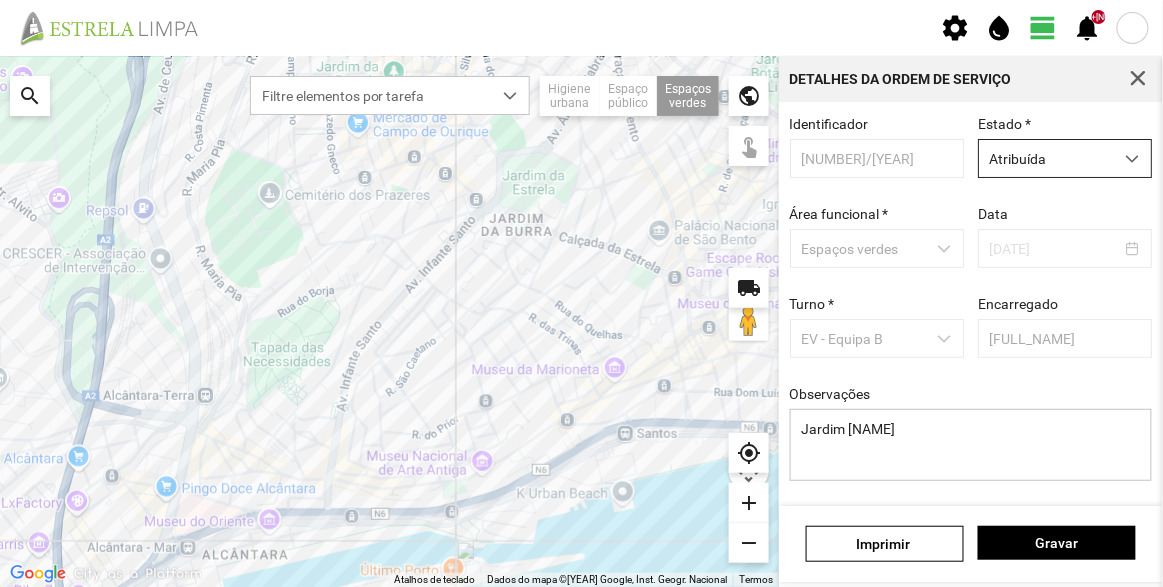 click on "Atribuída" at bounding box center (1046, 158) 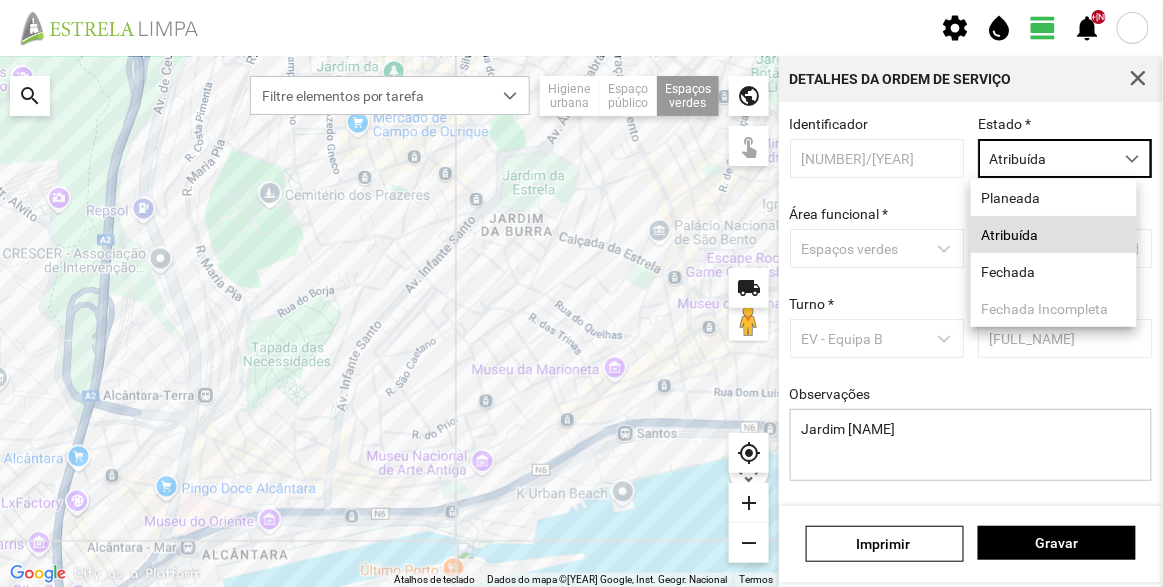 scroll, scrollTop: 10, scrollLeft: 84, axis: both 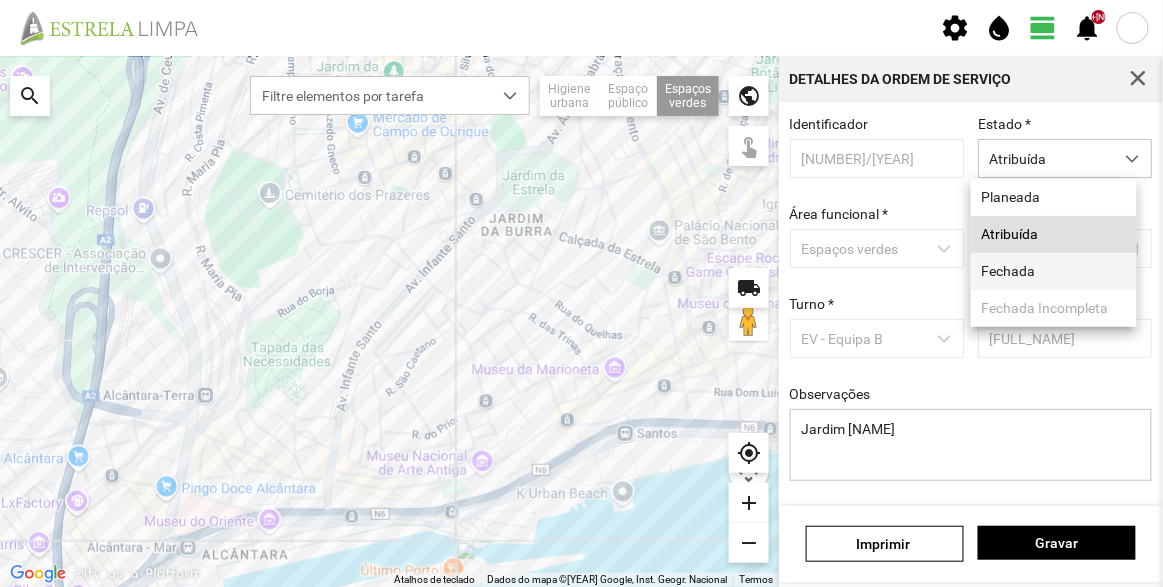 click on "Fechada" at bounding box center [1054, 271] 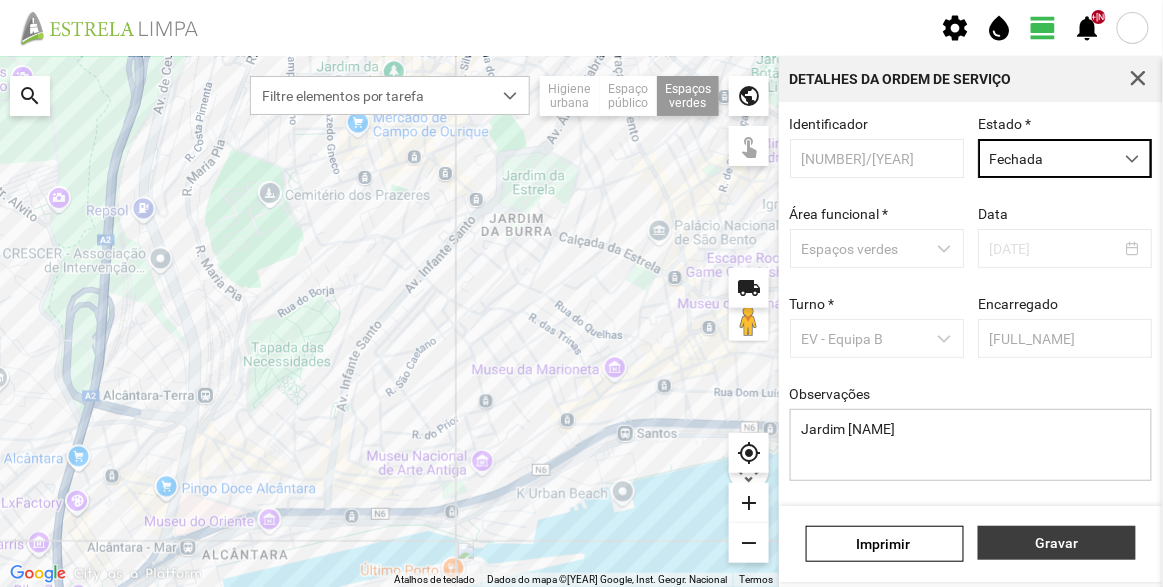 click on "Gravar" at bounding box center (1057, 543) 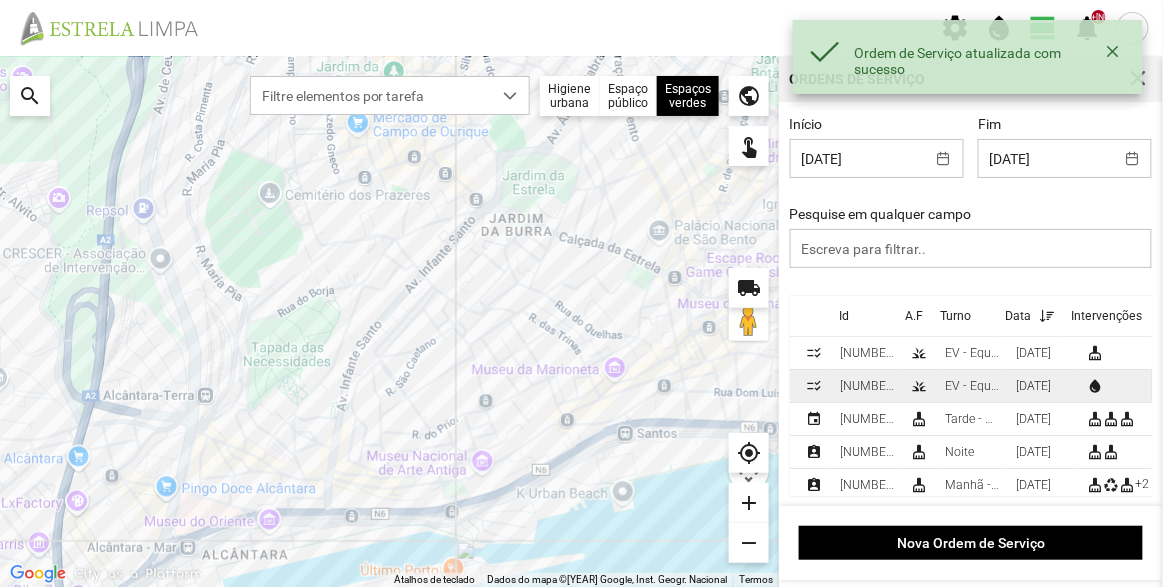 scroll, scrollTop: 86, scrollLeft: 0, axis: vertical 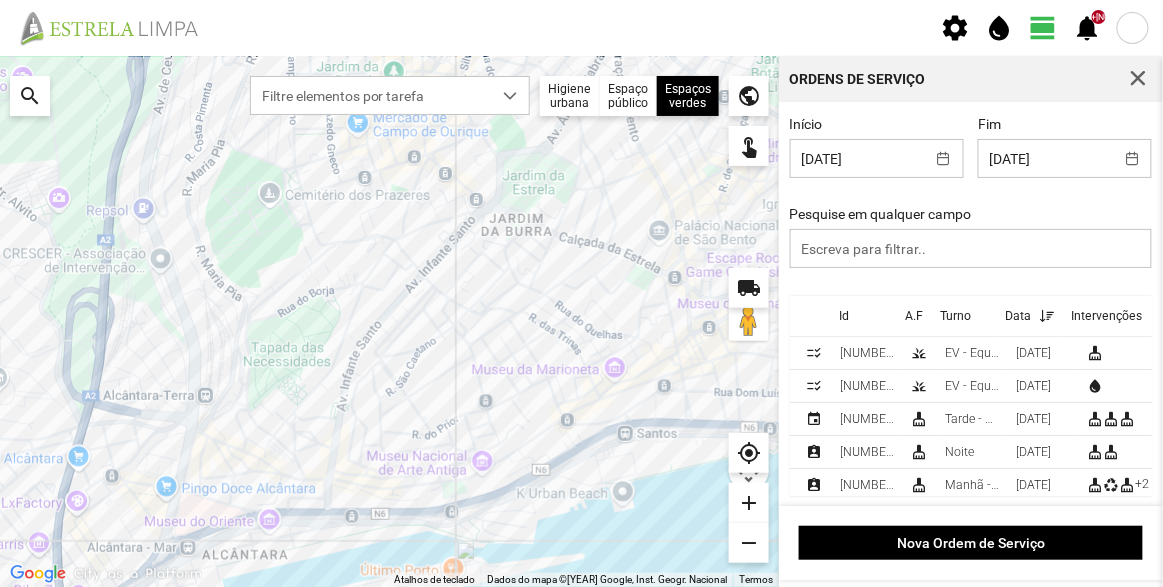 click on "Pesquise em qualquer campo" at bounding box center (971, 237) 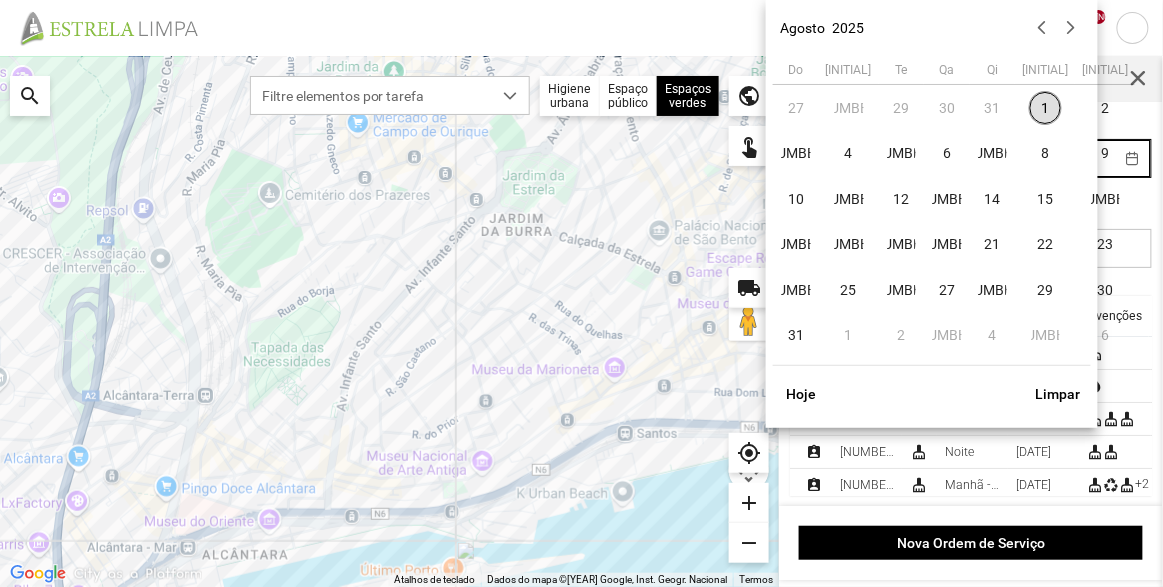 click on "settings  water_drop   view_day   +[NUMBER]   notifications
Para navegar no mapa com gestos de toque, toque duas vezes sem soltar no mapa e, em seguida, arraste-o. ← Mover para a esquerda → Mover para a direita ↑ Mover para cima ↓ Mover para baixo + Aumentar (zoom) - Diminuir (zoom) Casa Avançar 75% para a esquerda Fim Avançar 75% para a direita Página para cima Avançar 75% para cima Página para baixo Avançar 75% para baixo Atalhos de teclado Dados do mapa Dados do mapa ©[YEAR] Google, Inst. Geogr. Nacional Dados do mapa ©[YEAR] Google, Inst. Geogr. Nacional [DISTANCE]  Clique no botão para alternar entre as unidades métricas e imperiais Termos Comunicar um erro no mapa local_shipping  search
Filtre elementos por tarefa  Higiene urbana   Espaço público   Espaços verdes  Árvores  Espaços verdes  public  touch_app  my_location add remove Ordens de Serviço Início [DATE]   Fim [DATE]   Pesquise em qualquer campo Id  A.F  Turno Data Intervenções  checklist_rtl   [NUMBER]/[YEAR]   grass" at bounding box center (581, 293) 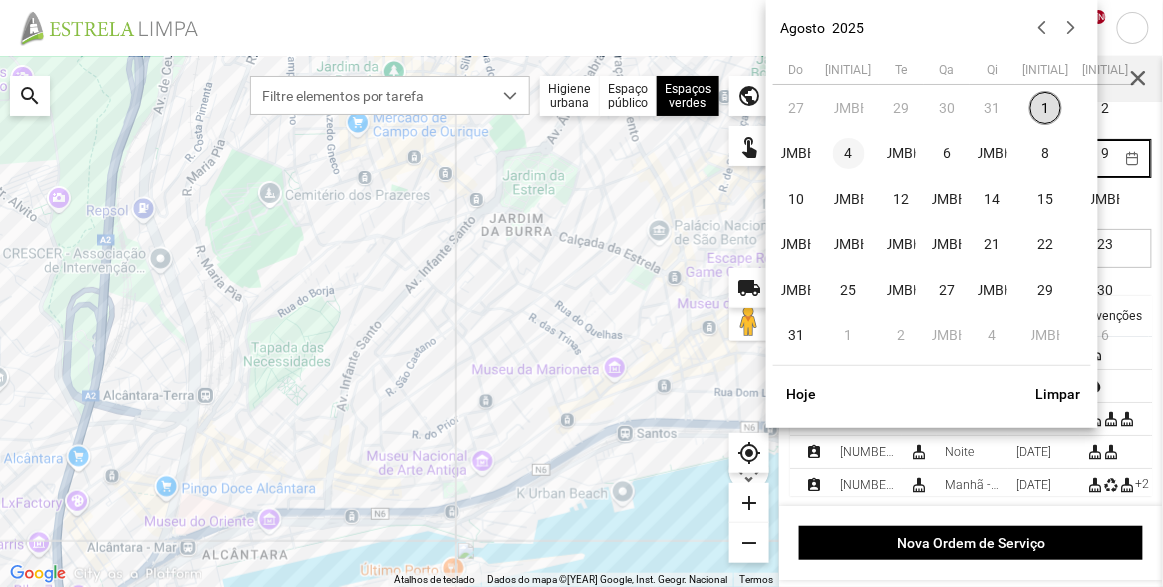 click on "4" at bounding box center (849, 154) 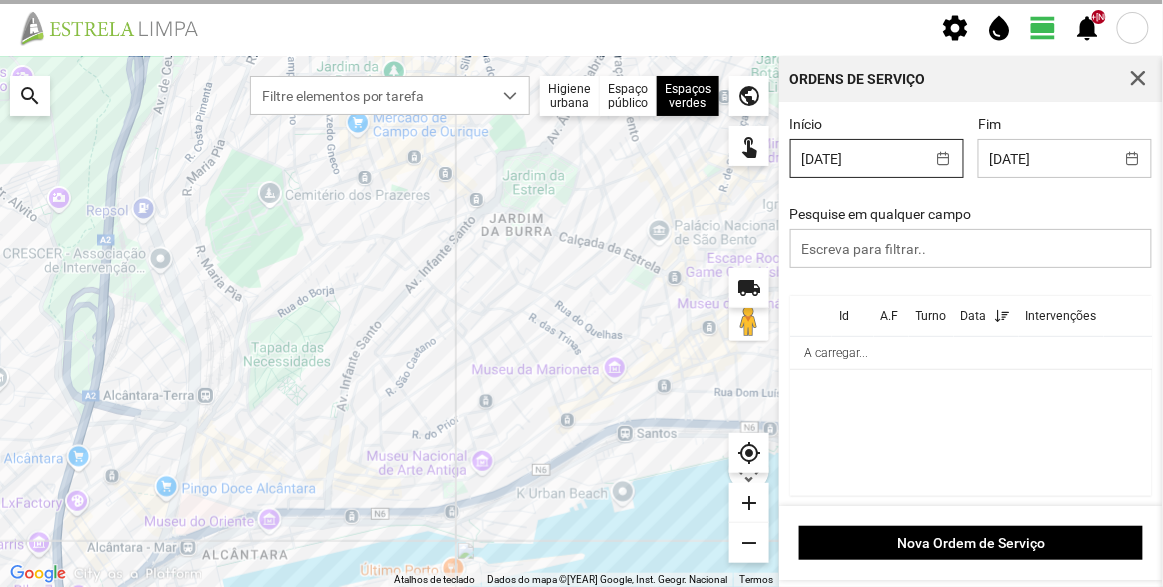 click on "settings  water_drop   view_day   +[NUMBER]   notifications
Para navegar no mapa com gestos de toque, toque duas vezes sem soltar no mapa e, em seguida, arraste-o. ← Mover para a esquerda → Mover para a direita ↑ Mover para cima ↓ Mover para baixo + Aumentar (zoom) - Diminuir (zoom) Casa Avançar 75% para a esquerda Fim Avançar 75% para a direita Página para cima Avançar 75% para cima Página para baixo Avançar 75% para baixo Atalhos de teclado Dados do mapa Dados do mapa ©[YEAR] Google, Inst. Geogr. Nacional Dados do mapa ©[YEAR] Google, Inst. Geogr. Nacional [DISTANCE]  Clique no botão para alternar entre as unidades métricas e imperiais Termos Comunicar um erro no mapa local_shipping  search
Filtre elementos por tarefa  Higiene urbana   Espaço público   Espaços verdes  Árvores  Espaços verdes  public  touch_app  my_location add remove Ordens de Serviço Início [DATE]   Fim [DATE]   Pesquise em qualquer campo Id  A.F  Turno Data Intervenções A carregar... Nova Ordem de Serviço" at bounding box center [581, 293] 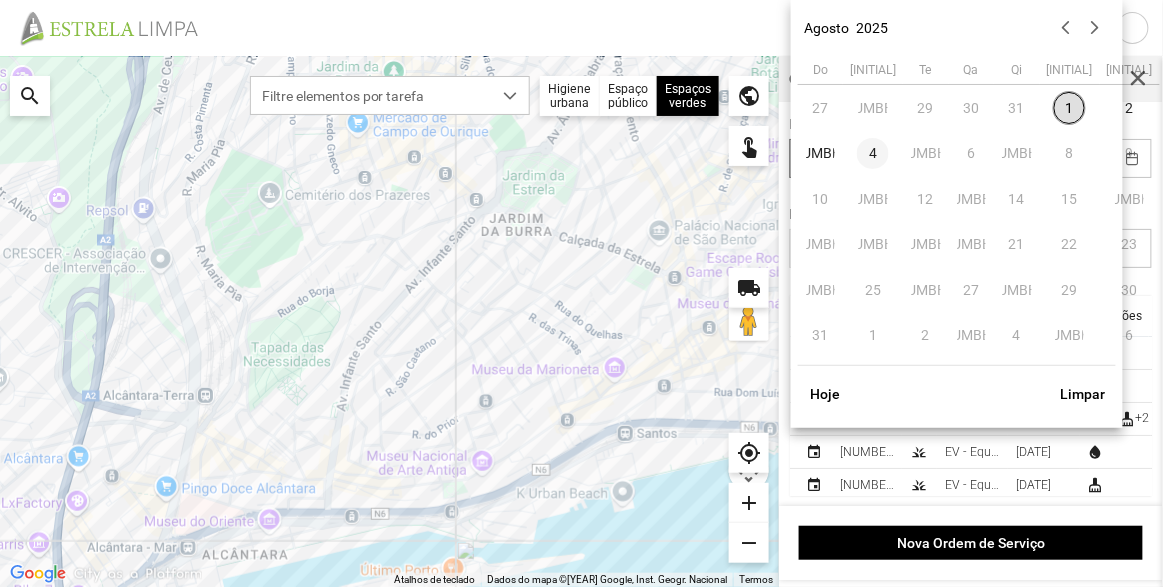 click on "4" at bounding box center (873, 154) 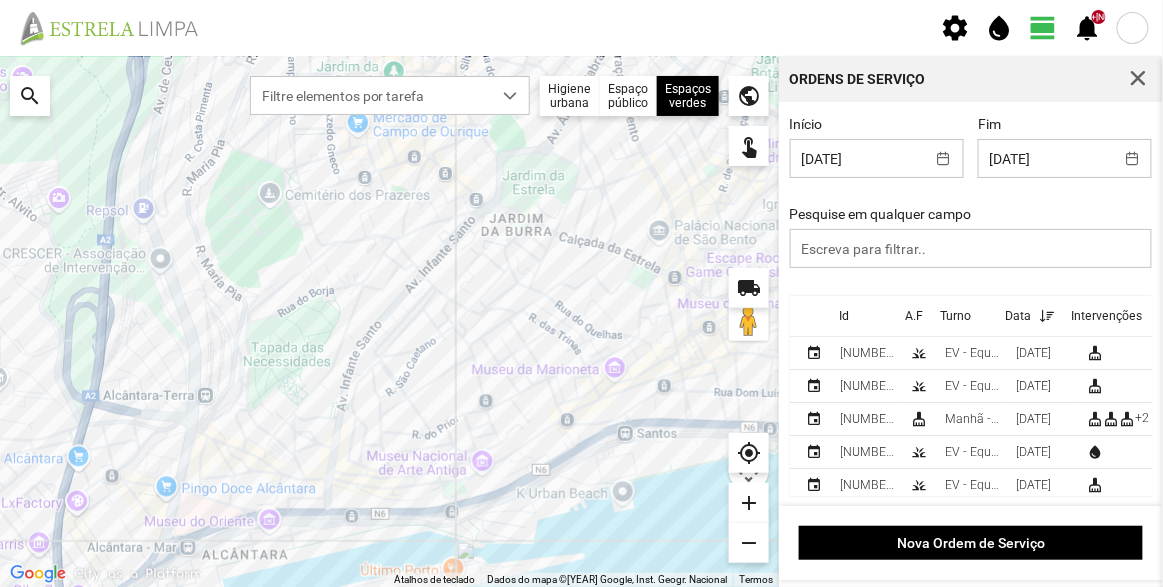 click on "Início [DATE]   Fim [DATE]   Pesquise em qualquer campo" at bounding box center [971, 206] 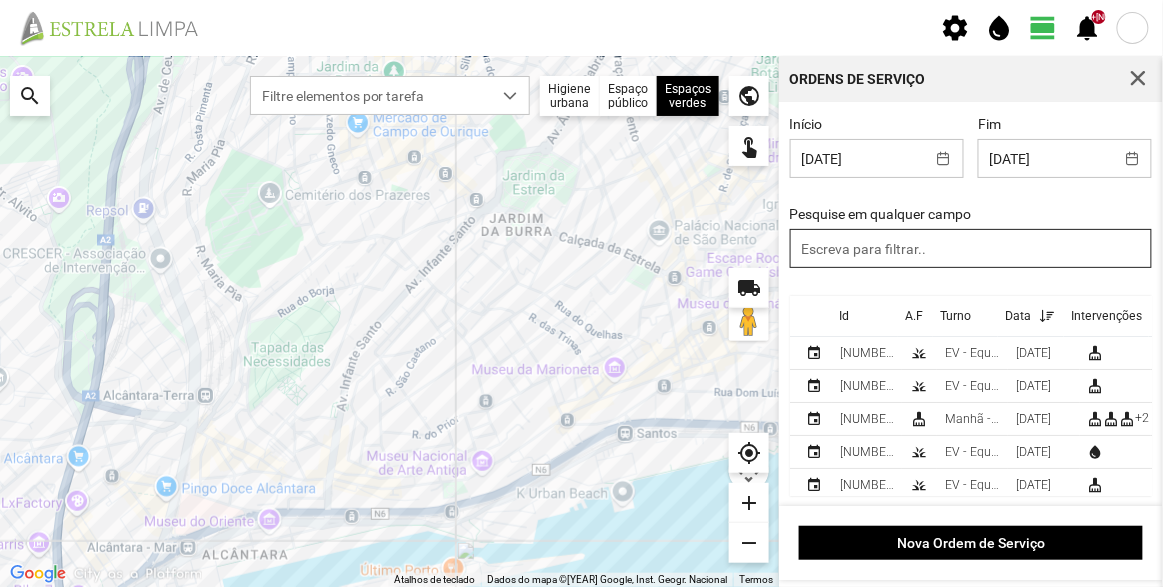 scroll, scrollTop: 2, scrollLeft: 0, axis: vertical 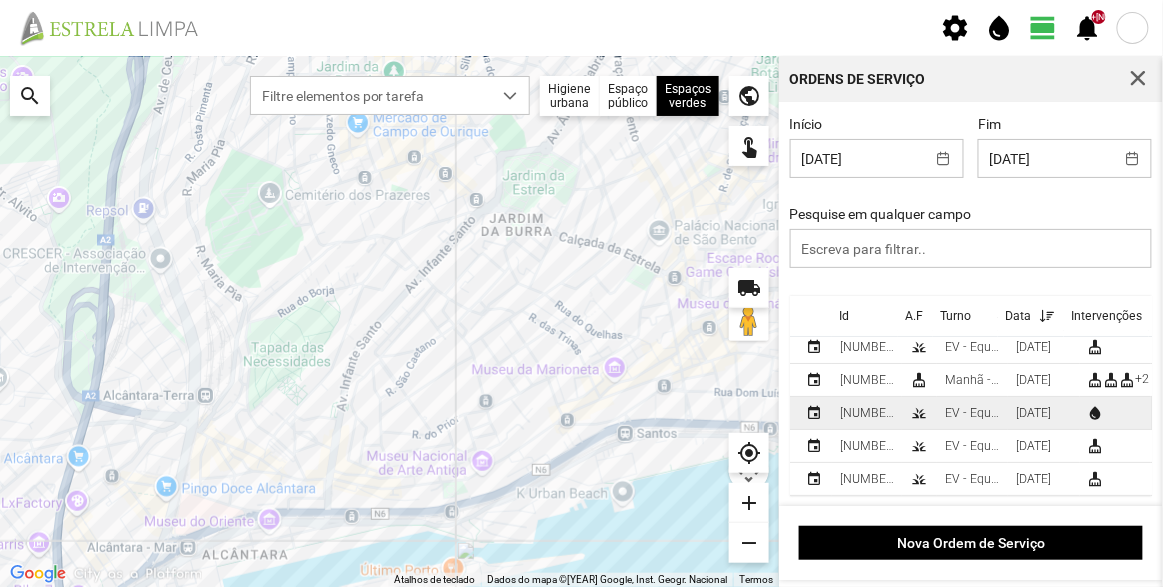 click on "[DATE]" at bounding box center (1033, 413) 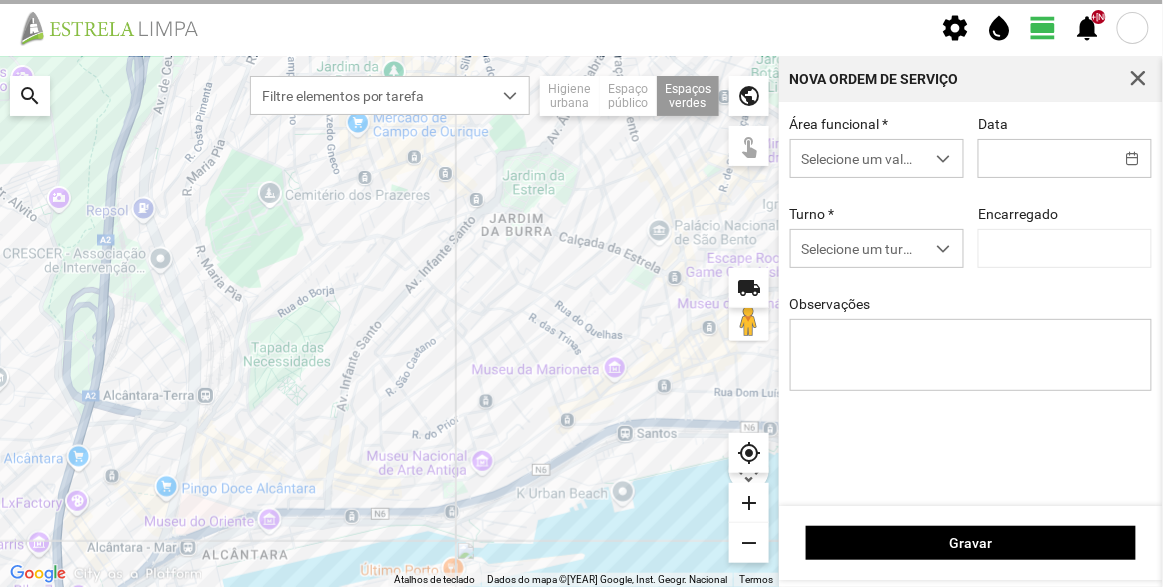 type on "[DATE]" 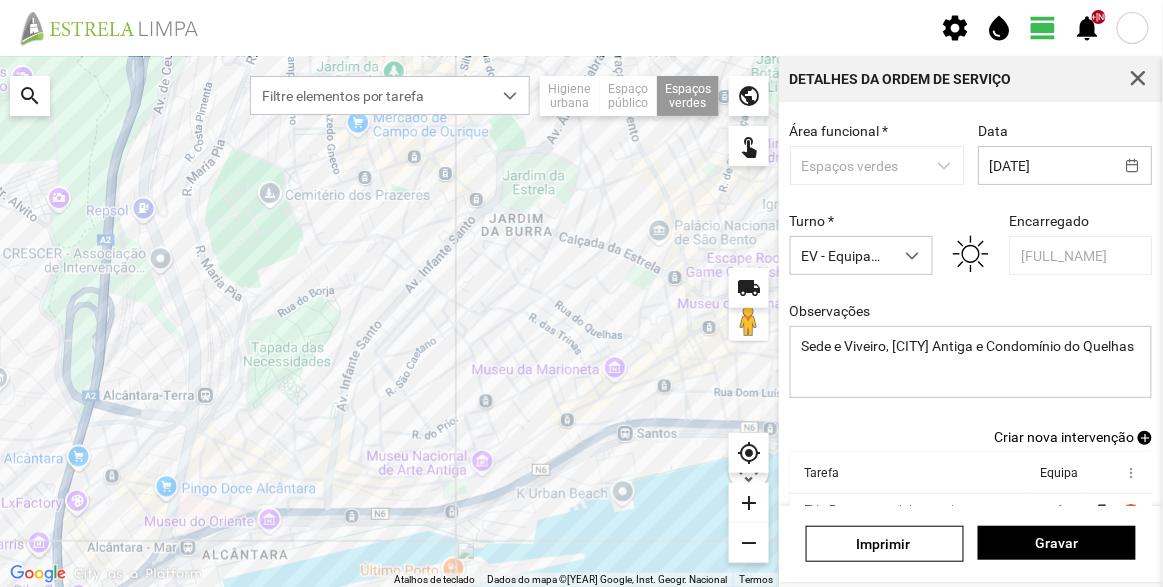 scroll, scrollTop: 174, scrollLeft: 0, axis: vertical 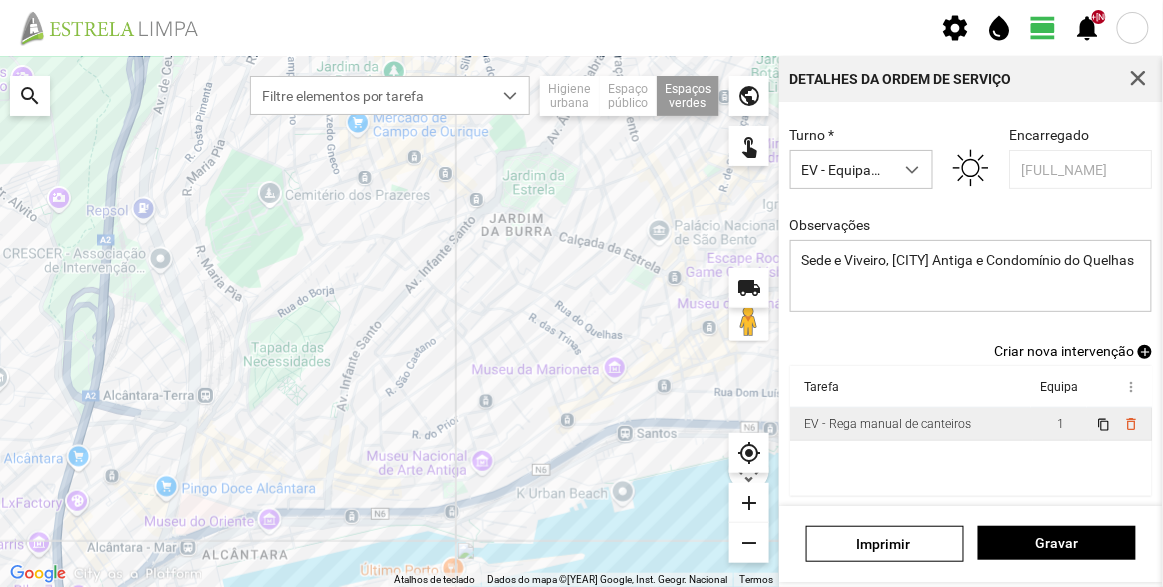 click on "EV - Rega manual de canteiros" at bounding box center (887, 424) 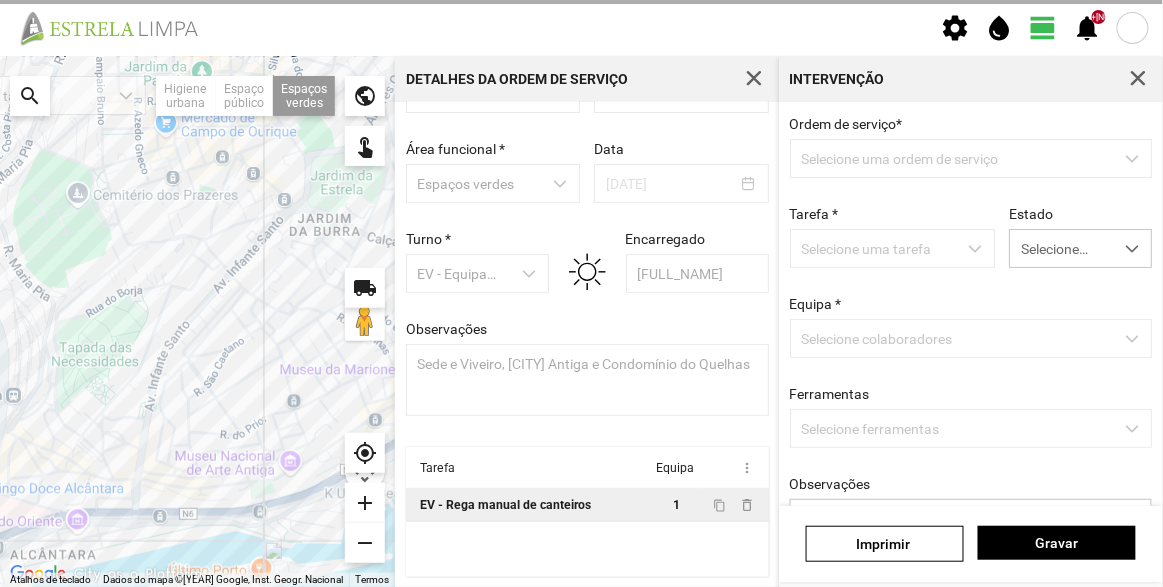 scroll, scrollTop: 69, scrollLeft: 0, axis: vertical 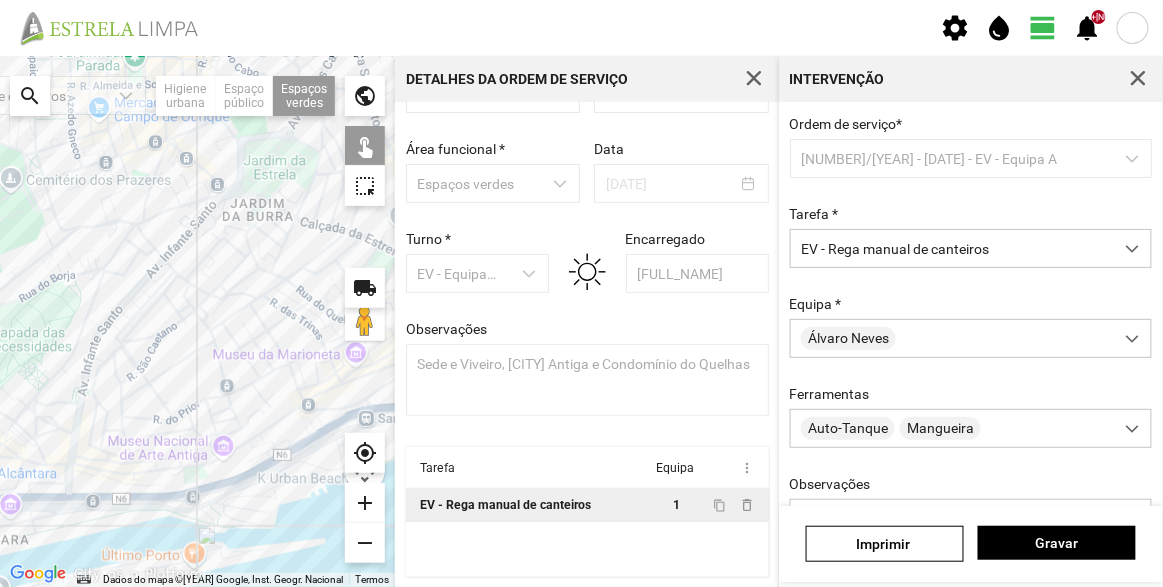 drag, startPoint x: 288, startPoint y: 330, endPoint x: 217, endPoint y: 315, distance: 72.56721 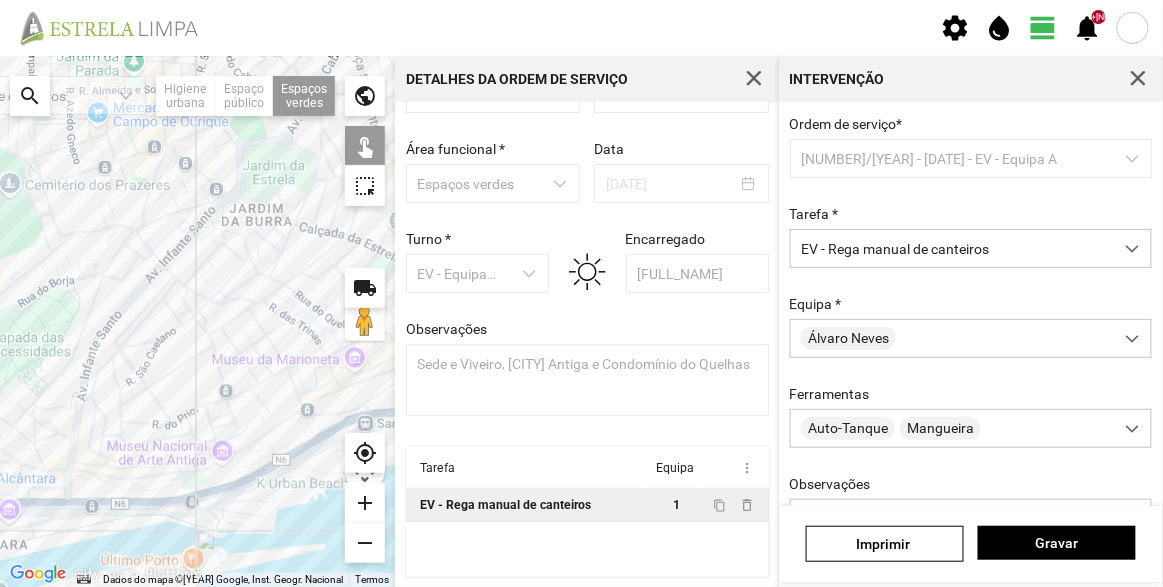 click 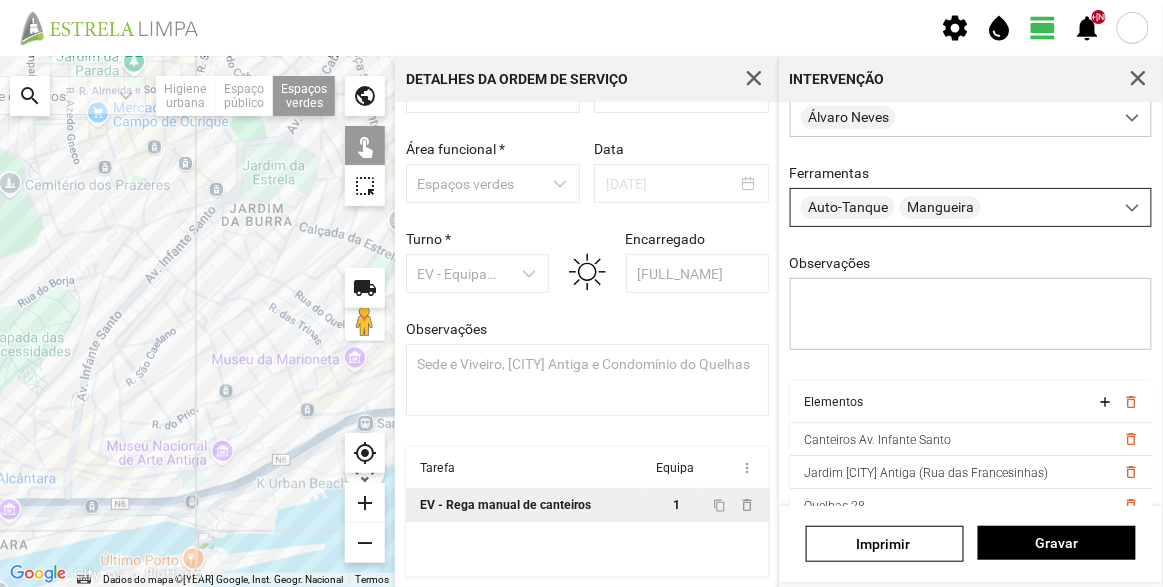 scroll, scrollTop: 241, scrollLeft: 0, axis: vertical 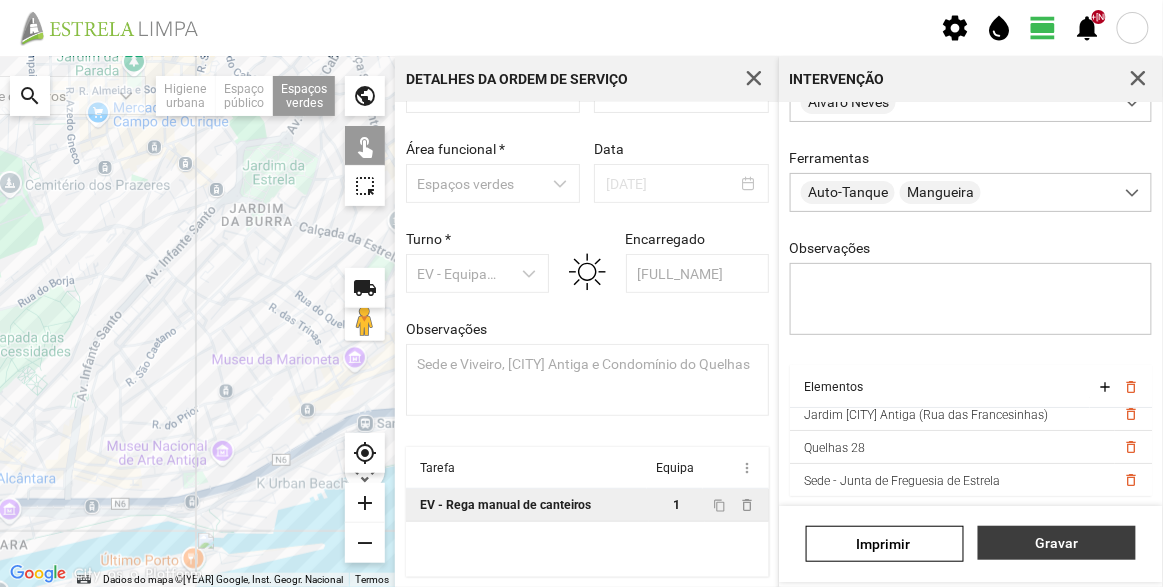click on "Gravar" at bounding box center (1057, 543) 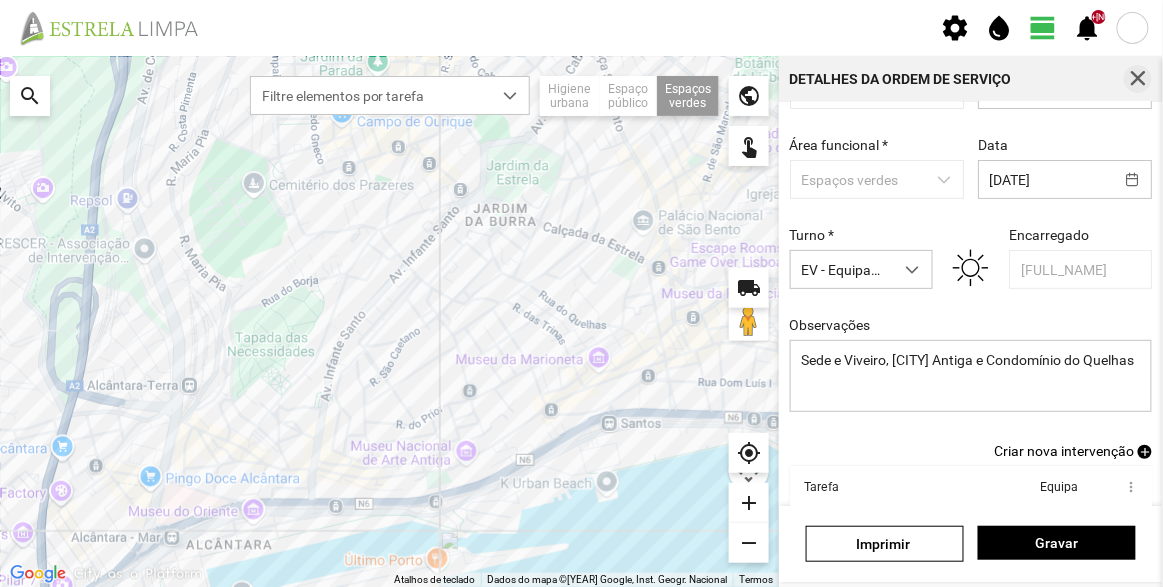 click at bounding box center [1138, 79] 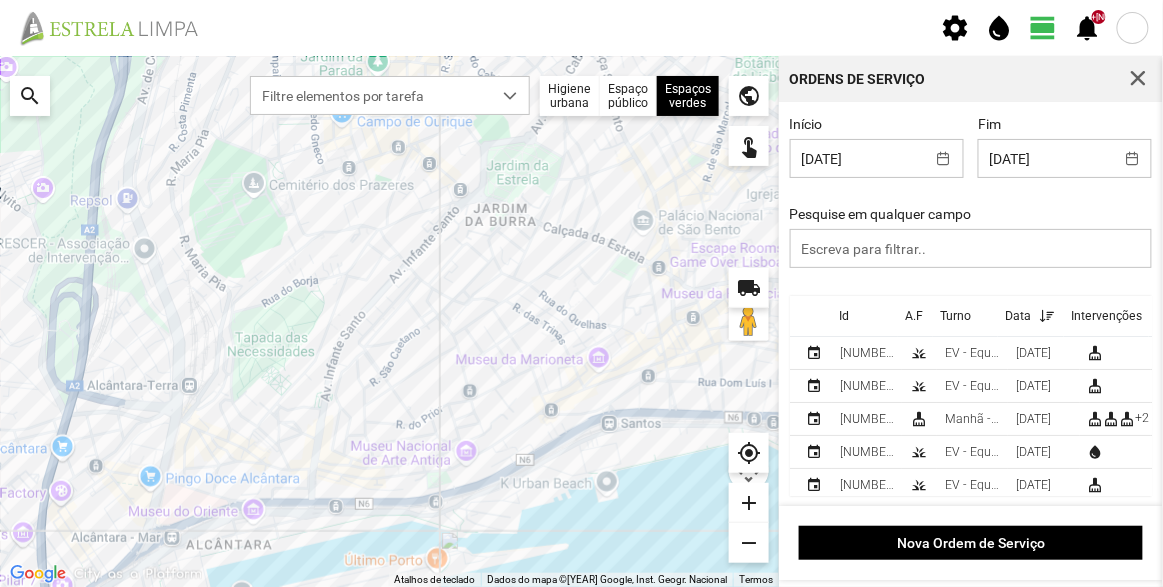 scroll, scrollTop: 52, scrollLeft: 0, axis: vertical 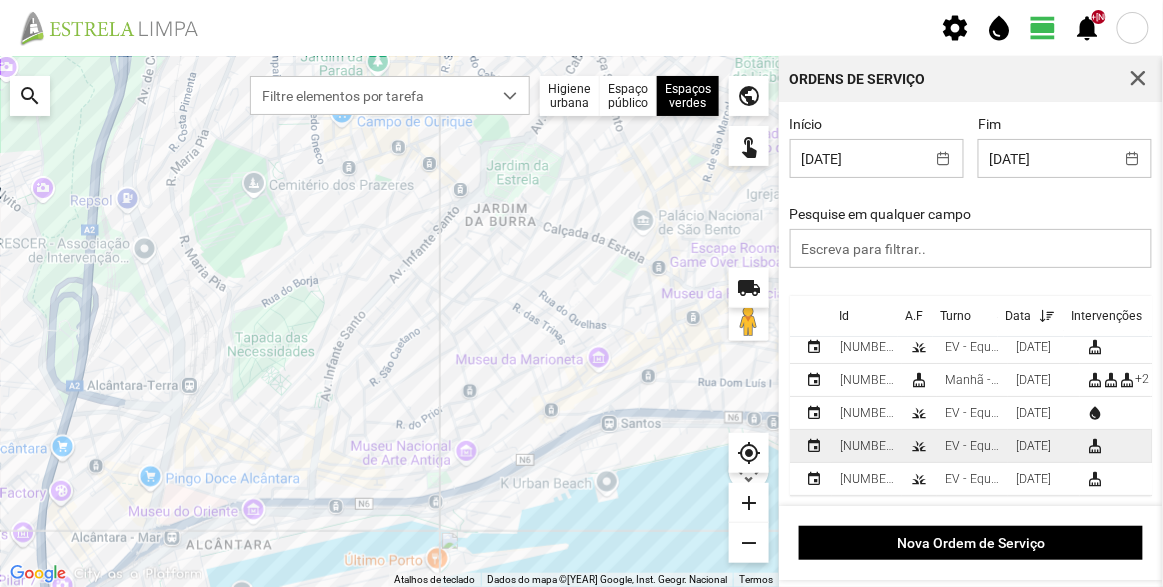 click on "grass" at bounding box center (919, 446) 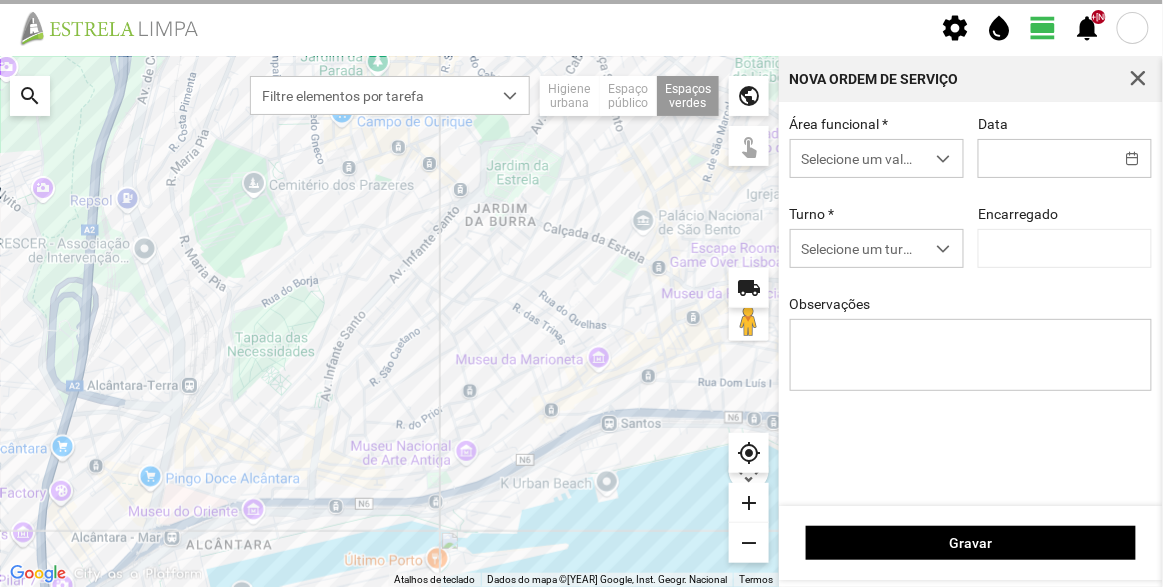 type on "[DATE]" 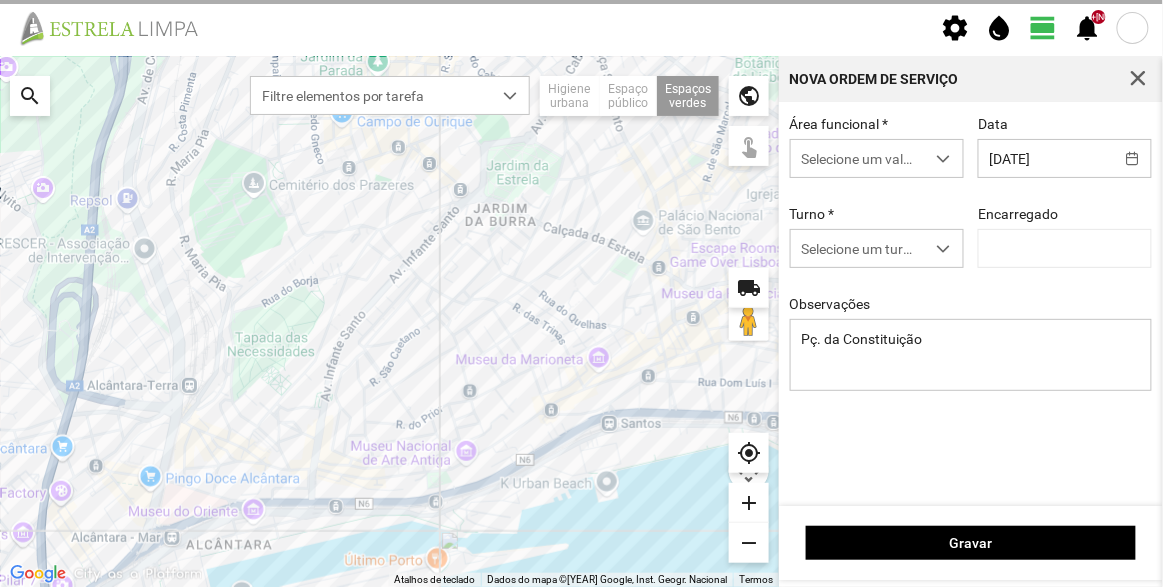 type on "[FULL_NAME]" 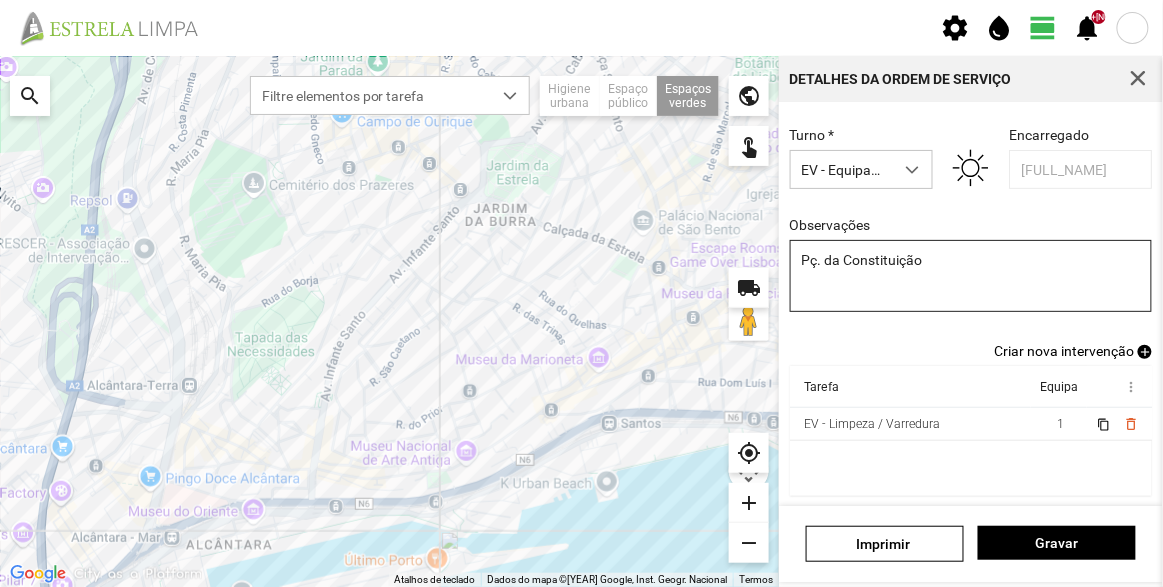 scroll, scrollTop: 0, scrollLeft: 0, axis: both 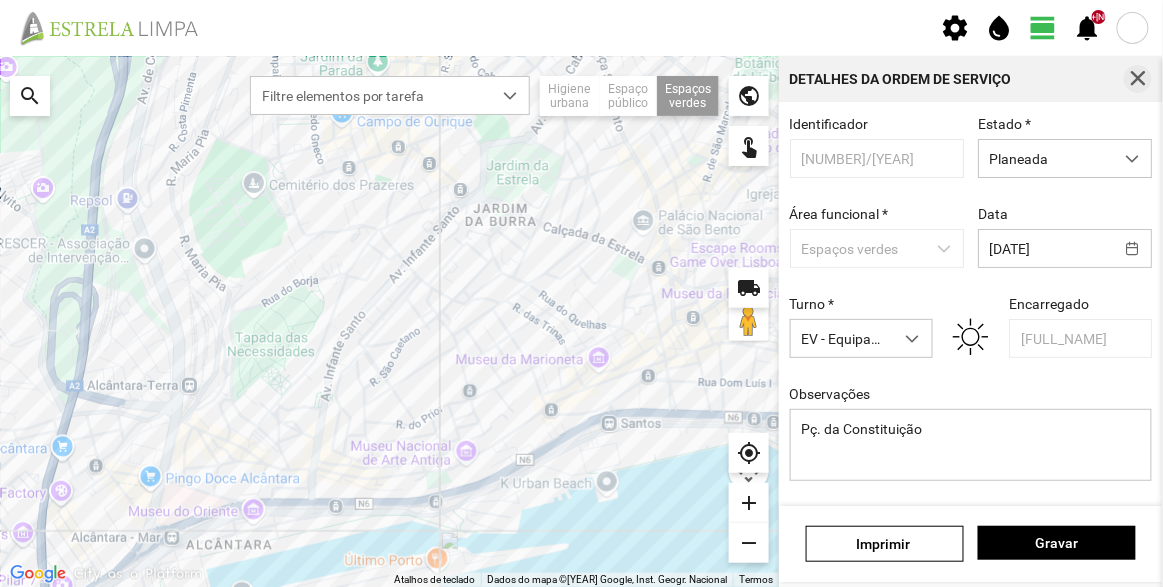 click at bounding box center (1138, 79) 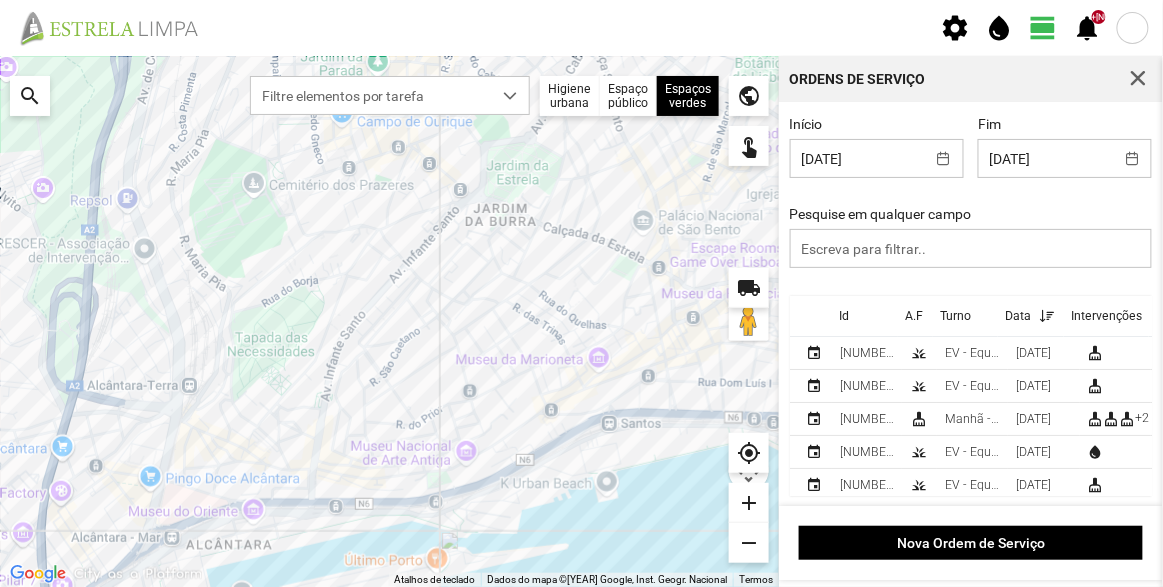 scroll, scrollTop: 52, scrollLeft: 0, axis: vertical 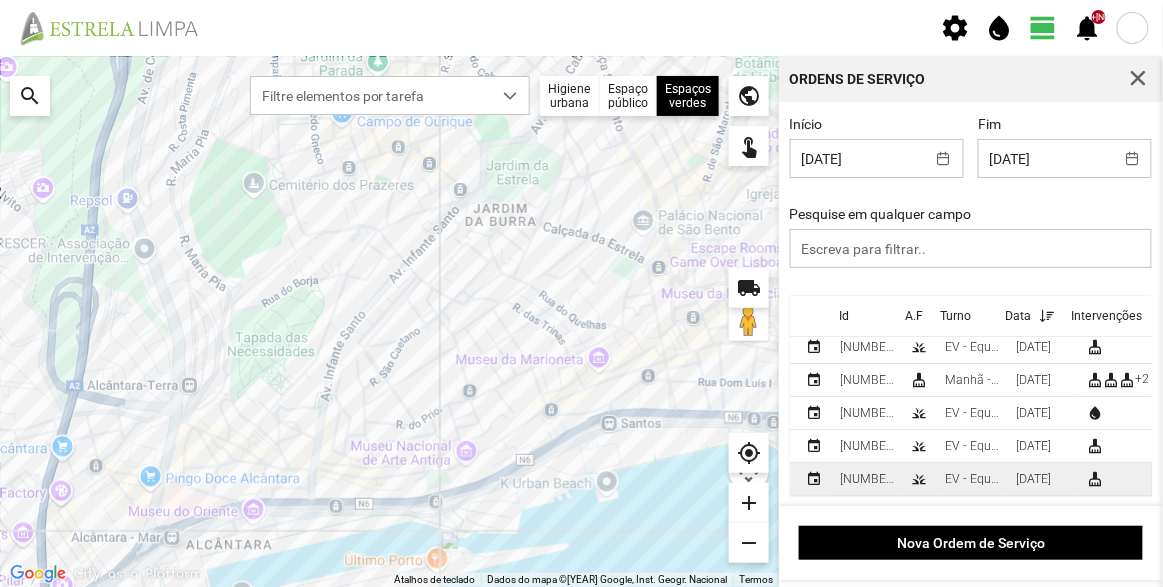 click on "EV - Equipa B" at bounding box center [972, 479] 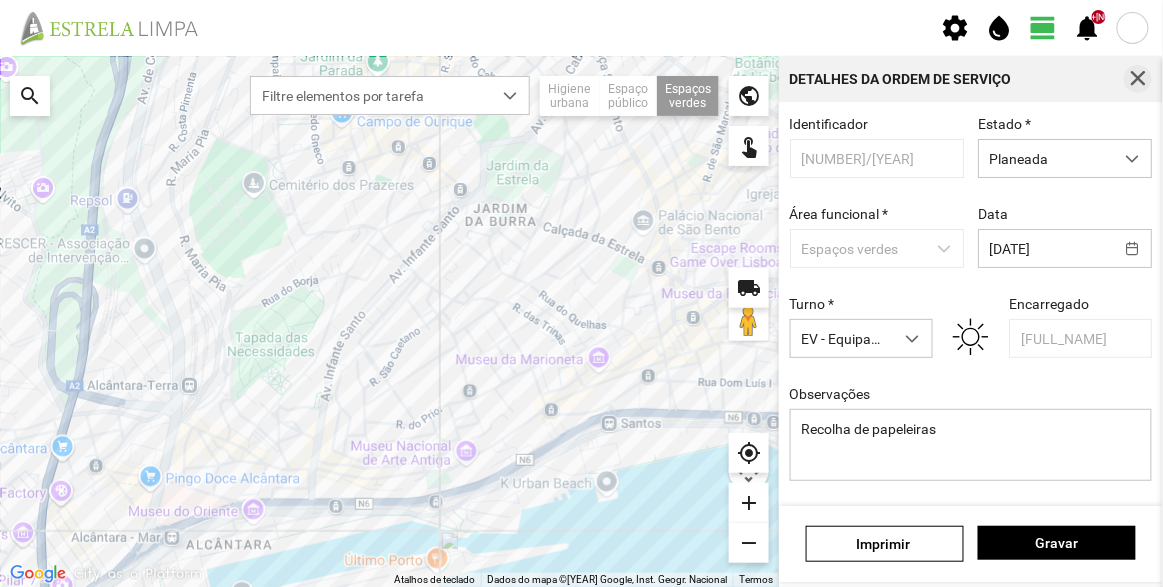 click at bounding box center (1138, 79) 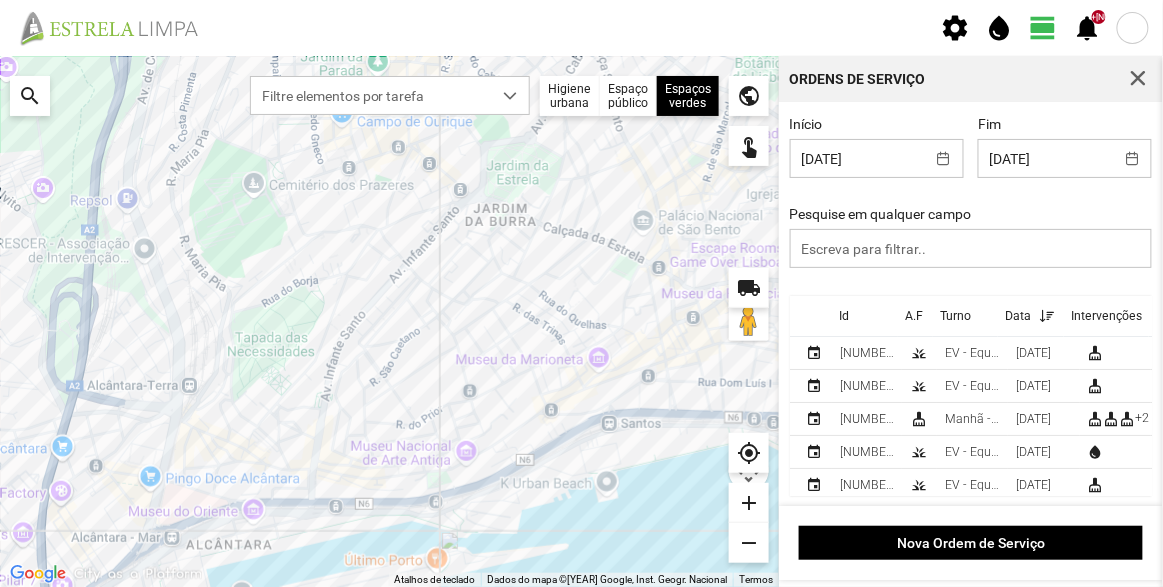 click on "Id" at bounding box center (865, 316) 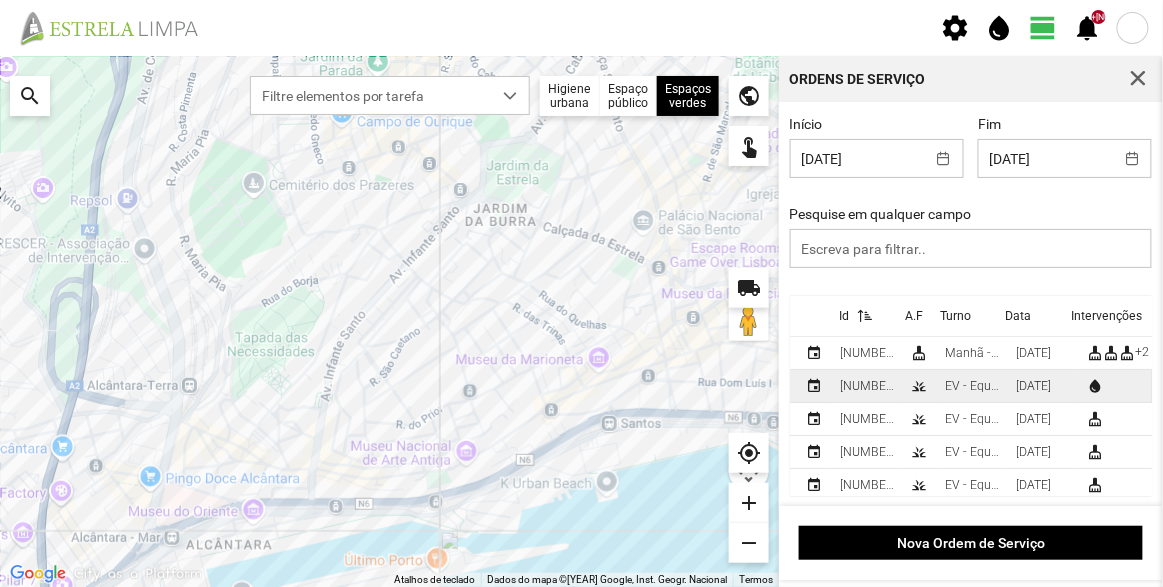 click on "[NUMBER]/[YEAR]" at bounding box center [867, 386] 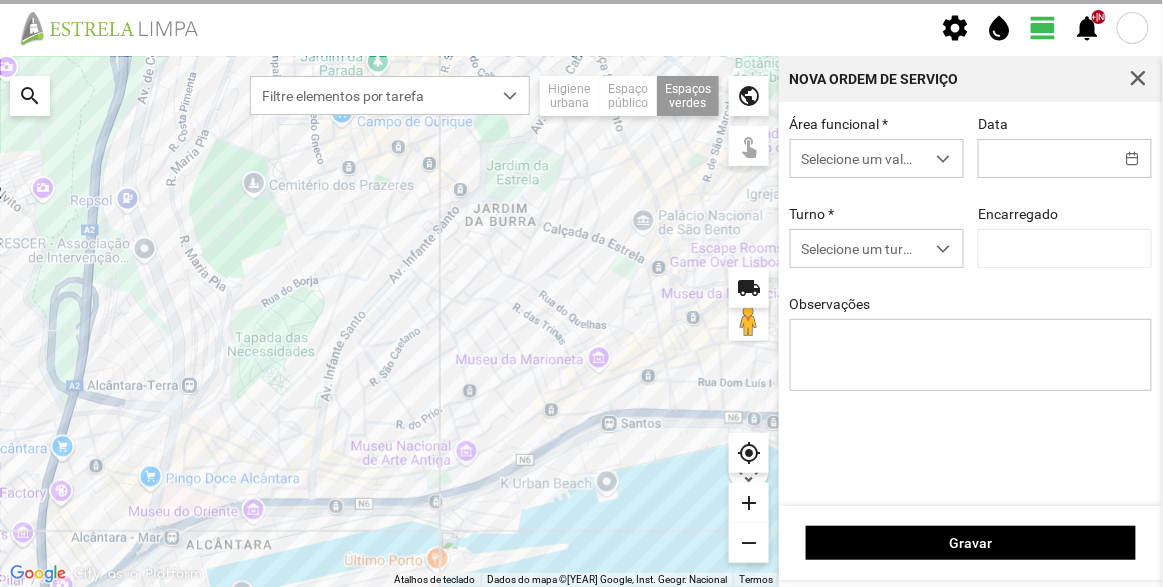 type on "[DATE]" 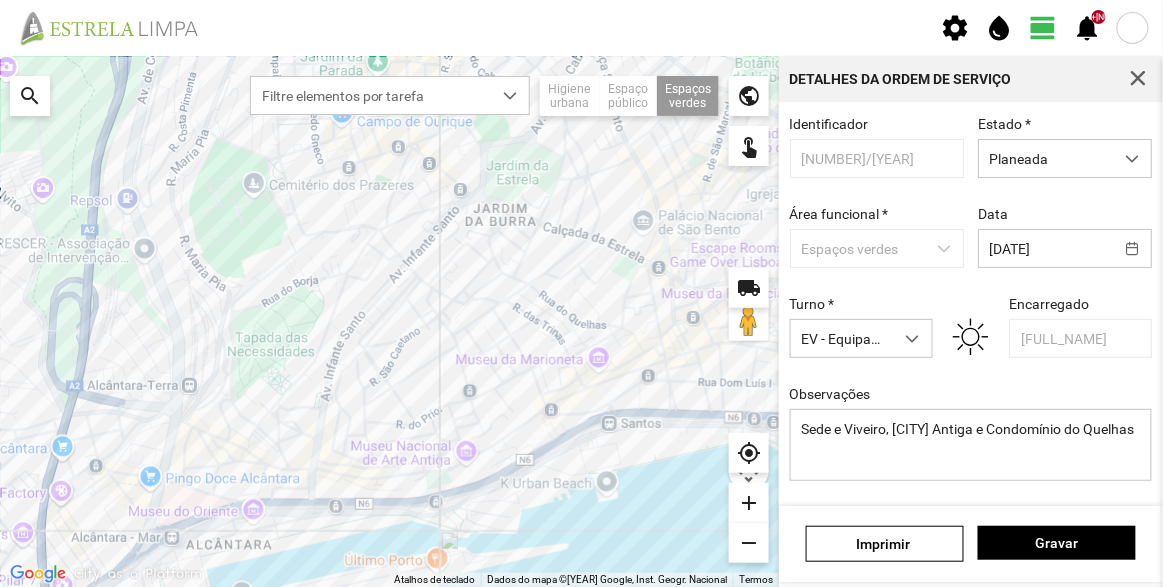 click at bounding box center [1138, 79] 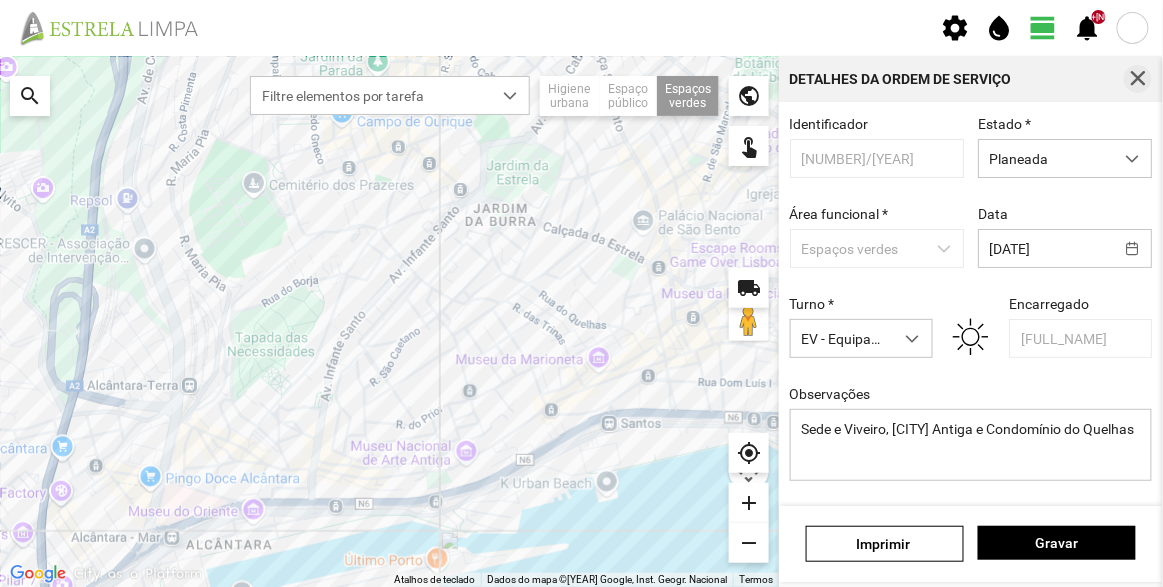 click at bounding box center [1138, 79] 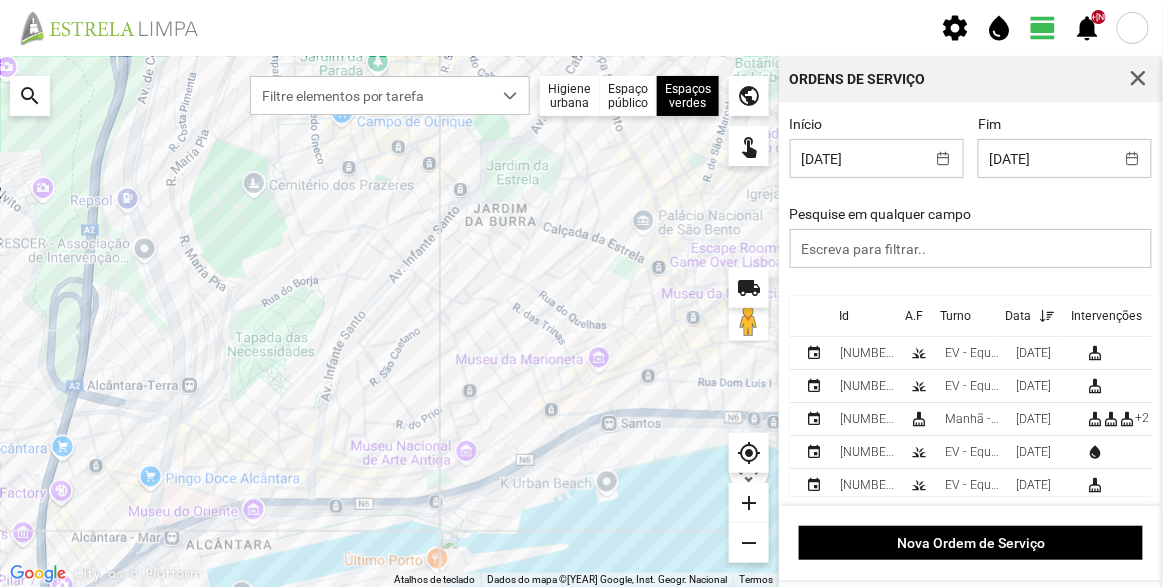 click on "Id" at bounding box center (865, 316) 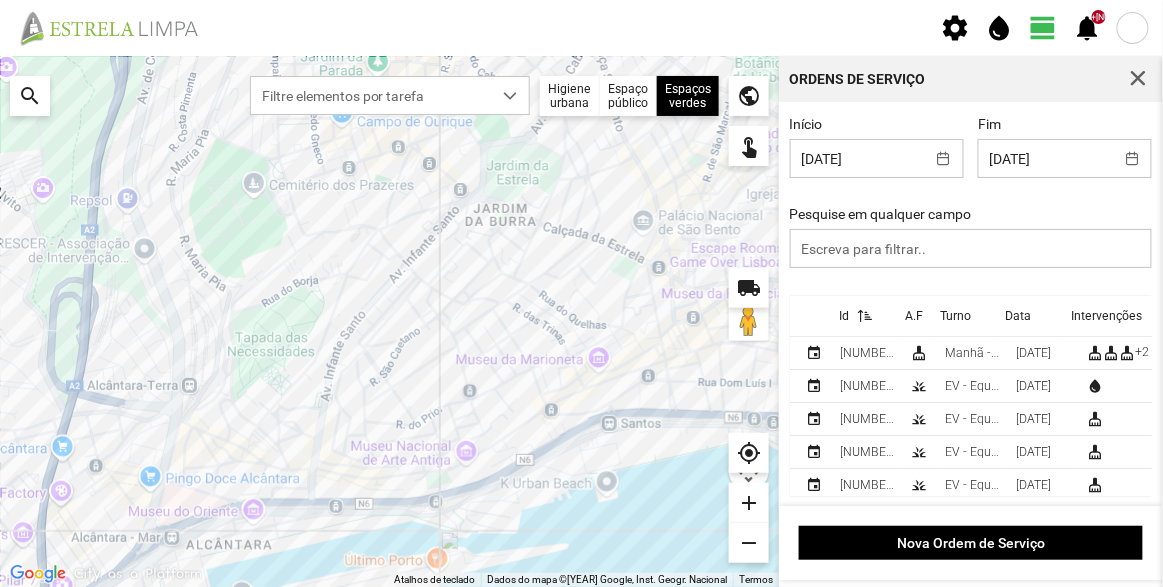 click at bounding box center [865, 316] 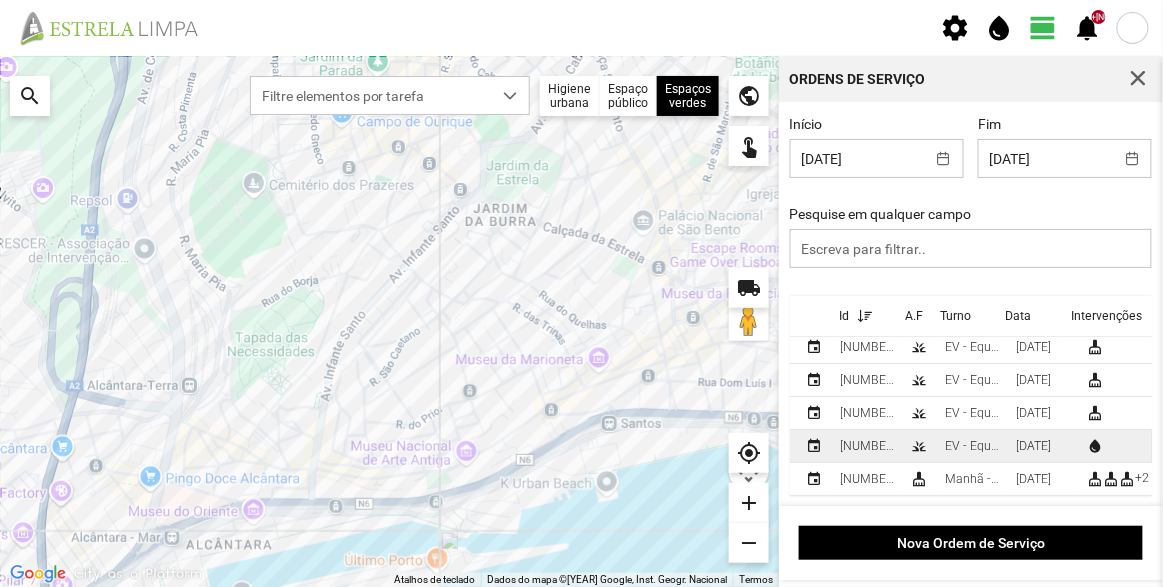 scroll, scrollTop: 0, scrollLeft: 0, axis: both 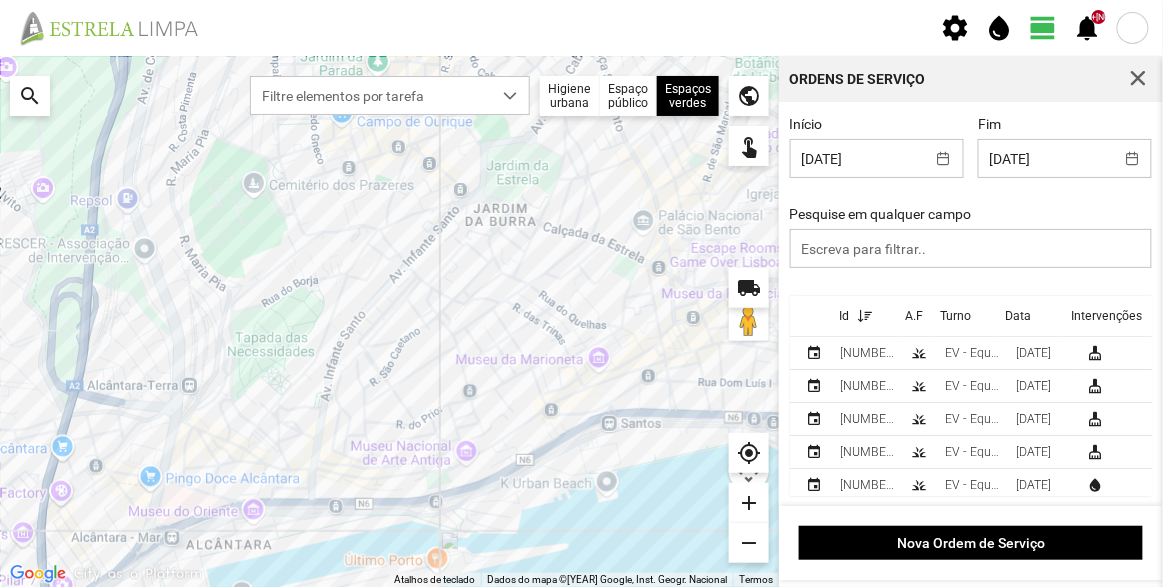 click on "Início [DATE]   Fim [DATE]   Pesquise em qualquer campo" at bounding box center (971, 206) 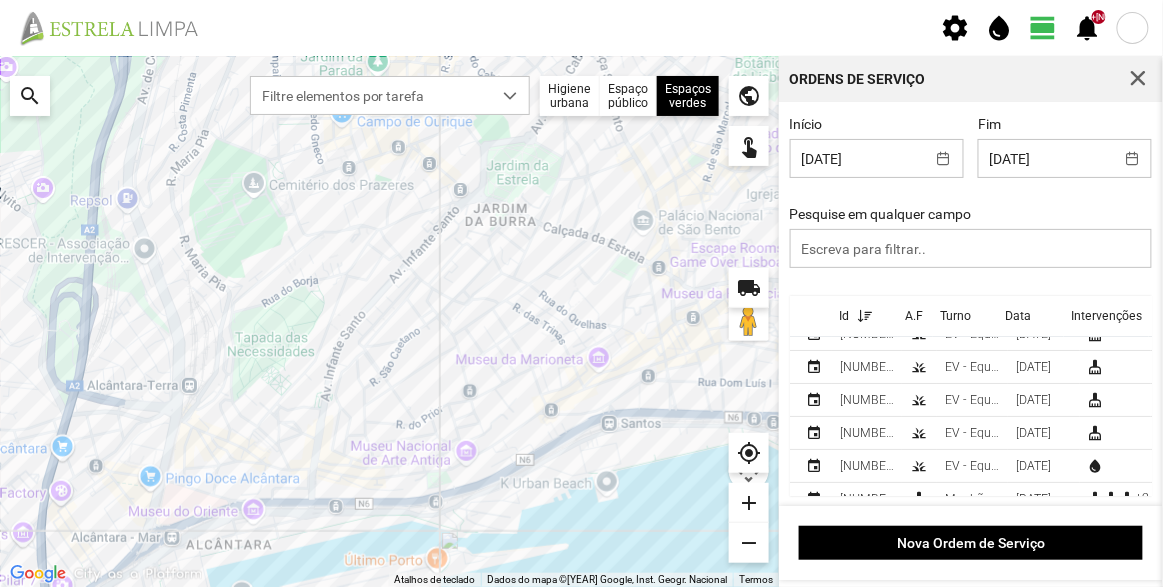 scroll, scrollTop: 52, scrollLeft: 0, axis: vertical 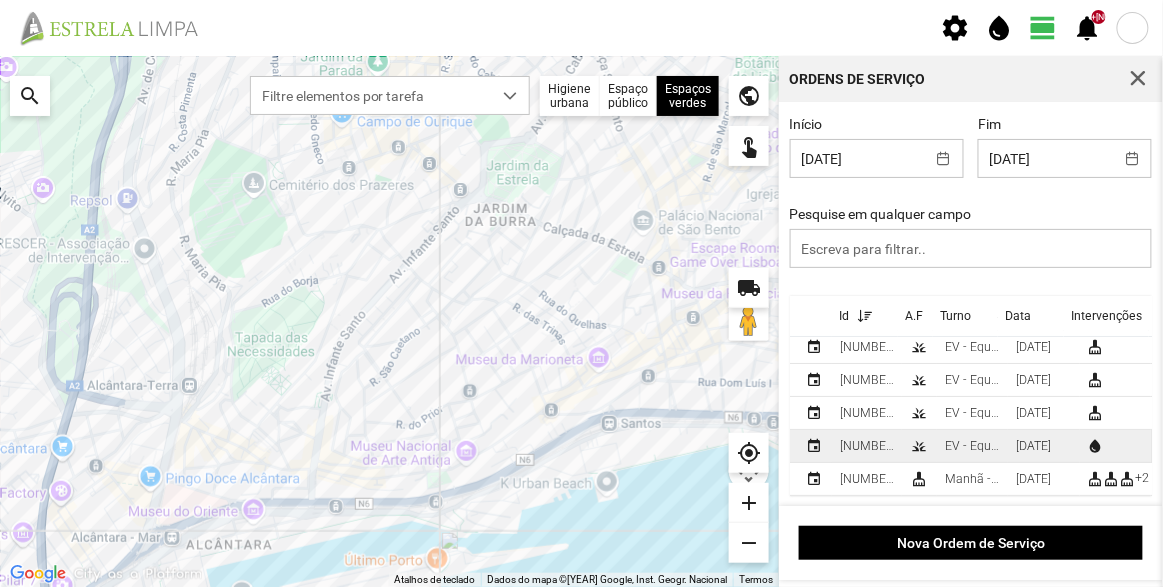 click on "EV - Equipa A" at bounding box center [972, 446] 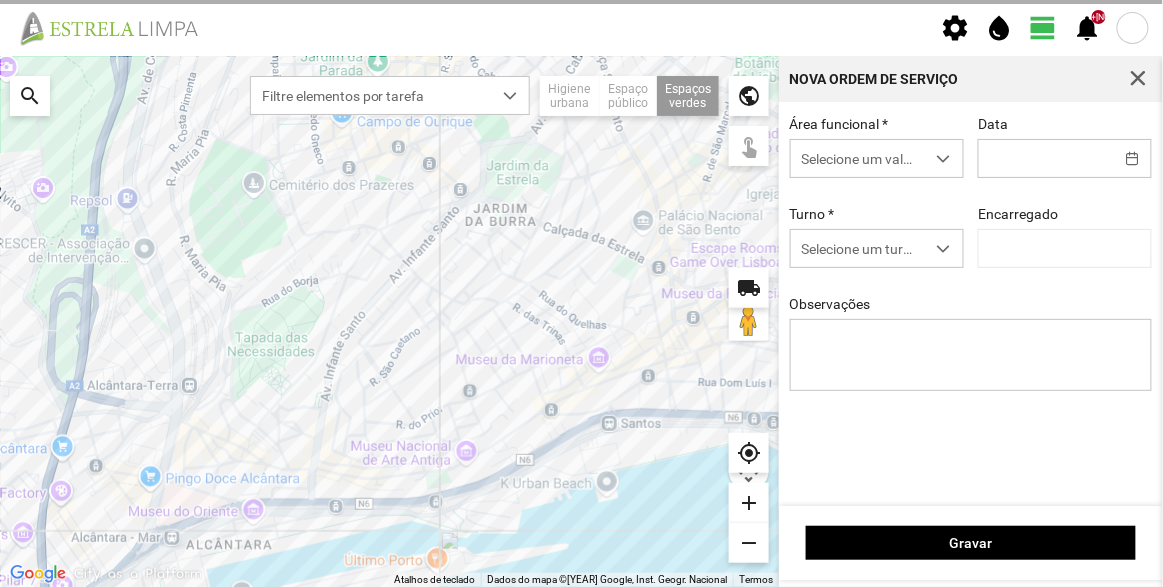 type on "[DATE]" 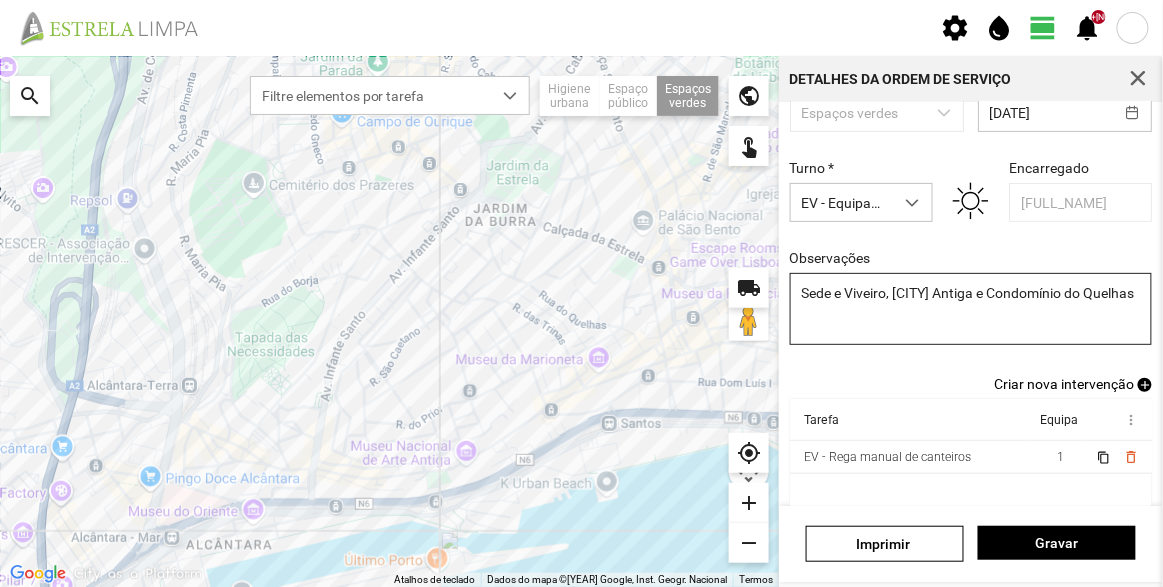 scroll, scrollTop: 174, scrollLeft: 0, axis: vertical 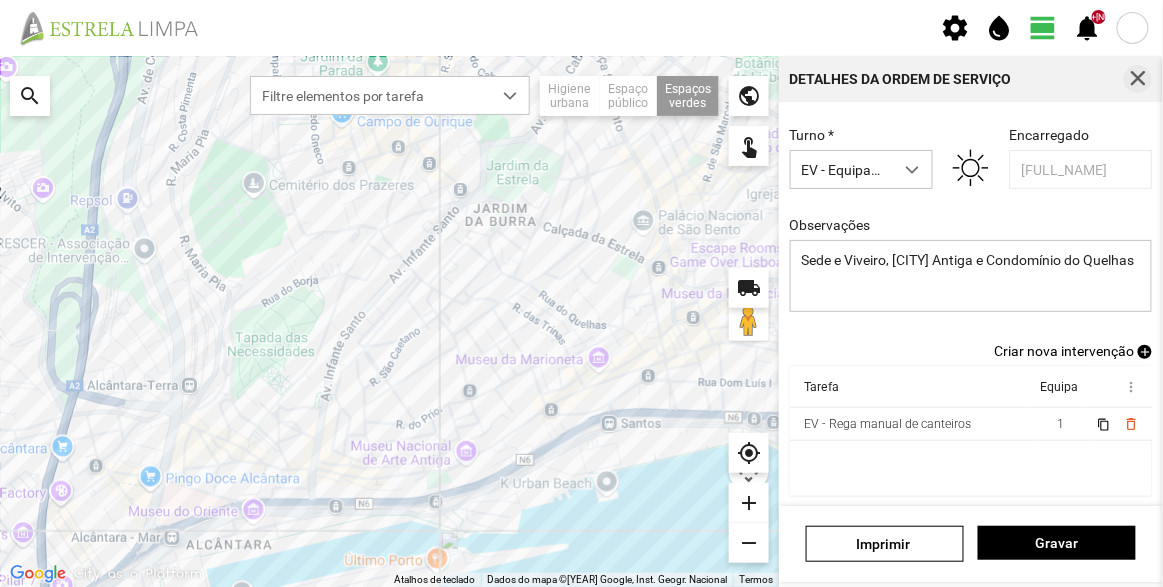 click at bounding box center [1138, 79] 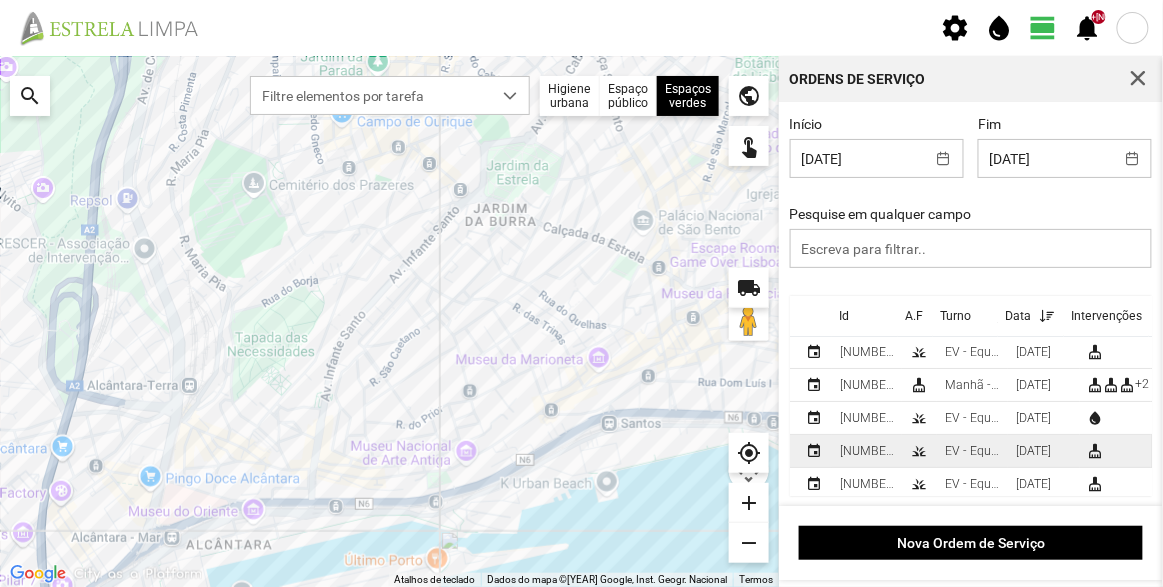 scroll, scrollTop: 52, scrollLeft: 0, axis: vertical 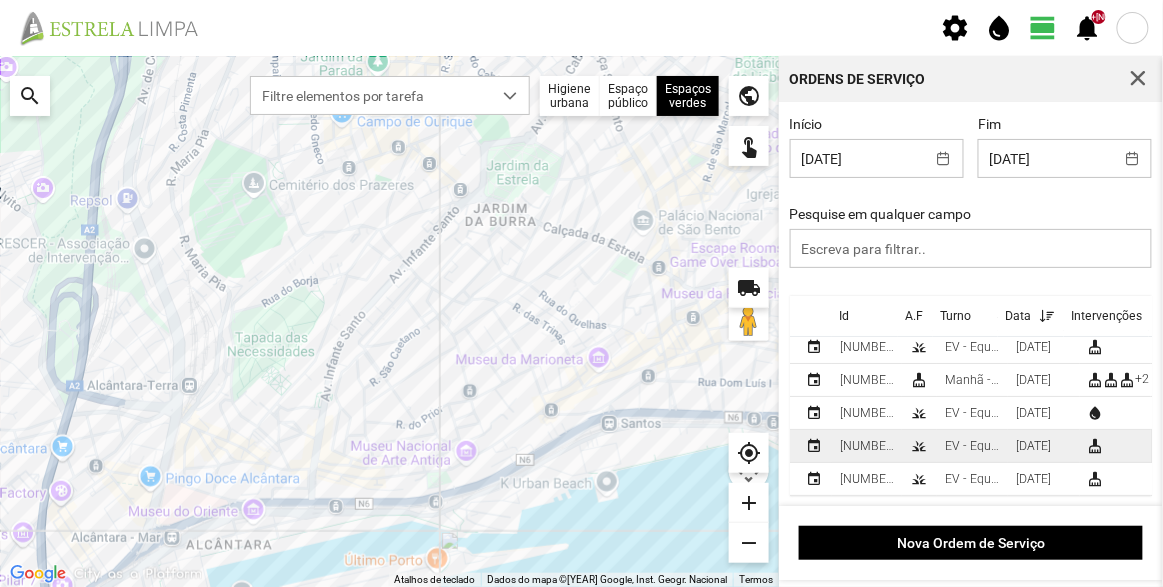 click on "[NUMBER]/[YEAR]" at bounding box center [867, 446] 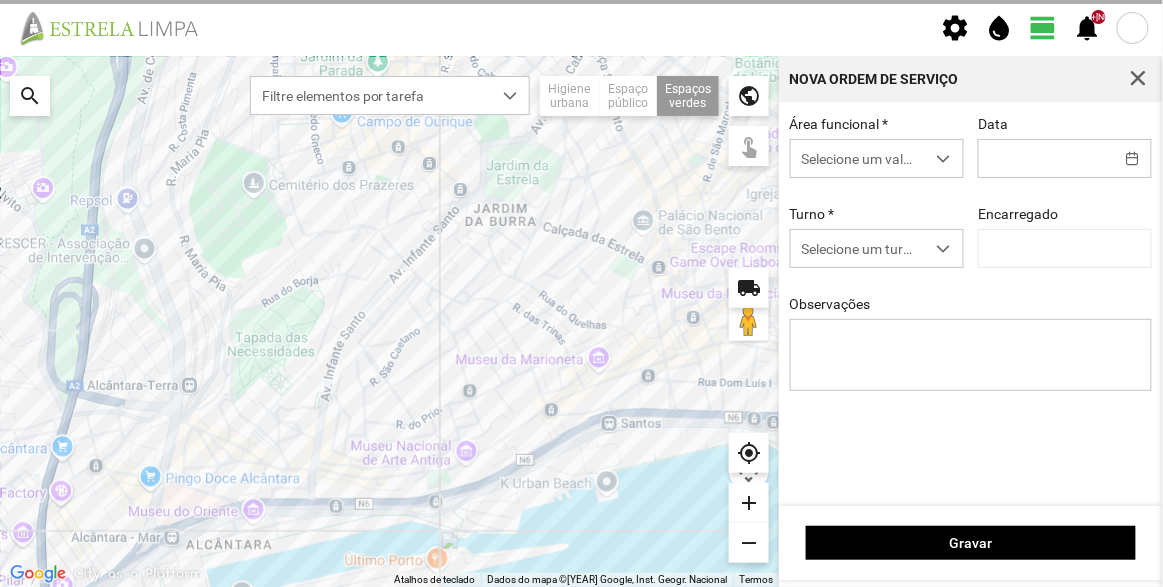 type on "[DATE]" 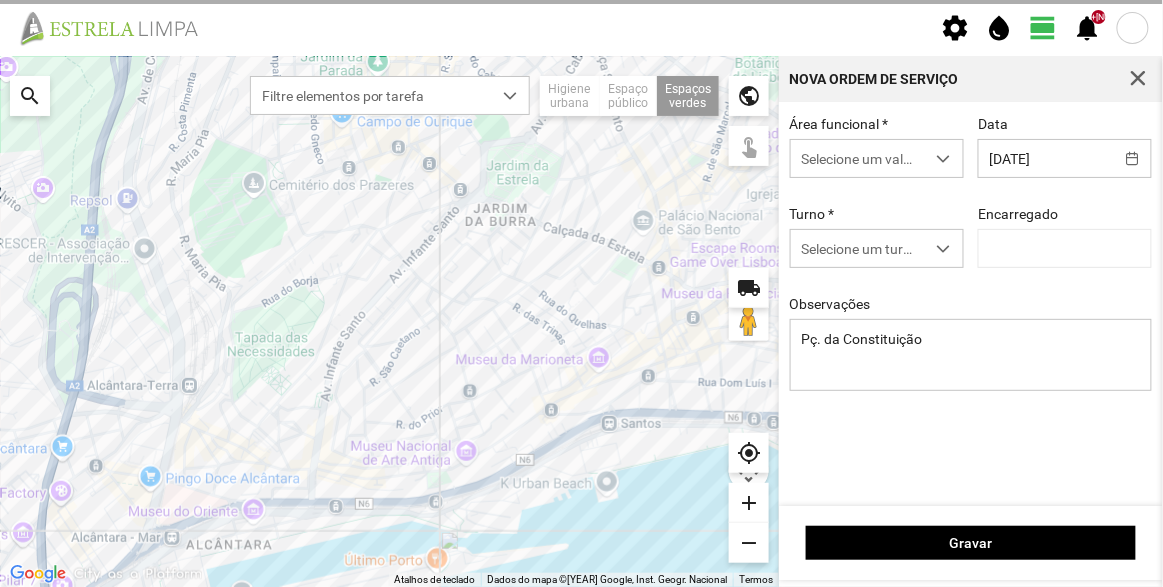 type on "[FULL_NAME]" 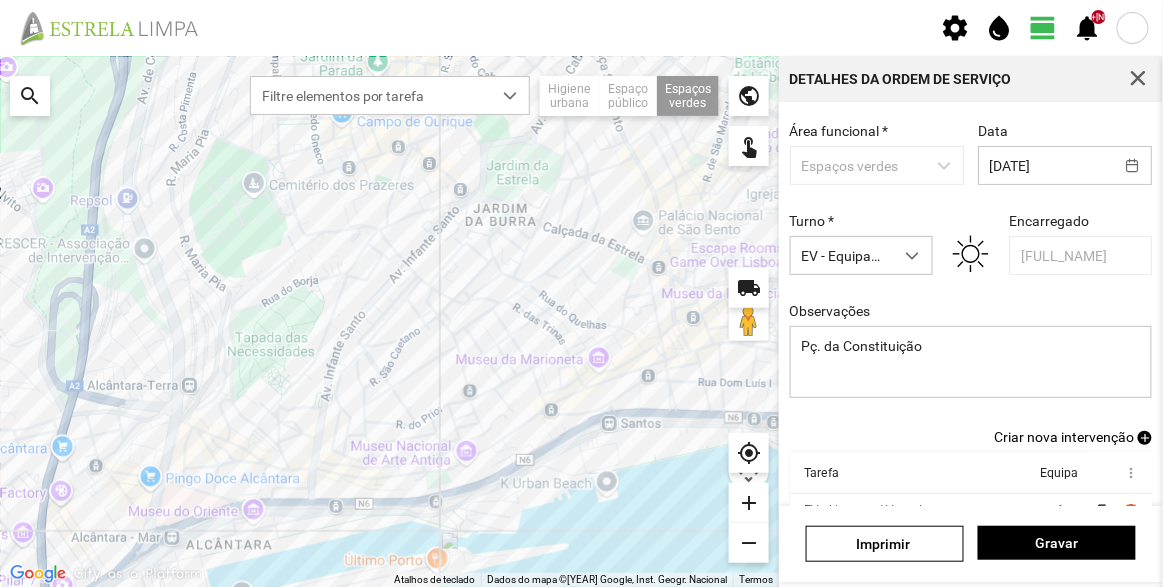 scroll, scrollTop: 174, scrollLeft: 0, axis: vertical 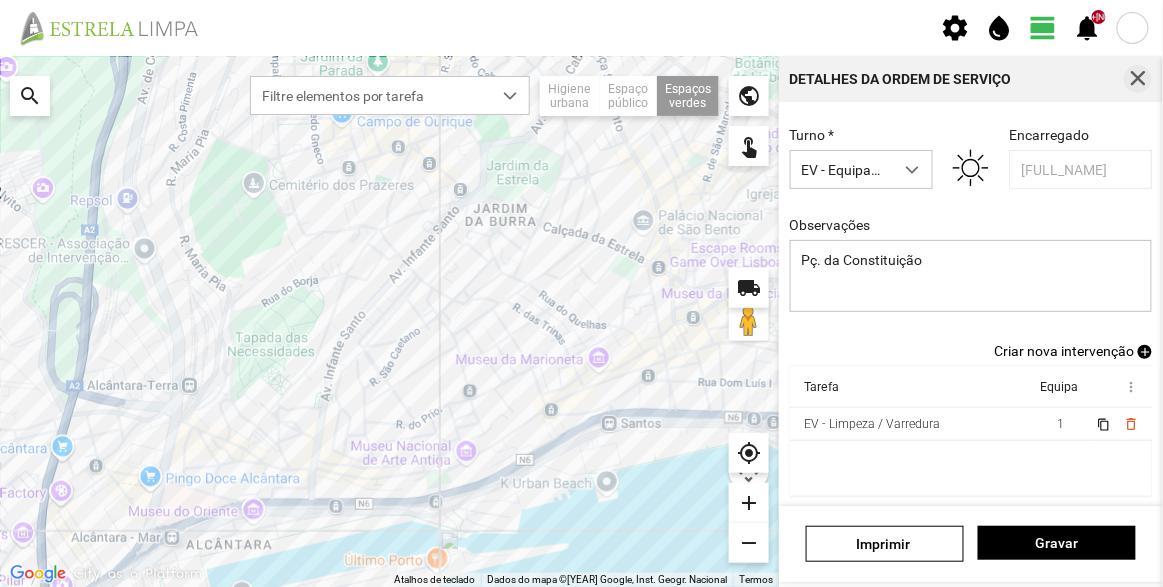 click at bounding box center (1138, 79) 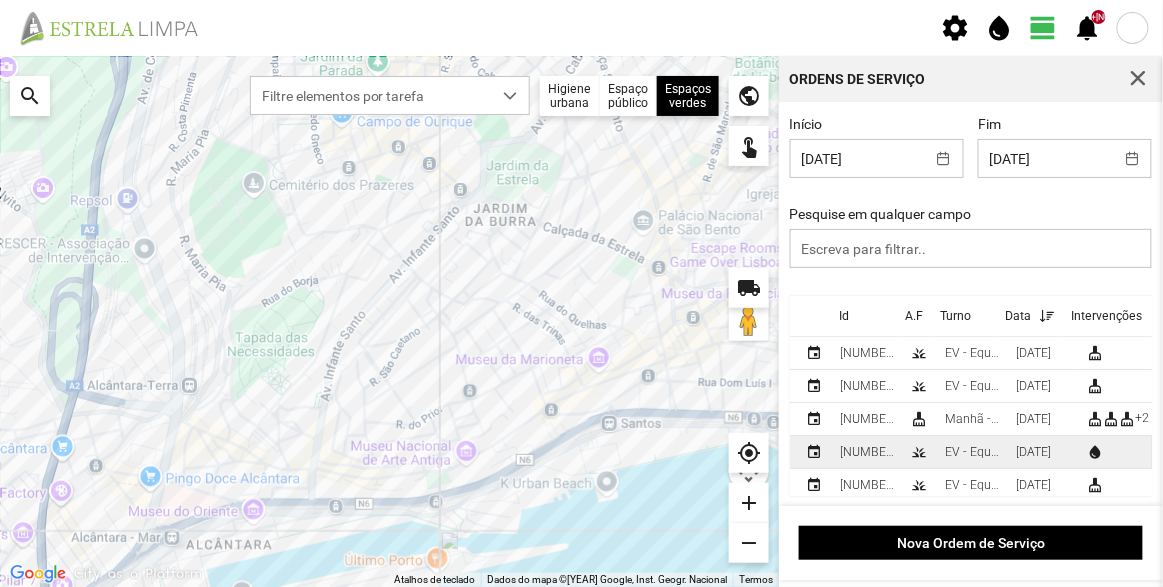 scroll, scrollTop: 52, scrollLeft: 0, axis: vertical 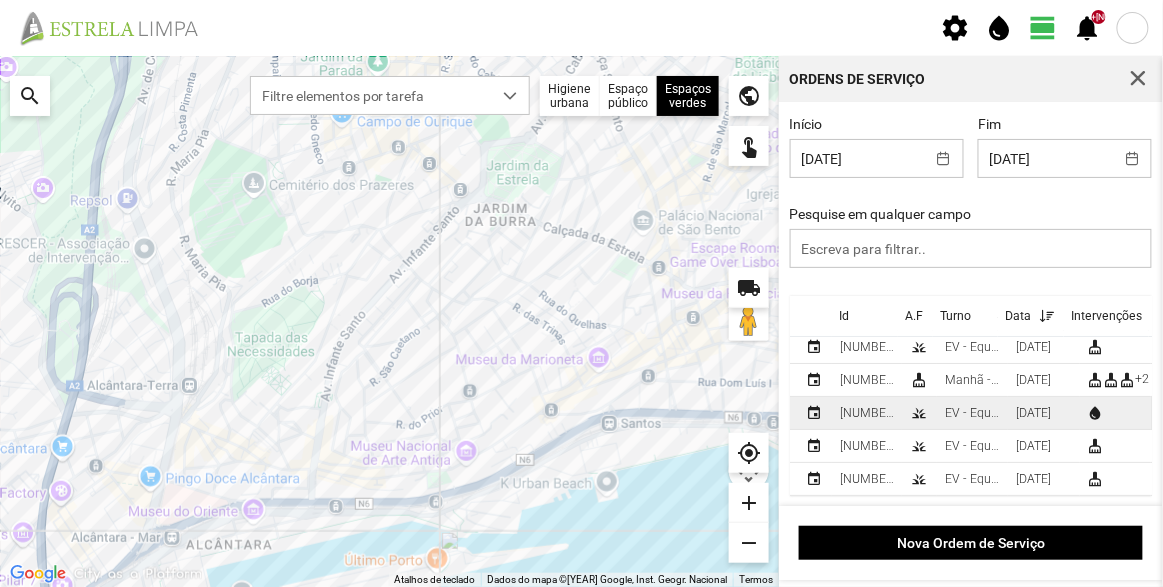 click on "[NUMBER]/[YEAR]" at bounding box center (867, 413) 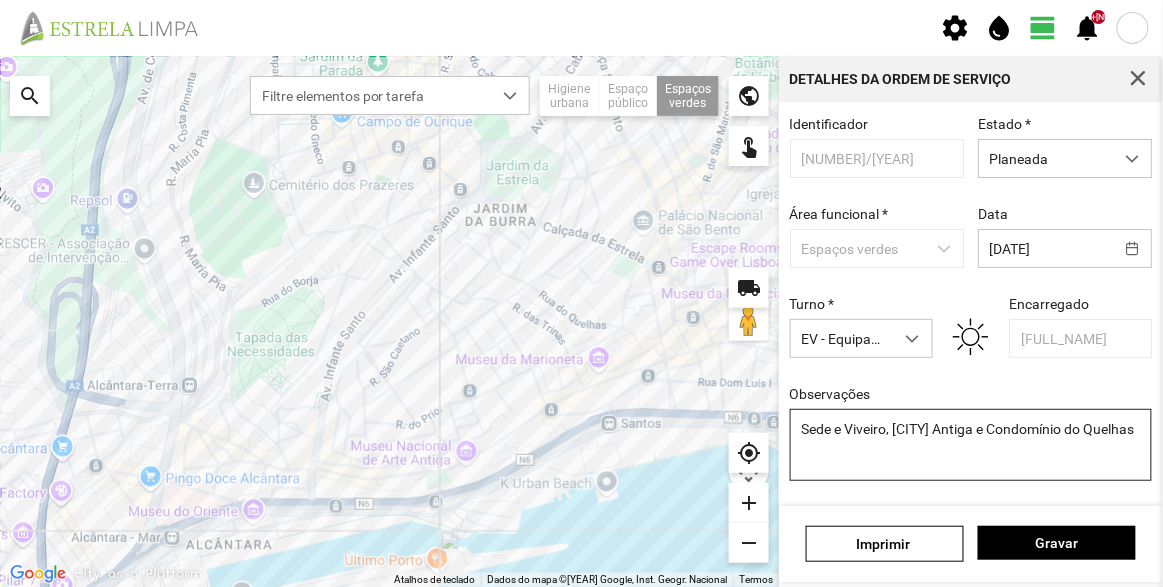 scroll, scrollTop: 174, scrollLeft: 0, axis: vertical 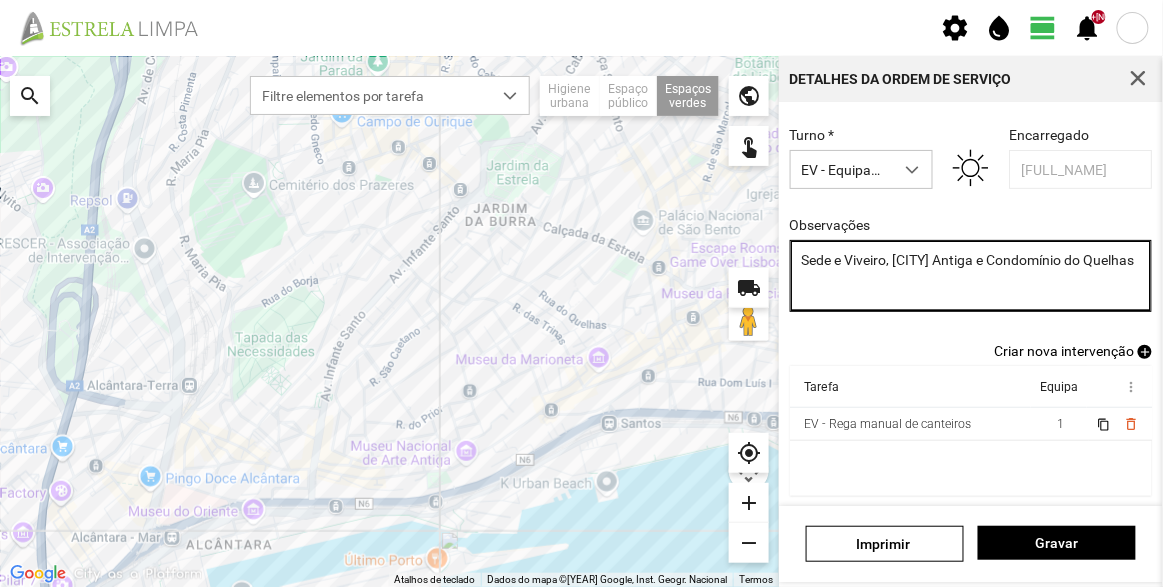 click on "Sede e Viveiro, [CITY] Antiga e Condomínio do Quelhas" at bounding box center (971, 276) 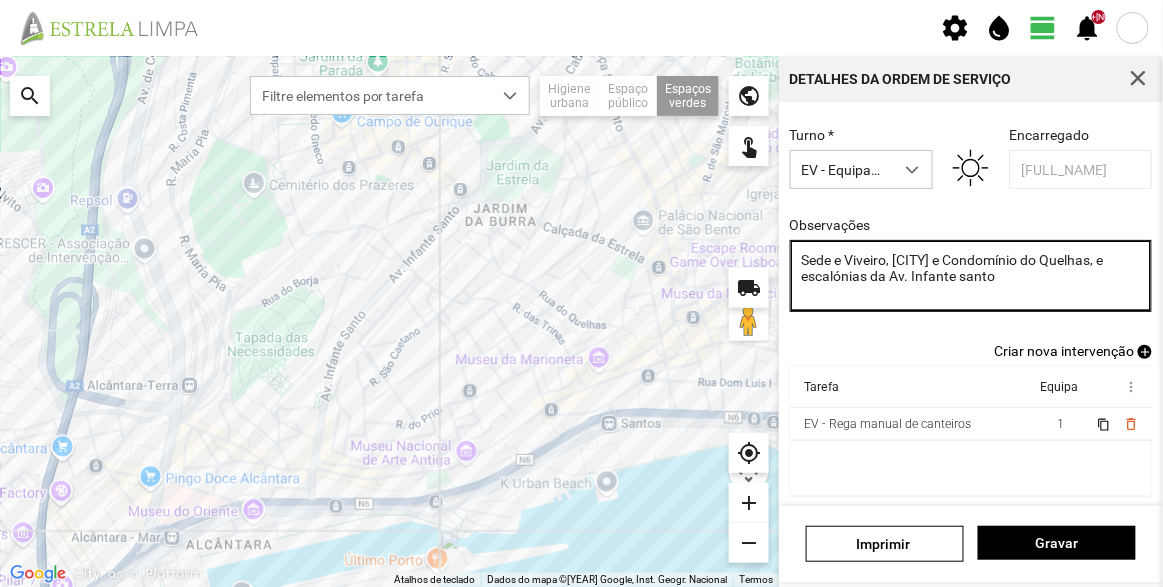 click on "Sede e Viveiro, [CITY] e Condomínio do Quelhas, e escalónias da Av. Infante santo" at bounding box center (971, 276) 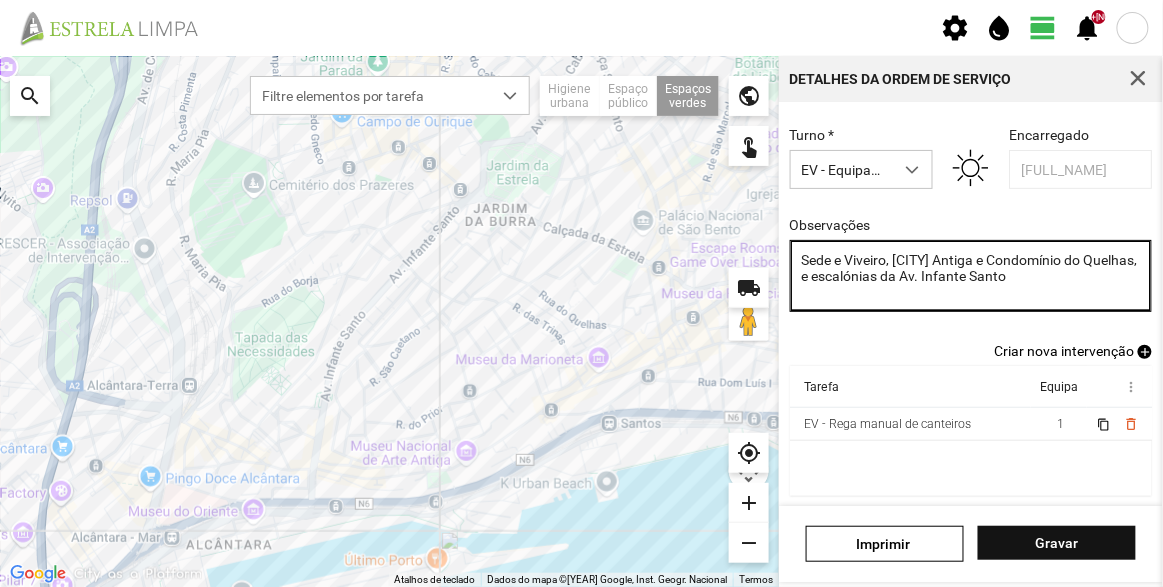 type on "Sede e Viveiro, [CITY] Antiga e Condomínio do Quelhas, e escalónias da Av. Infante Santo" 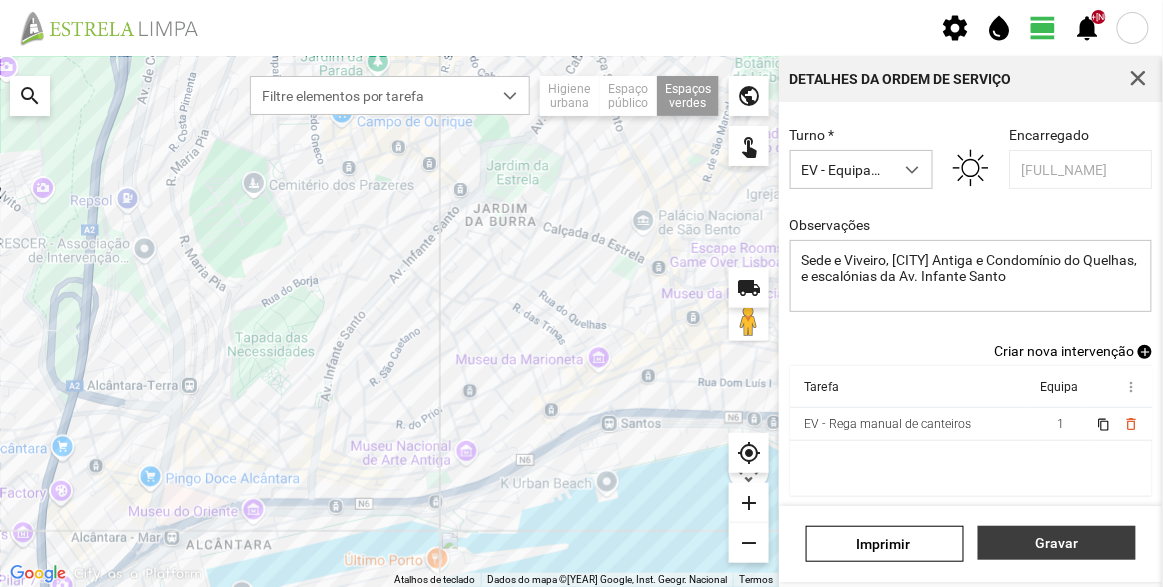 click on "Gravar" at bounding box center (1057, 543) 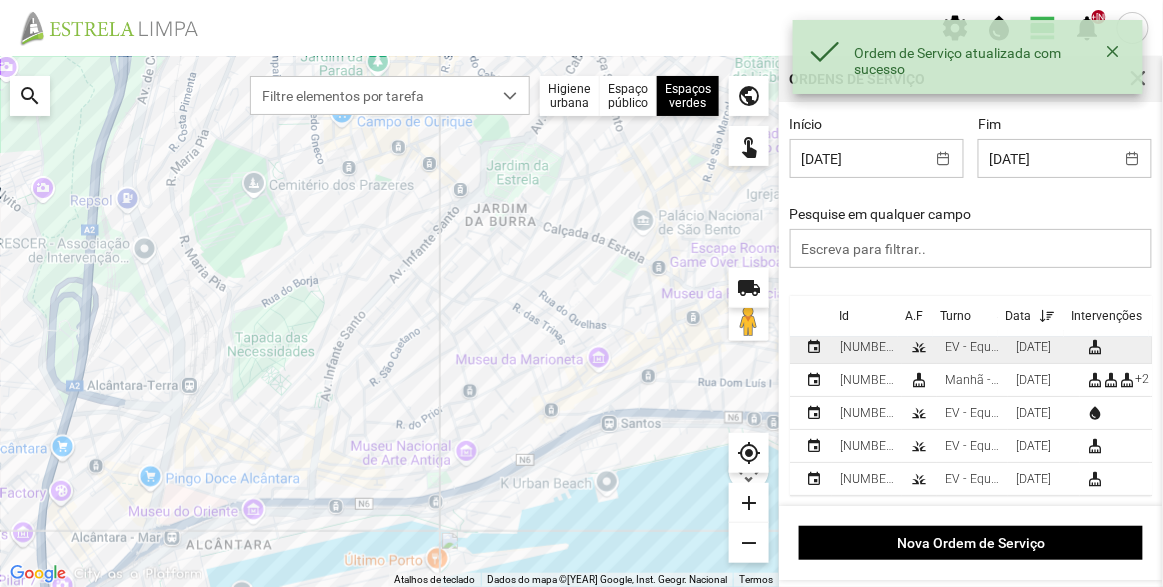 scroll, scrollTop: 0, scrollLeft: 0, axis: both 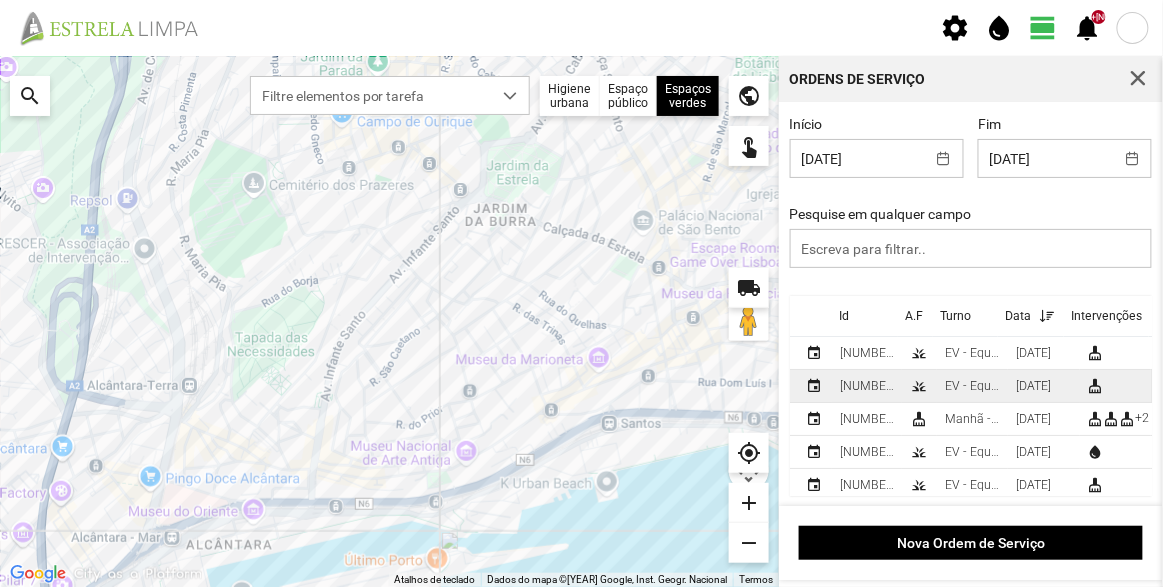 click on "EV - Equipa B" at bounding box center (972, 386) 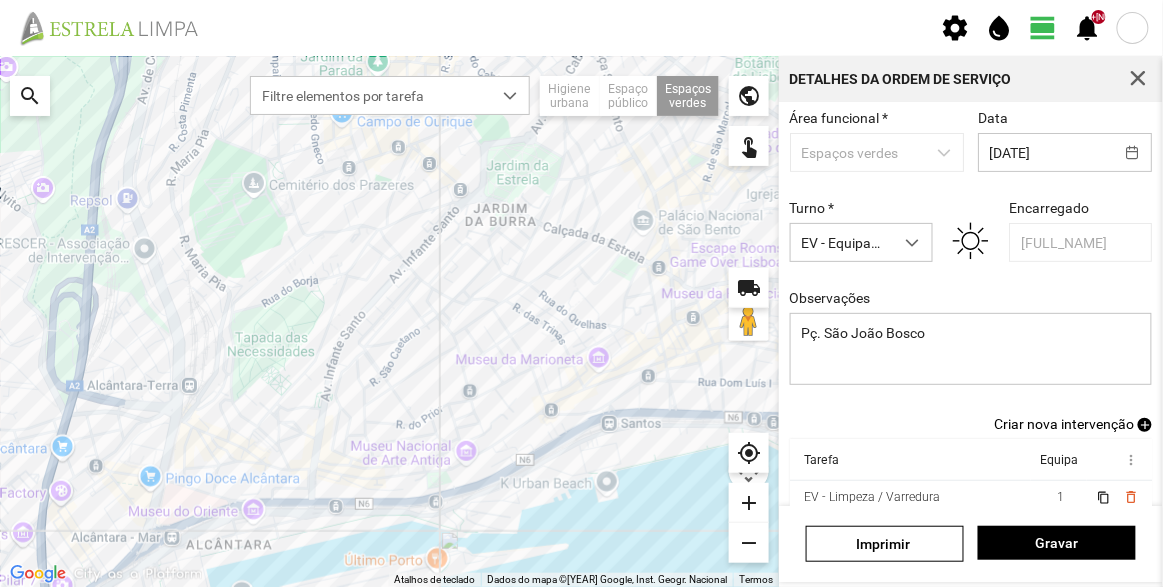 scroll, scrollTop: 174, scrollLeft: 0, axis: vertical 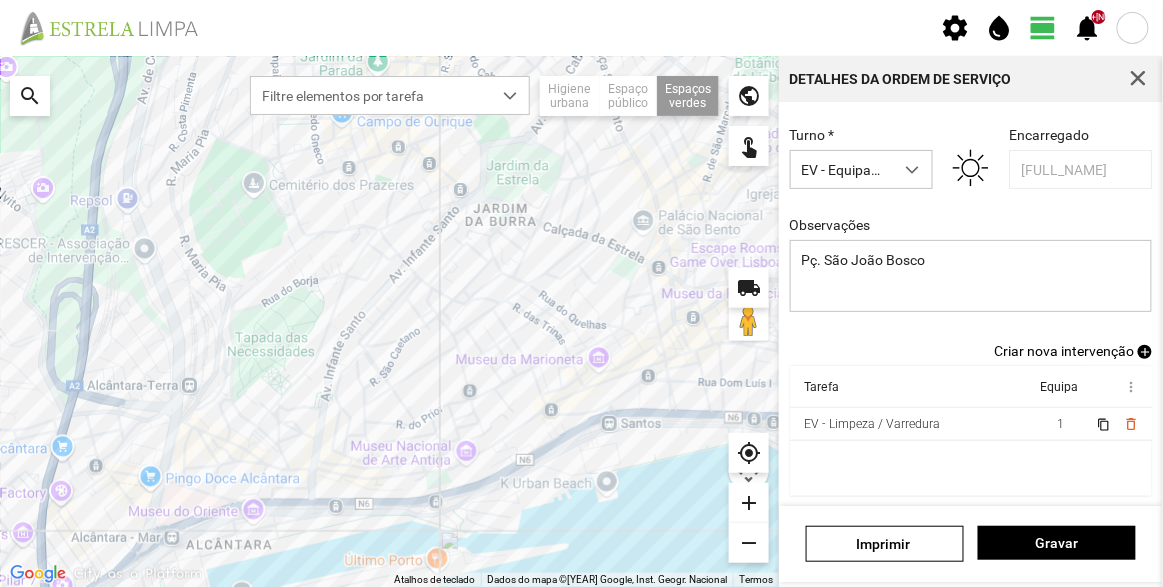 click on "Criar nova intervenção add" at bounding box center (1073, 351) 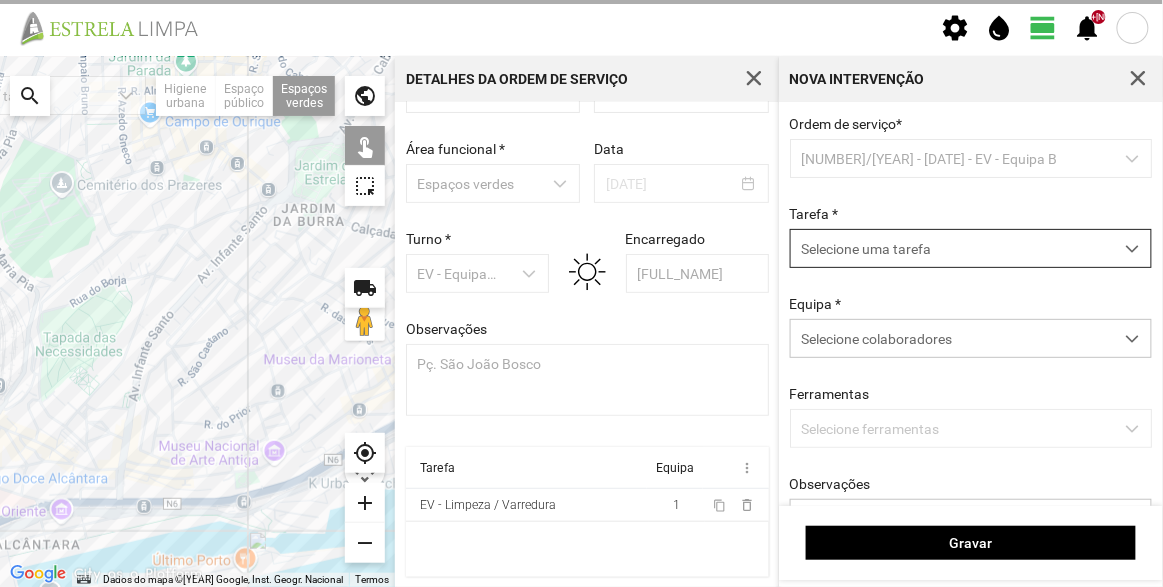 click on "Selecione uma tarefa" at bounding box center [952, 248] 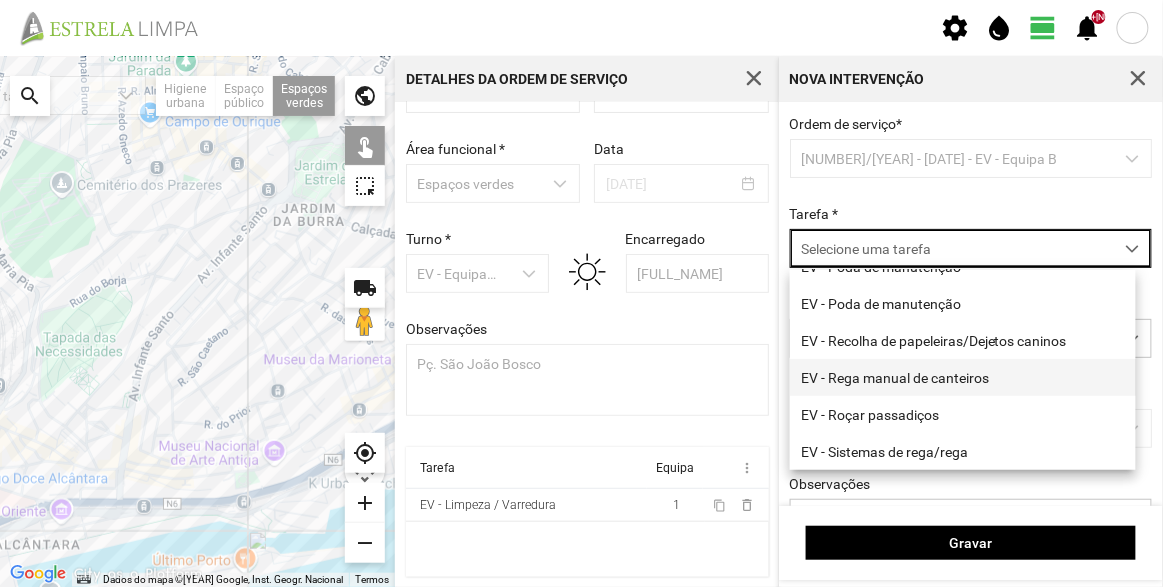scroll, scrollTop: 255, scrollLeft: 0, axis: vertical 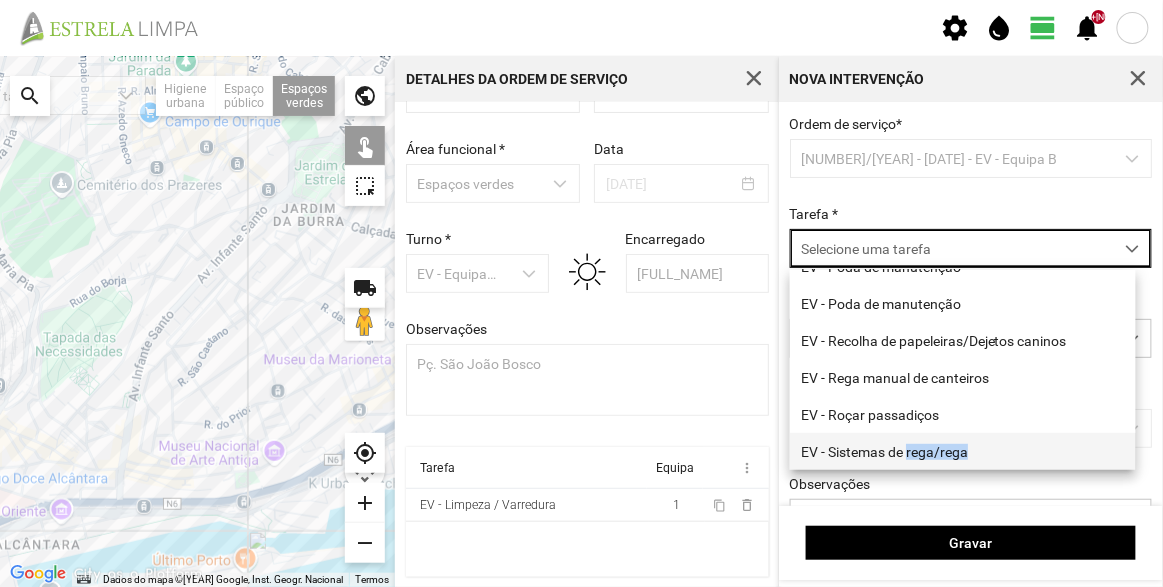 click on "EV - Sistemas de rega/rega" at bounding box center [963, 451] 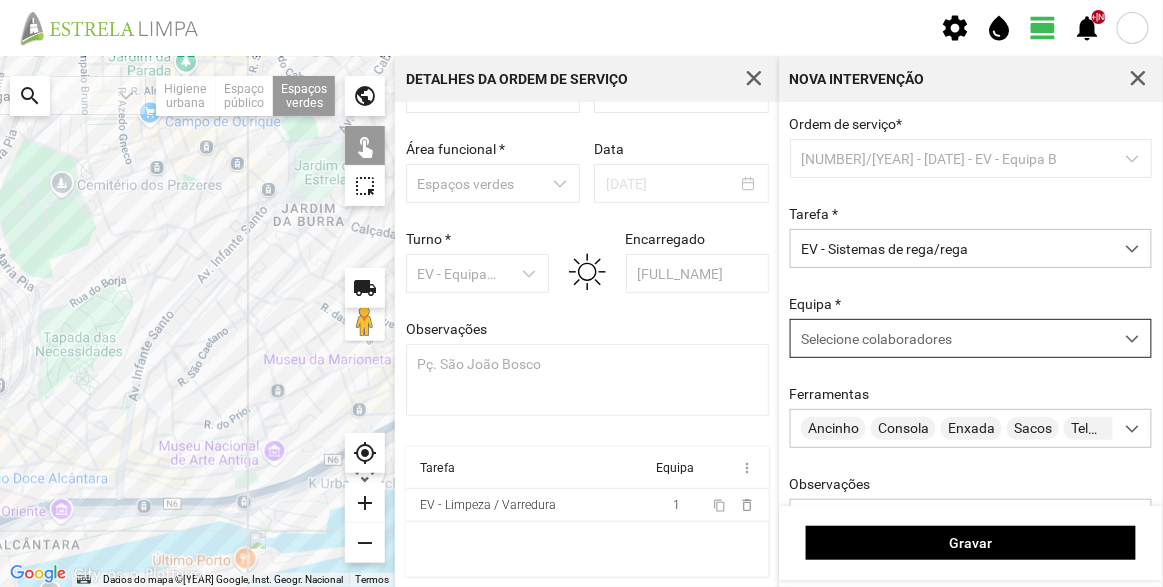 click on "Selecione colaboradores" at bounding box center [876, 339] 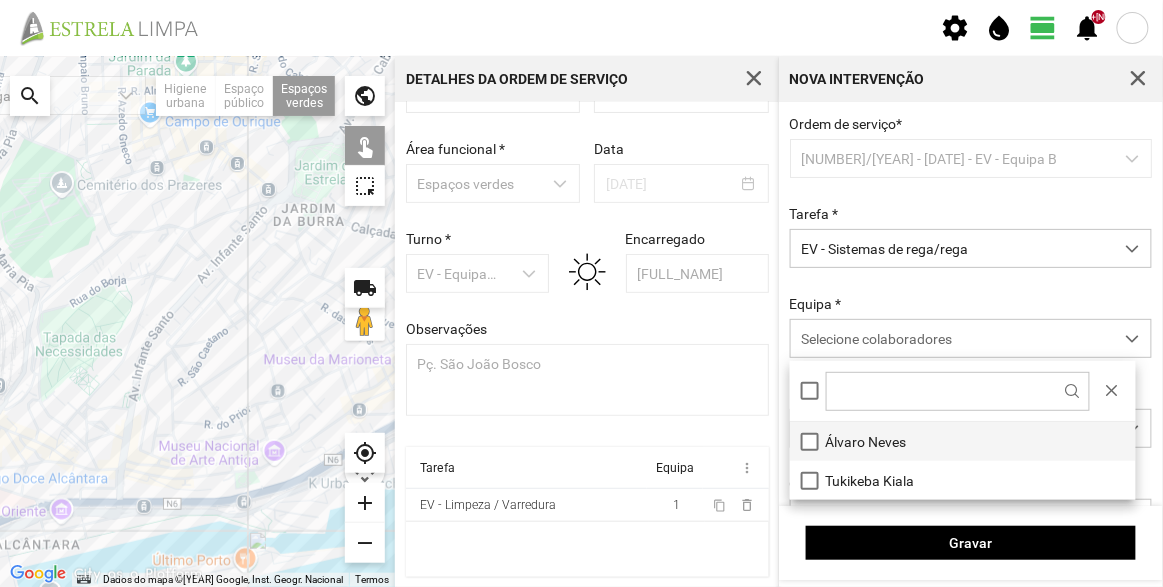 click on "Álvaro Neves" at bounding box center (963, 441) 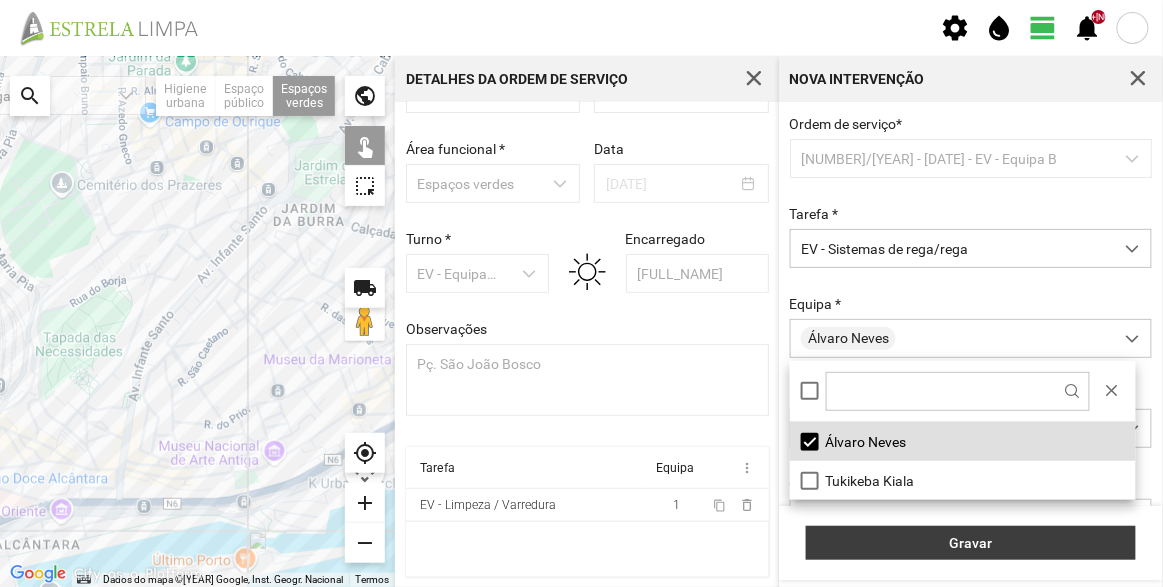 click on "Gravar" at bounding box center (971, 543) 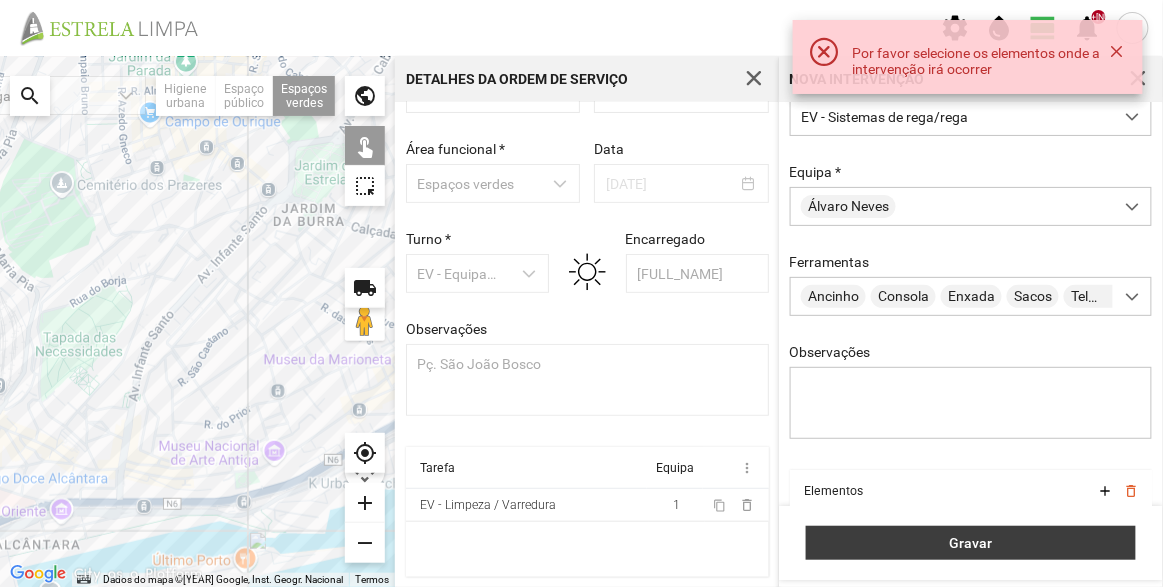 scroll, scrollTop: 241, scrollLeft: 0, axis: vertical 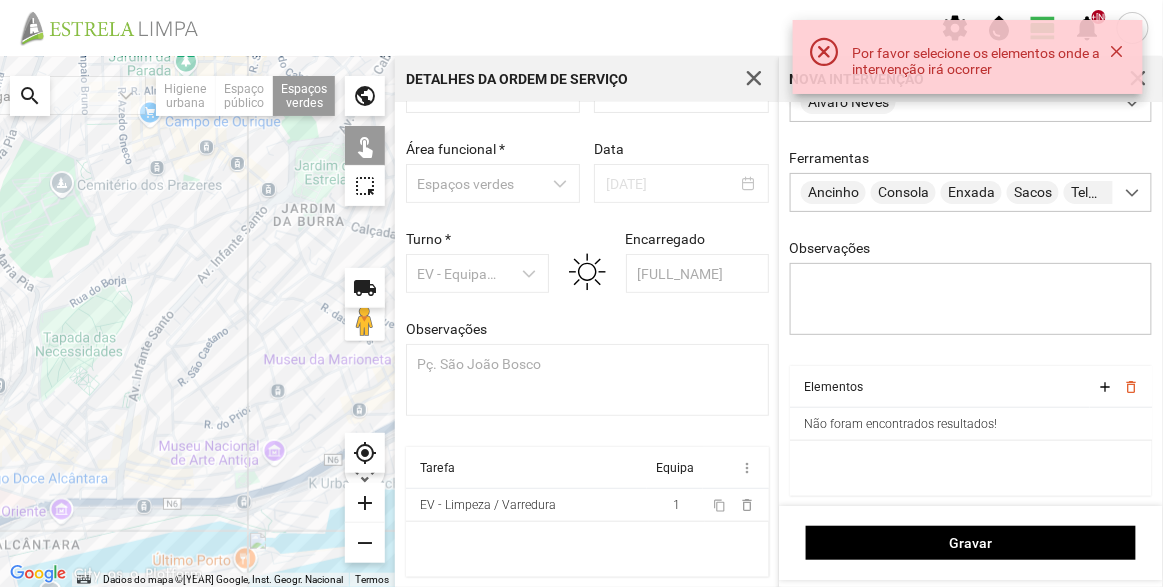 click 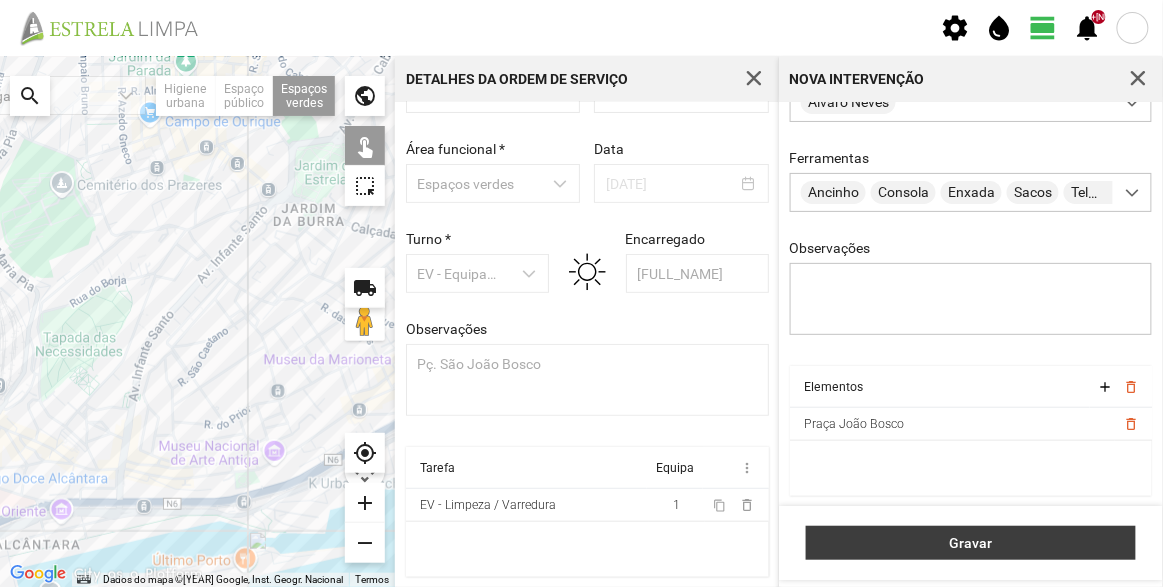 click on "Gravar" at bounding box center [971, 543] 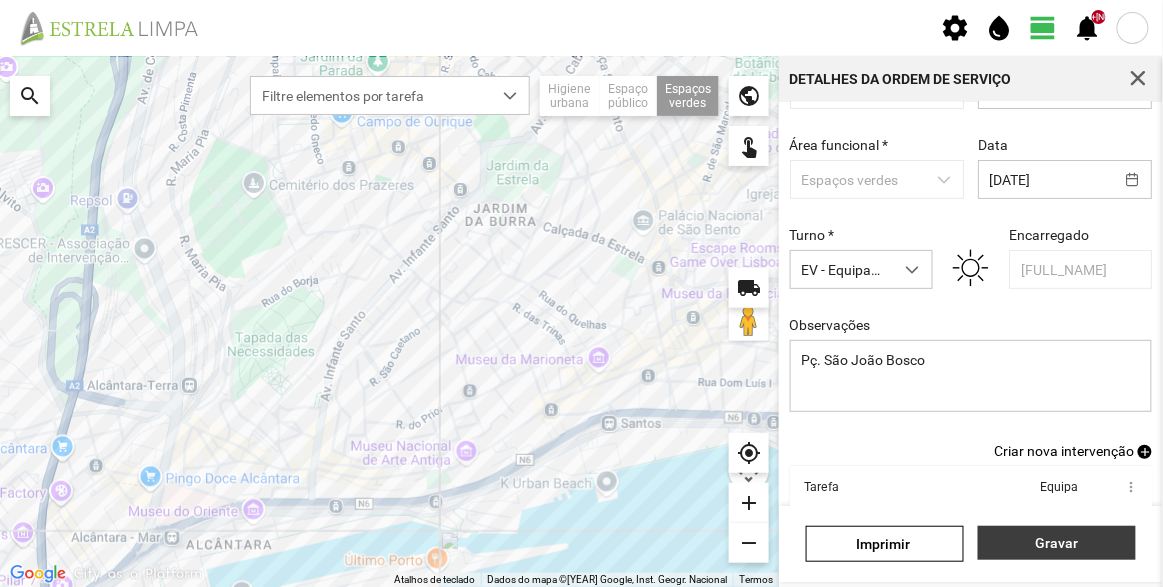 click on "Gravar" at bounding box center (1057, 543) 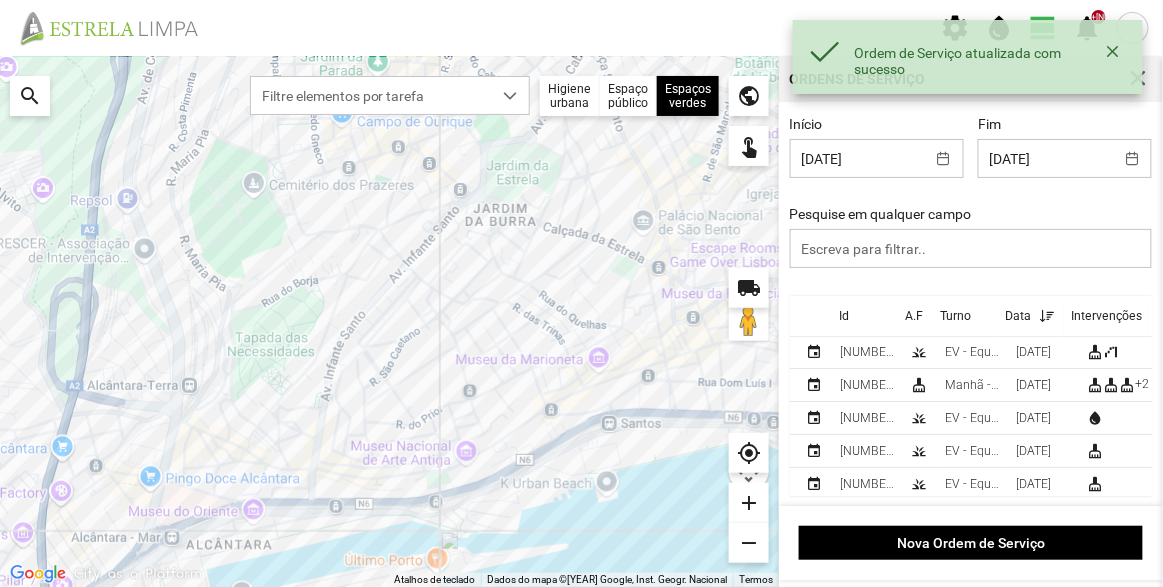 scroll, scrollTop: 52, scrollLeft: 0, axis: vertical 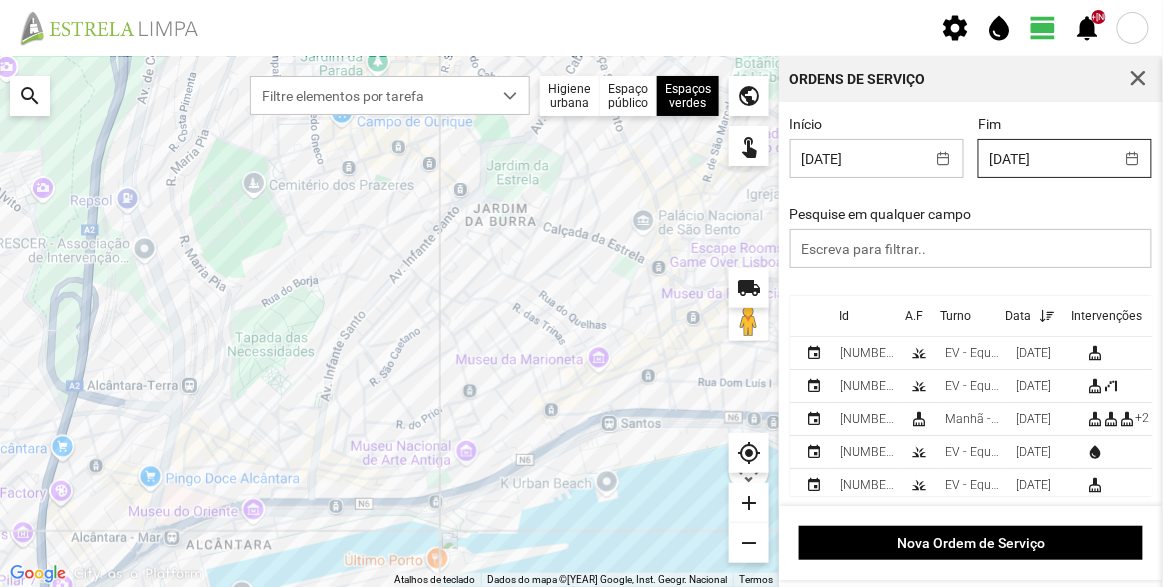 click on "Para navegar no mapa com gestos de toque, toque duas vezes sem soltar no mapa e, em seguida, arraste-o. ← Mover para a esquerda → Mover para a direita ↑ Mover para cima ↓ Mover para baixo + Aumentar (zoom) - Diminuir (zoom) Casa Avançar 75% para a esquerda Fim Avançar 75% para a direita Página para cima Avançar 75% para cima Página para baixo Avançar 75% para baixo Atalhos de teclado Dados do mapa Dados do mapa ©[YEAR] Google, Inst. Geogr. Nacional Dados do mapa ©[YEAR] Google, Inst. Geogr. Nacional 200 m Clique no botão para alternar entre as unidades métricas e imperiais Termos Comunicar um erro no mapa local_shipping search Filtre elementos por tarefa Higiene urbana Espaço público Espaços verdes Árvores Espaços verdes public touch_app my_location add remove Ordens de Serviço Início [DATE] Fim [DATE] Pesquise em qualquer campo Id A.F Turno Data Intervenções event [NUMBER]/[YEAR] grass" at bounding box center (581, 293) 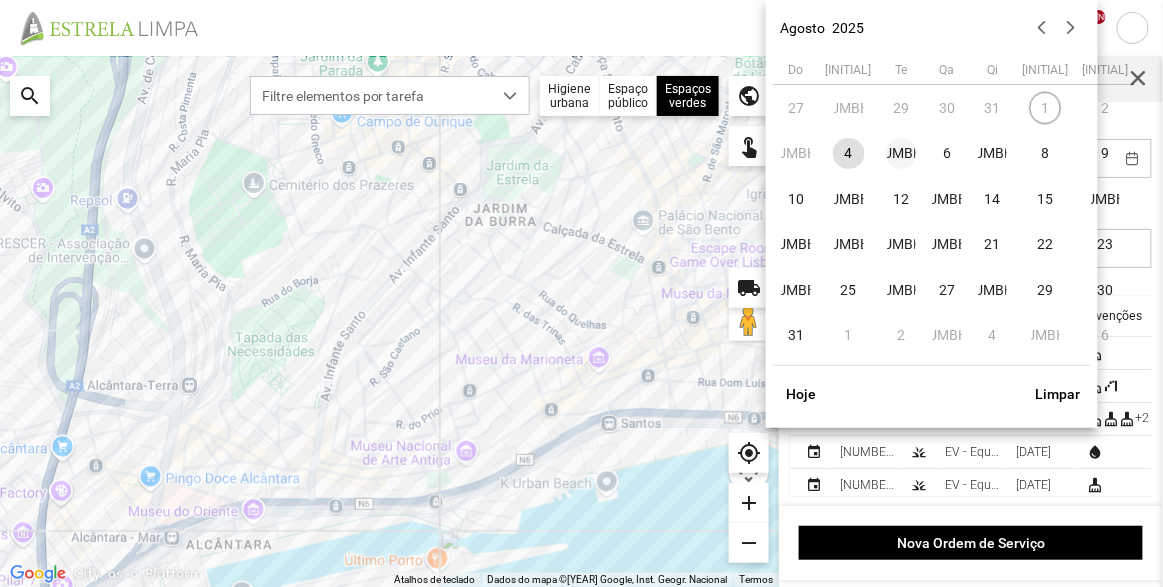click on "[NUMBER]" at bounding box center [902, 154] 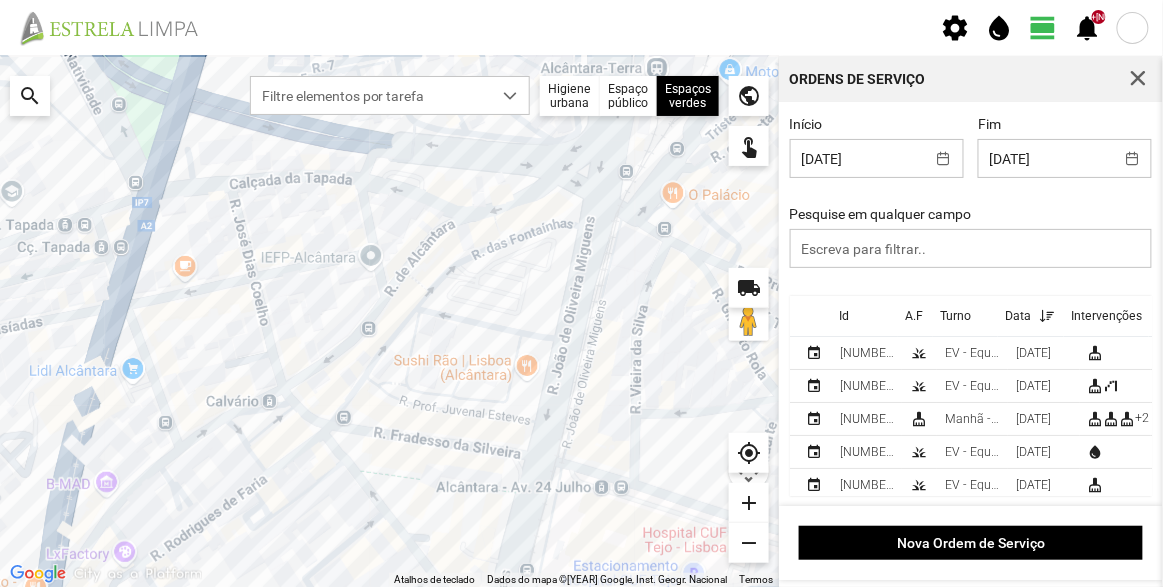 drag, startPoint x: 615, startPoint y: 421, endPoint x: 309, endPoint y: 230, distance: 360.71735 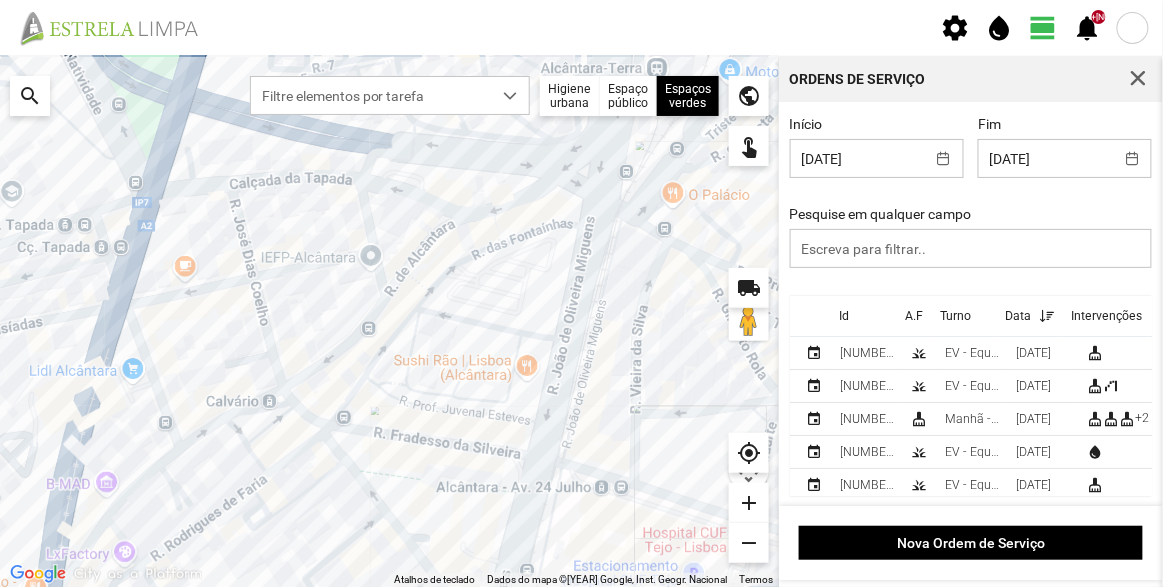 click 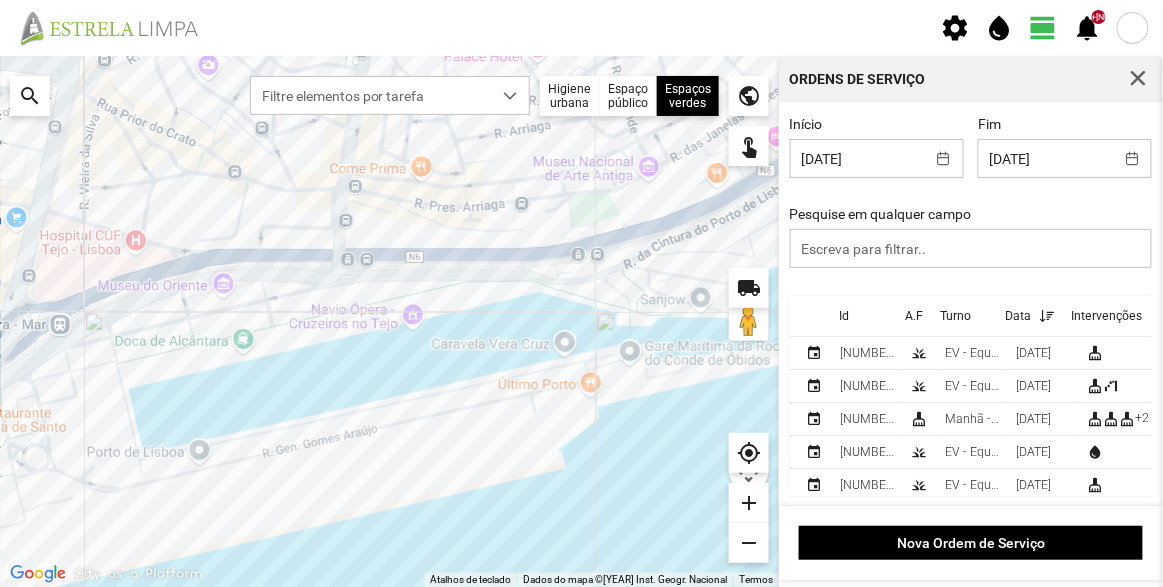 drag, startPoint x: 525, startPoint y: 309, endPoint x: 316, endPoint y: 358, distance: 214.66719 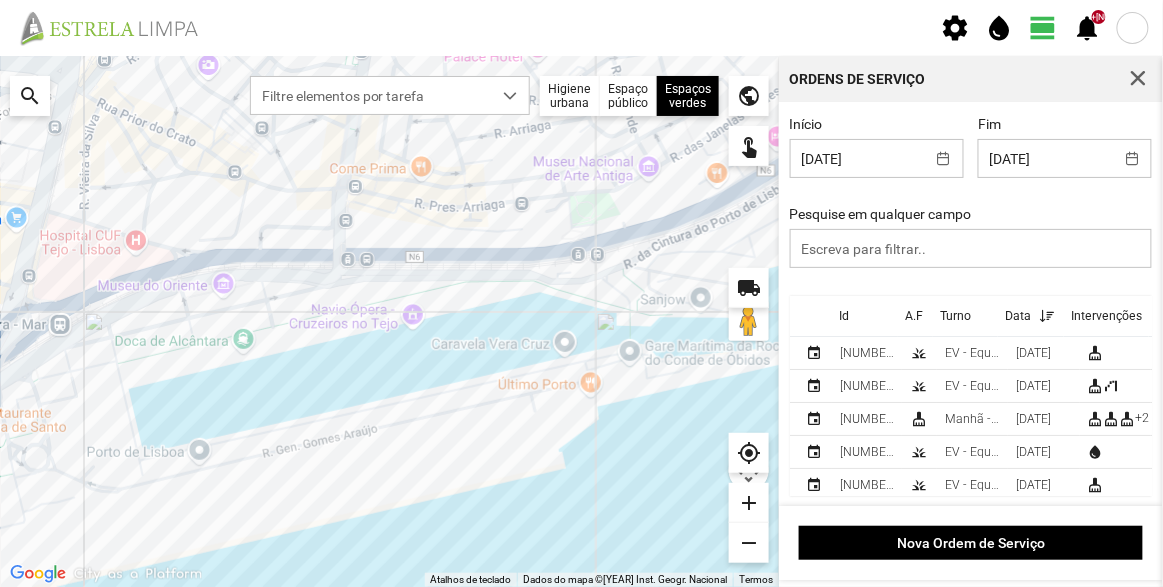 click 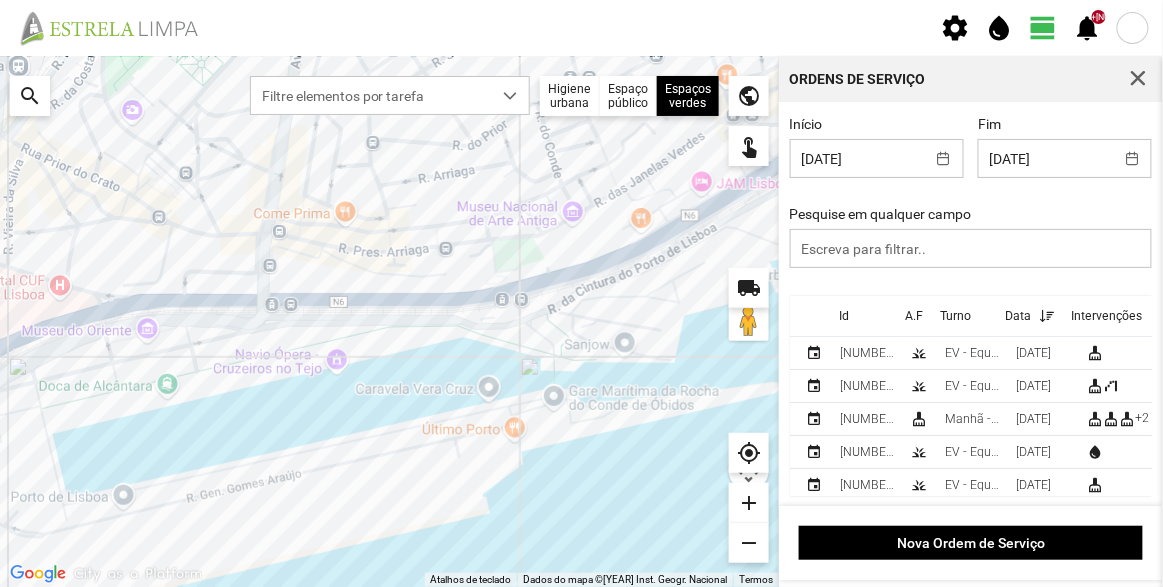 click 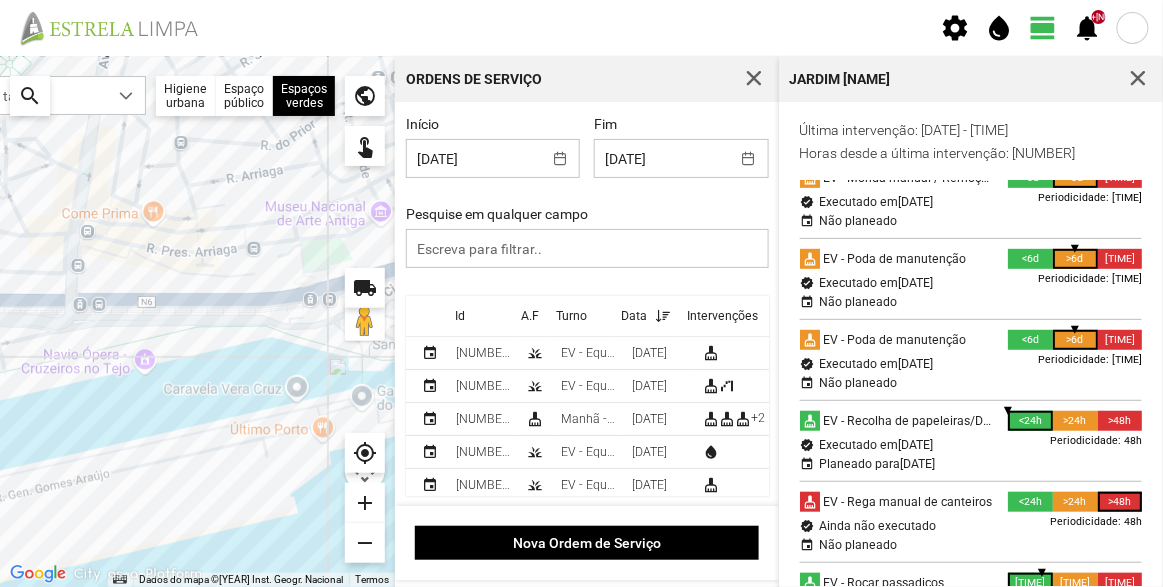 scroll, scrollTop: 272, scrollLeft: 0, axis: vertical 